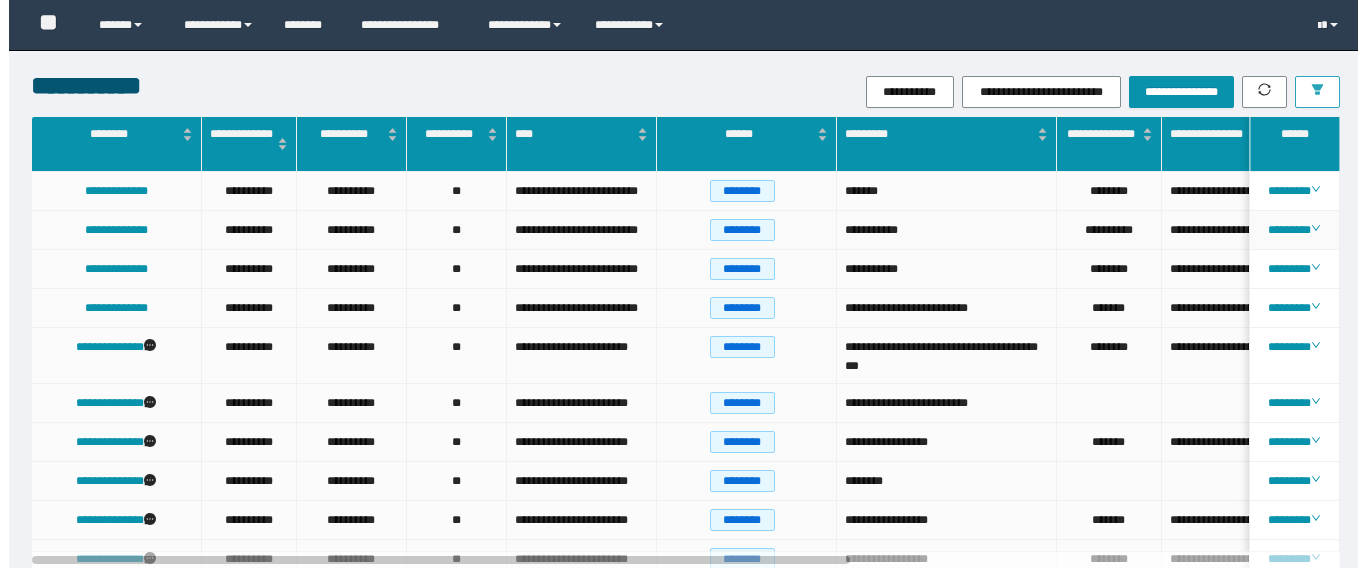 scroll, scrollTop: 0, scrollLeft: 0, axis: both 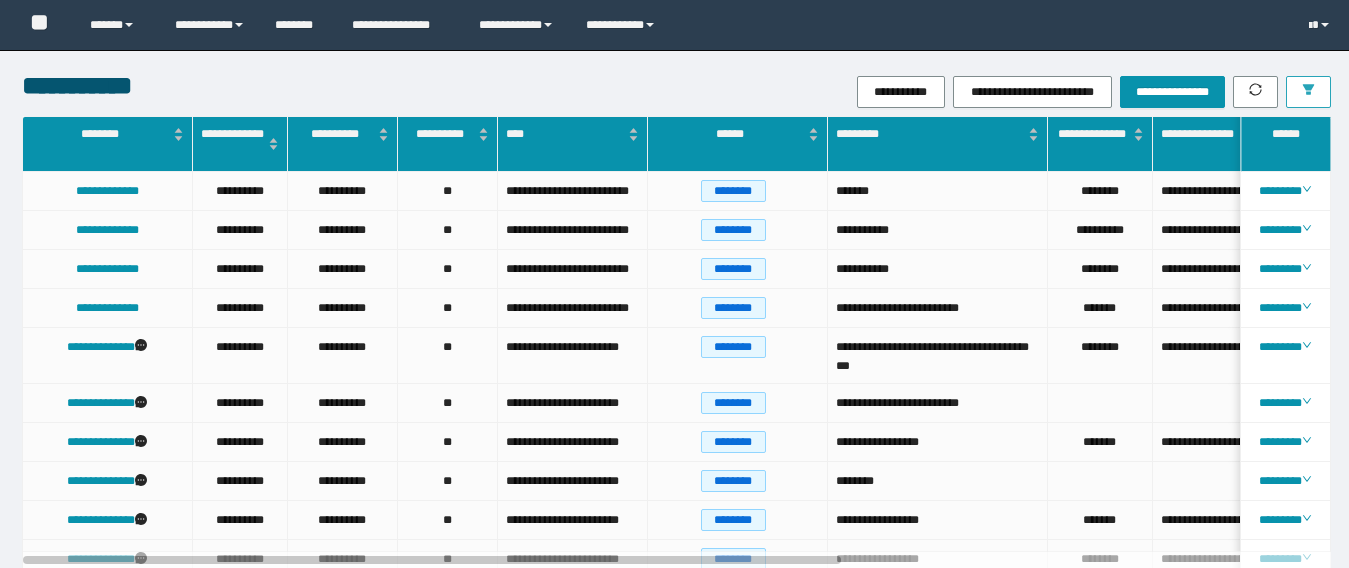 click 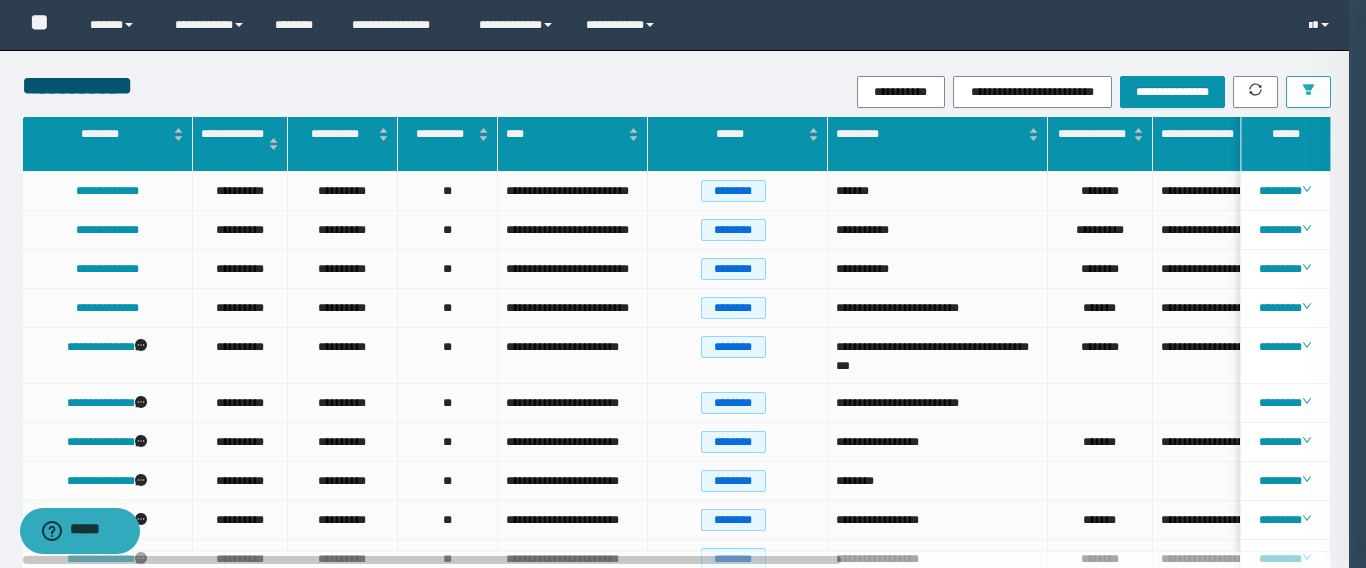 scroll, scrollTop: 0, scrollLeft: 0, axis: both 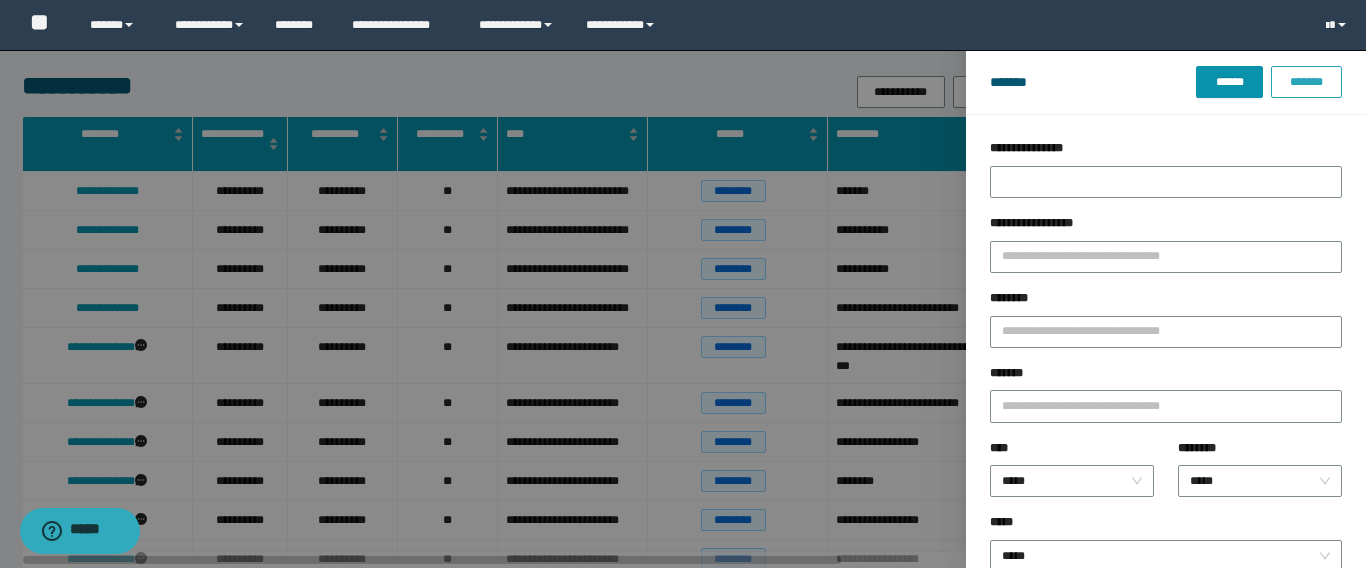 click on "*******" at bounding box center [1306, 82] 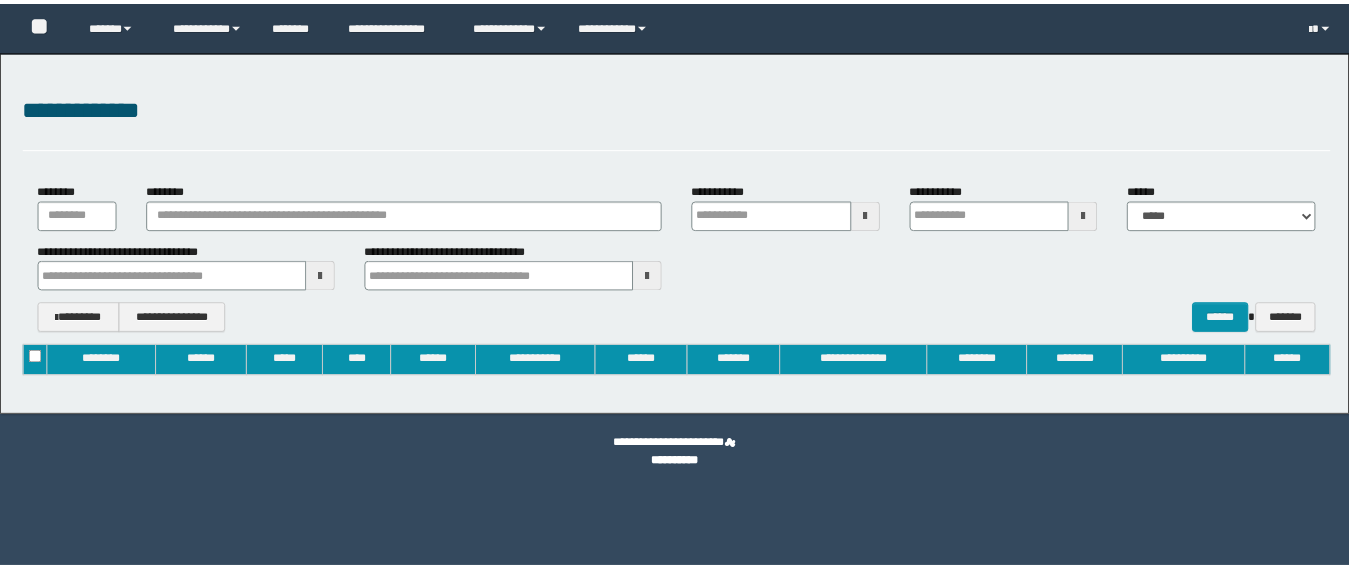 scroll, scrollTop: 0, scrollLeft: 0, axis: both 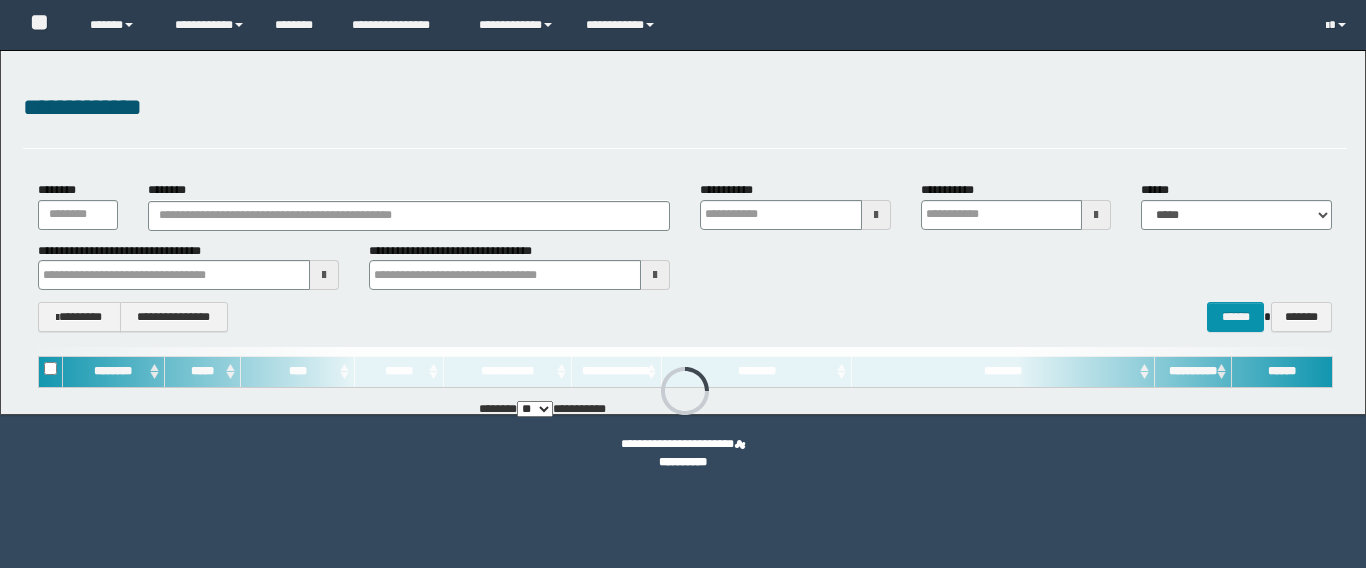 type on "**********" 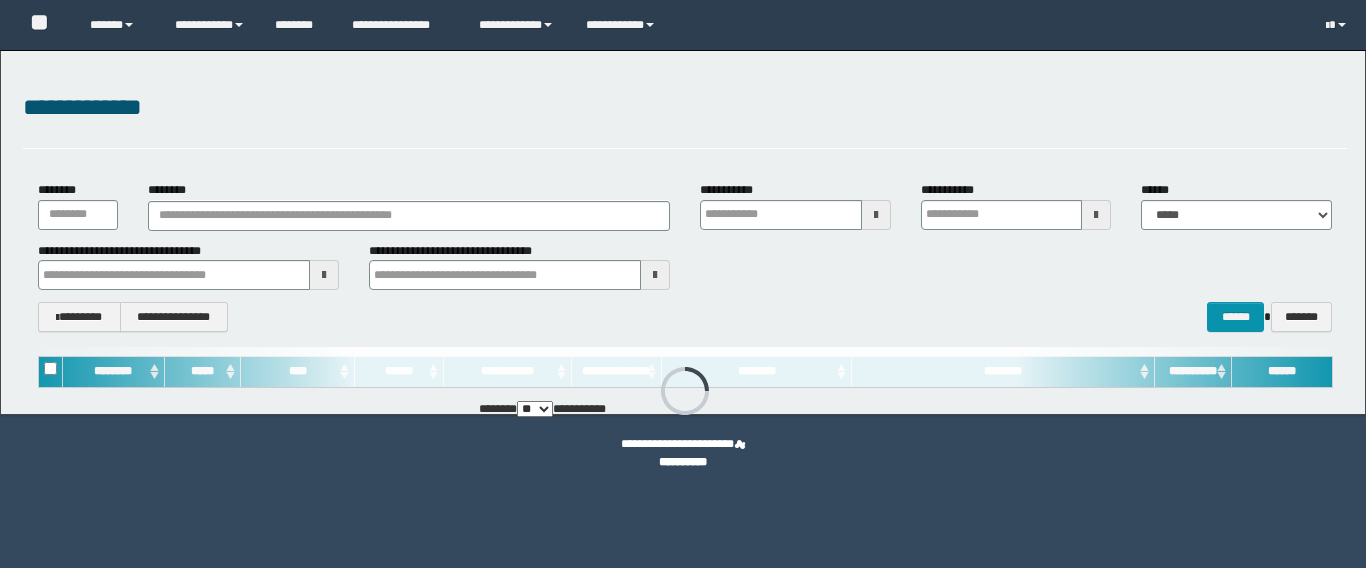 type on "**********" 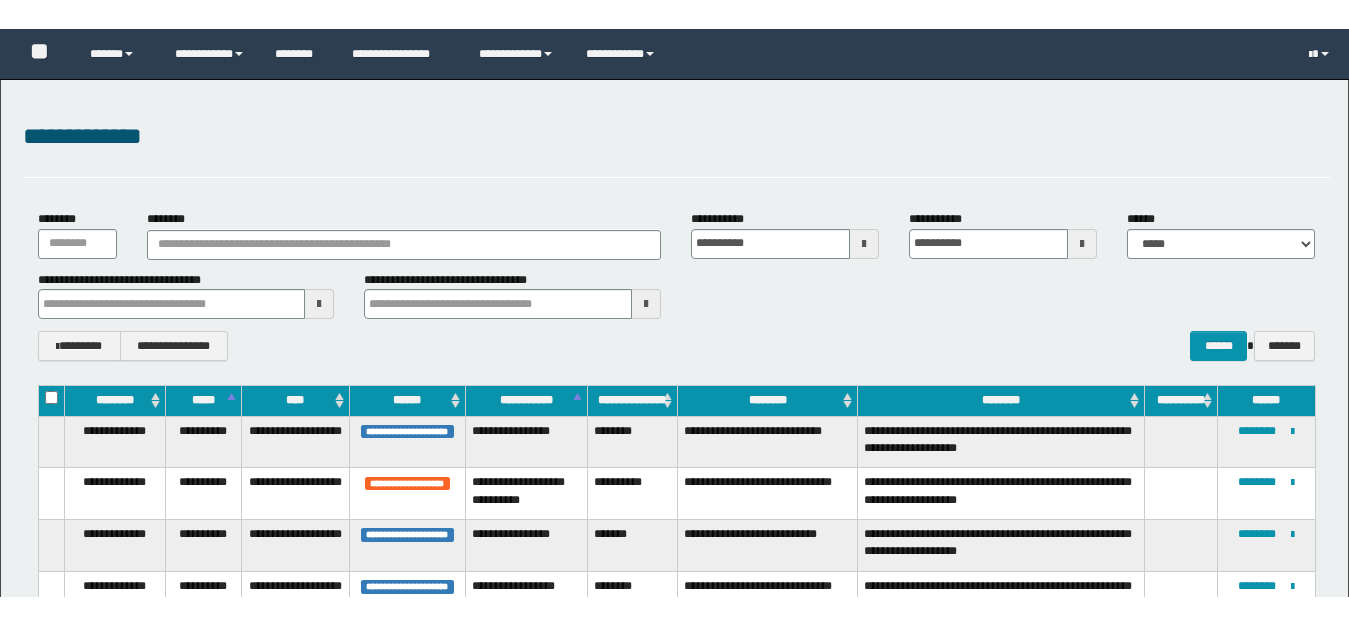 scroll, scrollTop: 0, scrollLeft: 0, axis: both 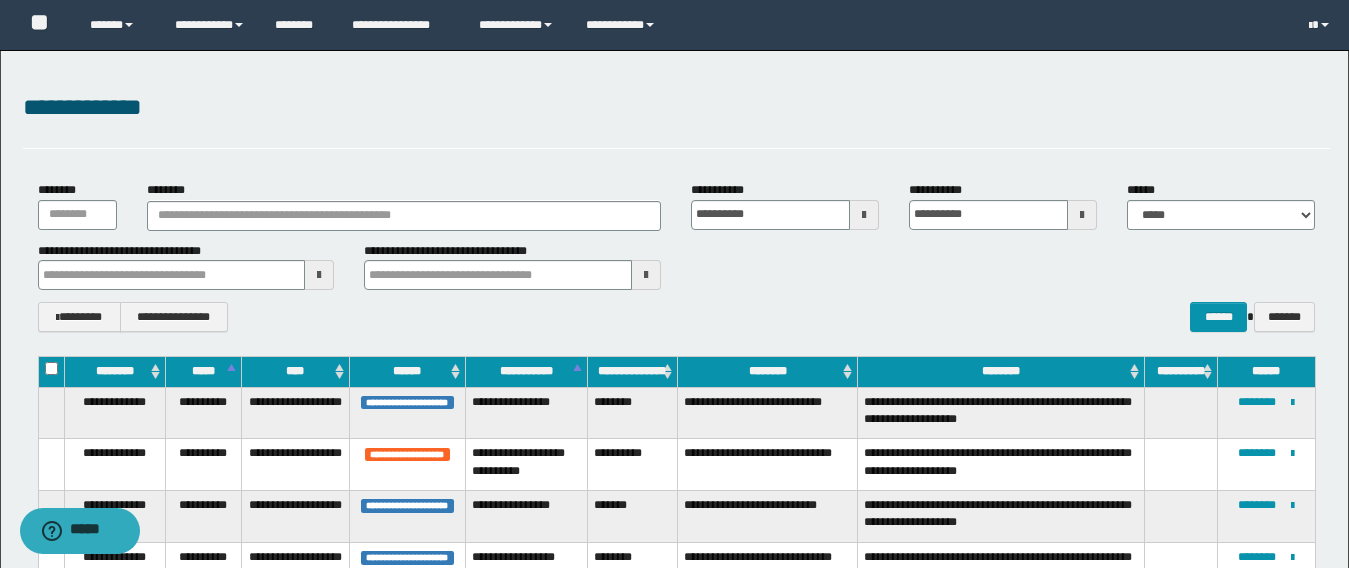 type 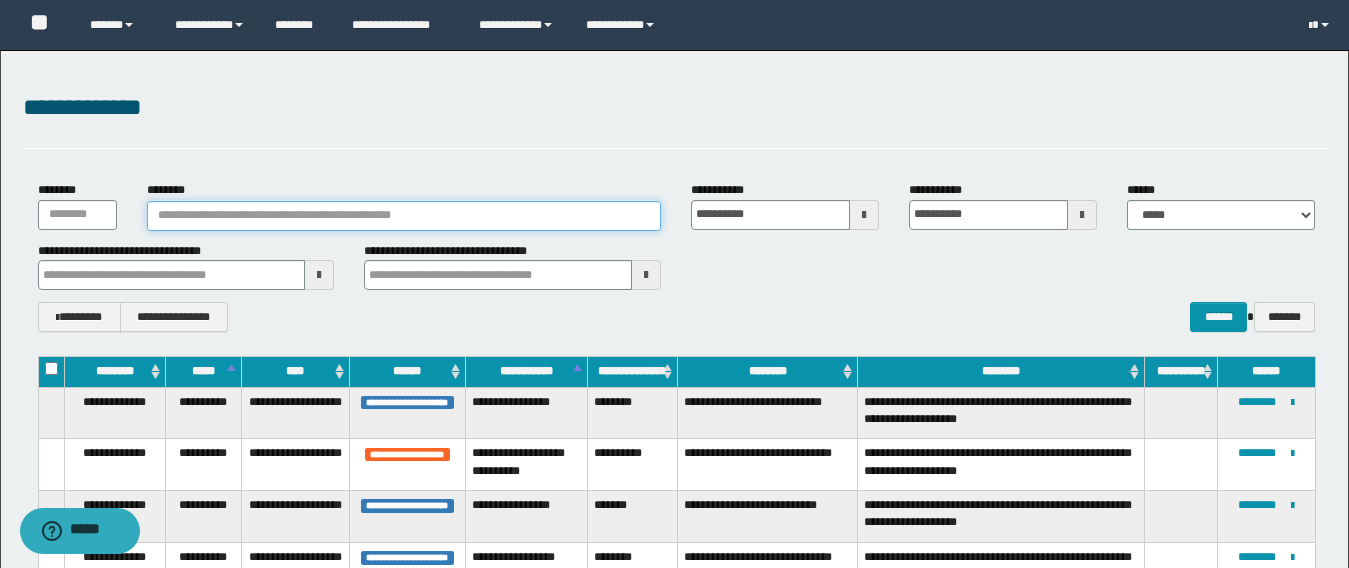 click on "********" at bounding box center [404, 216] 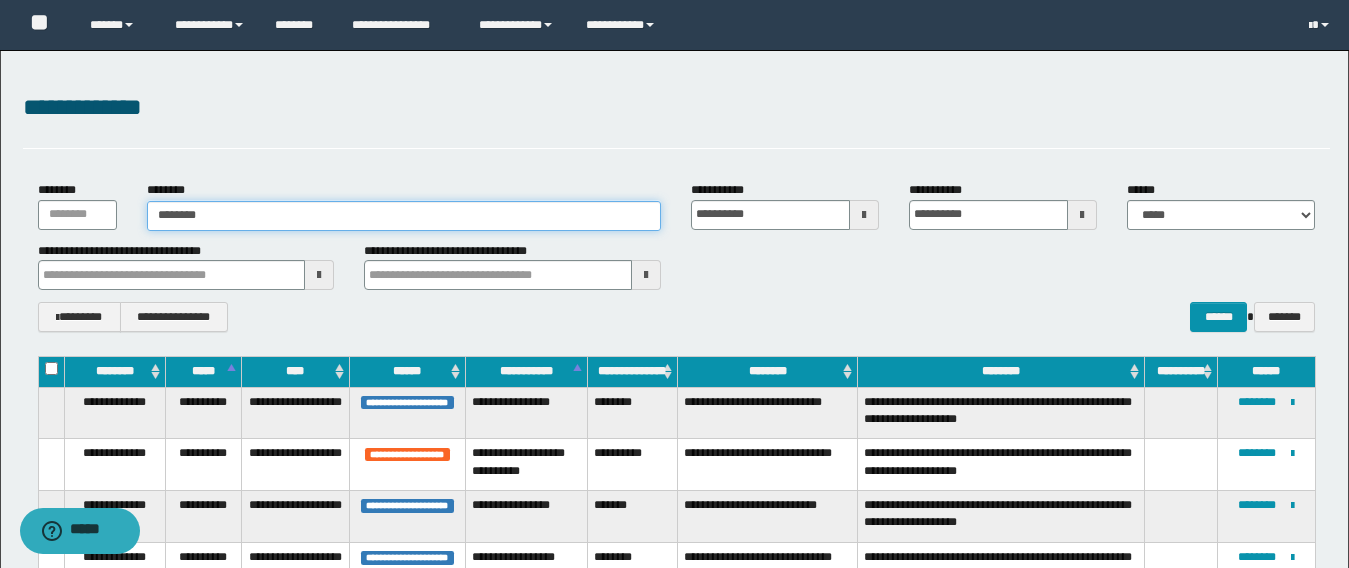 type on "********" 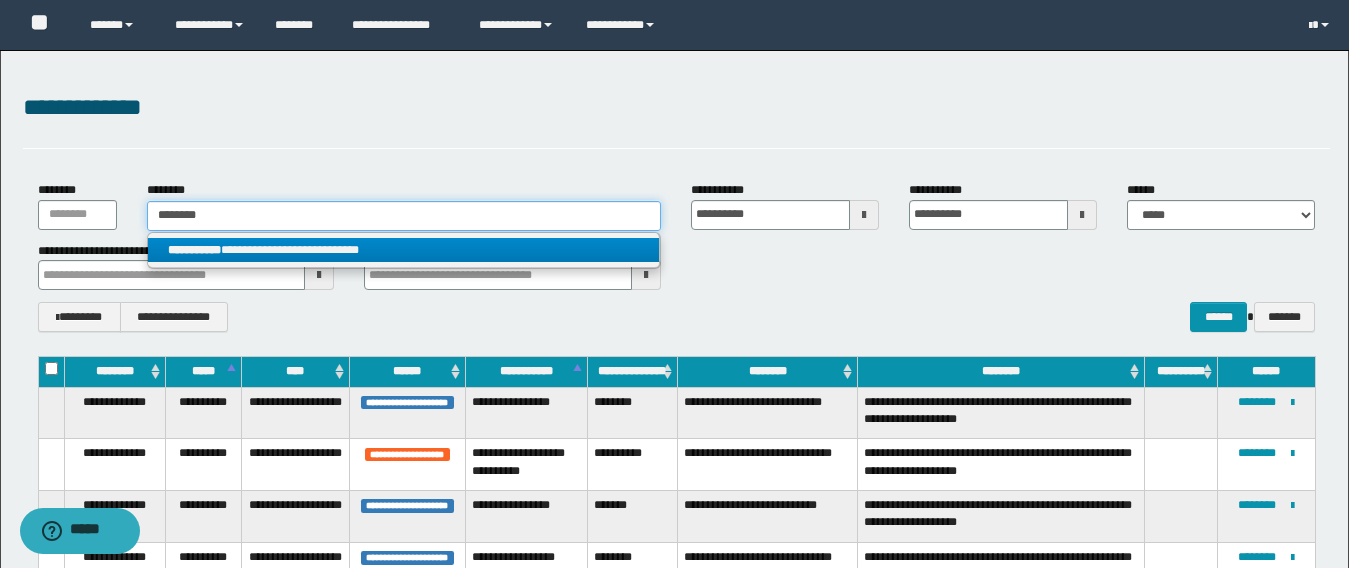 type on "********" 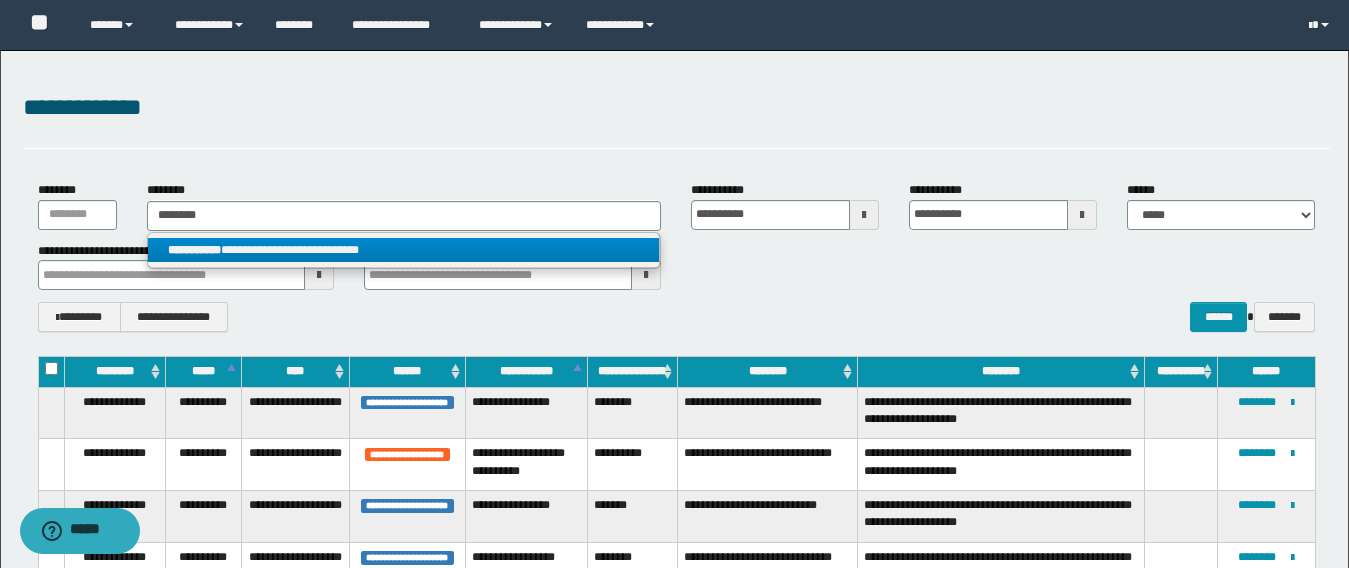 click on "**********" at bounding box center [404, 250] 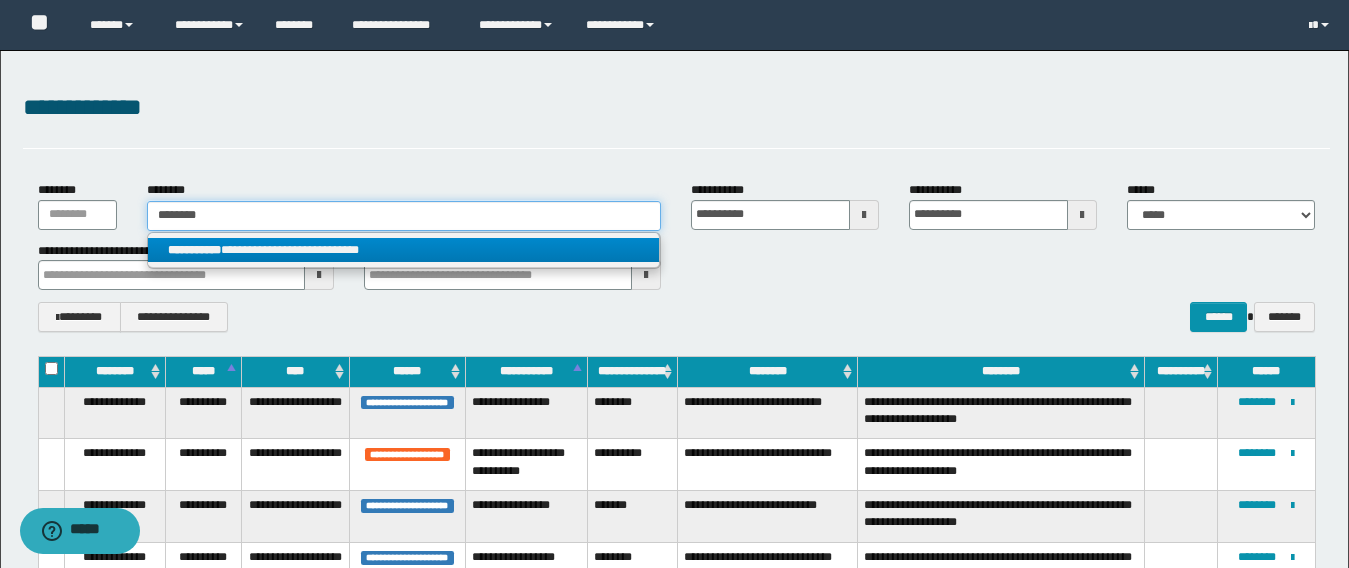 type 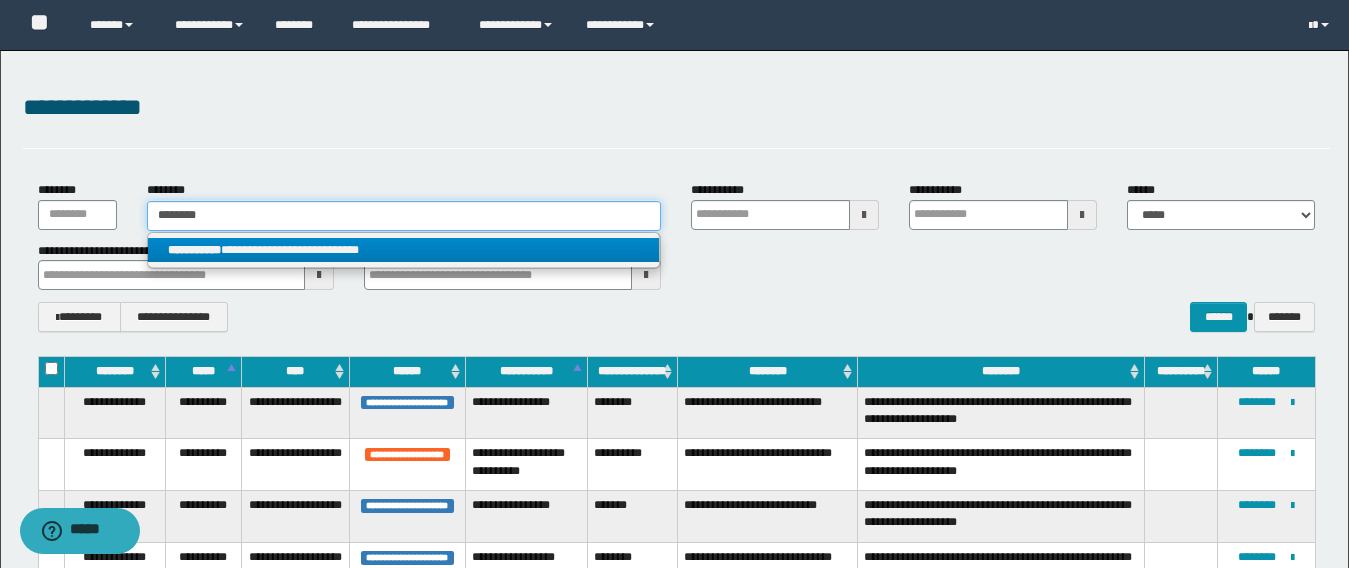 type 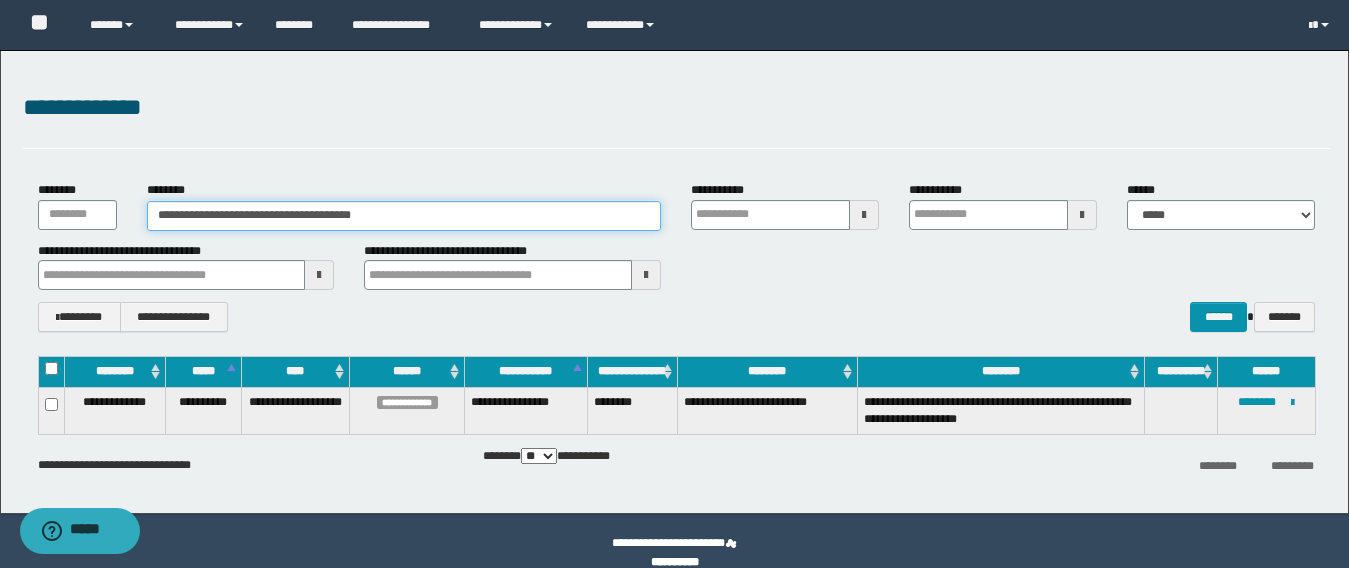 type 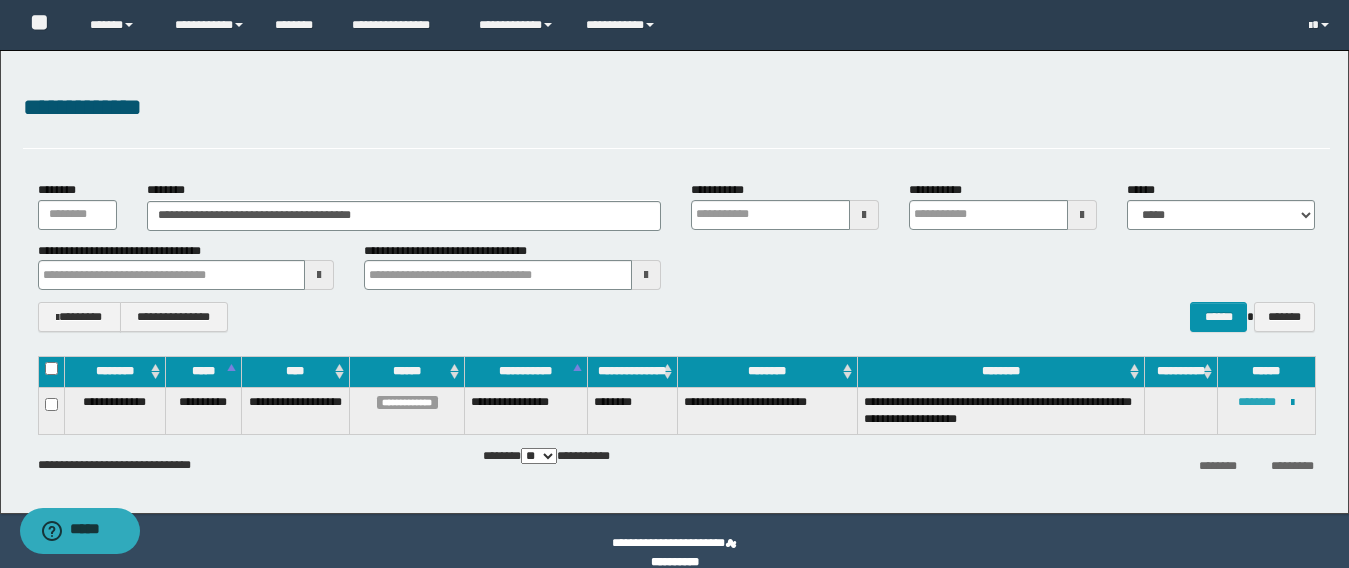 click on "********" at bounding box center [1257, 402] 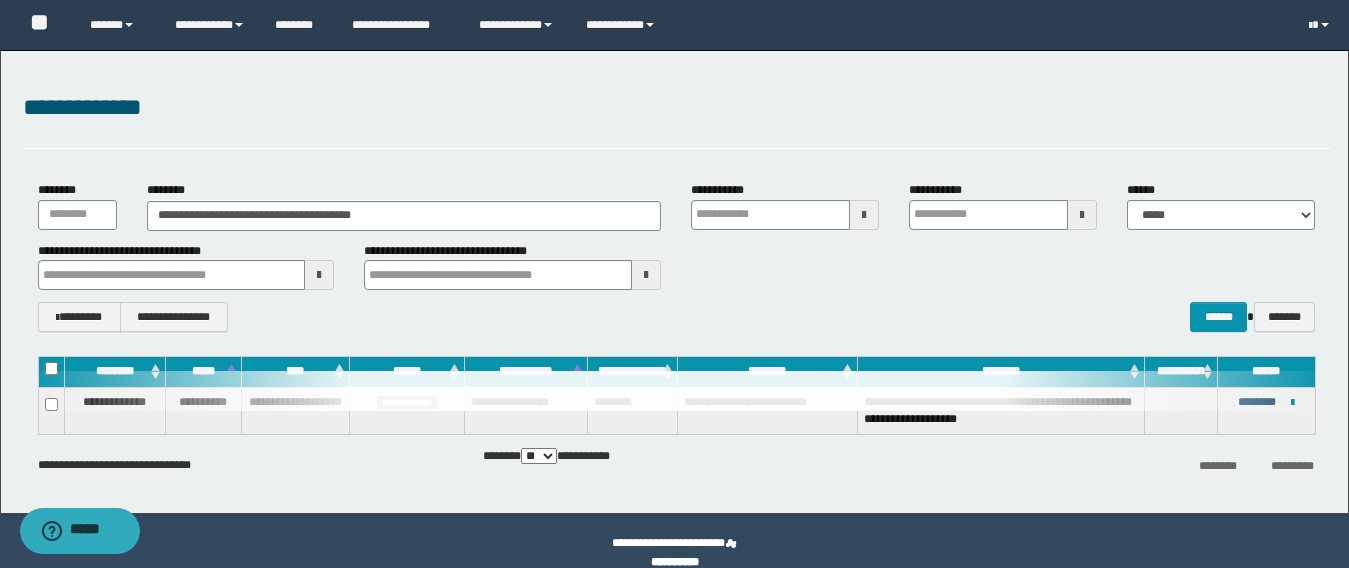 type 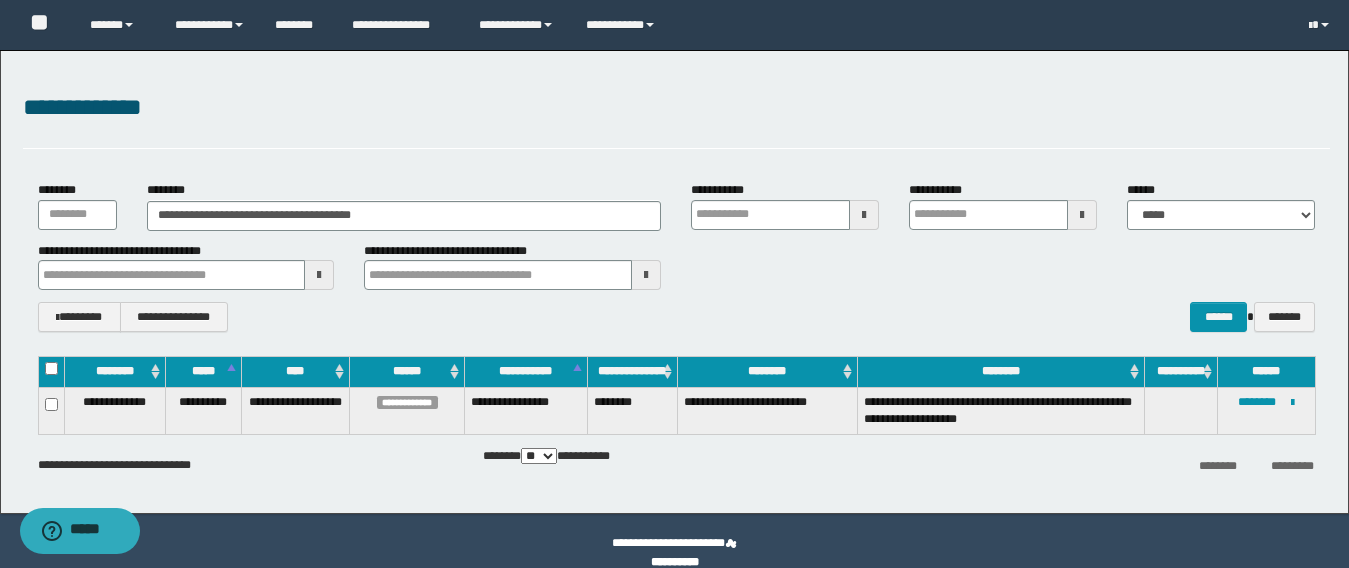type 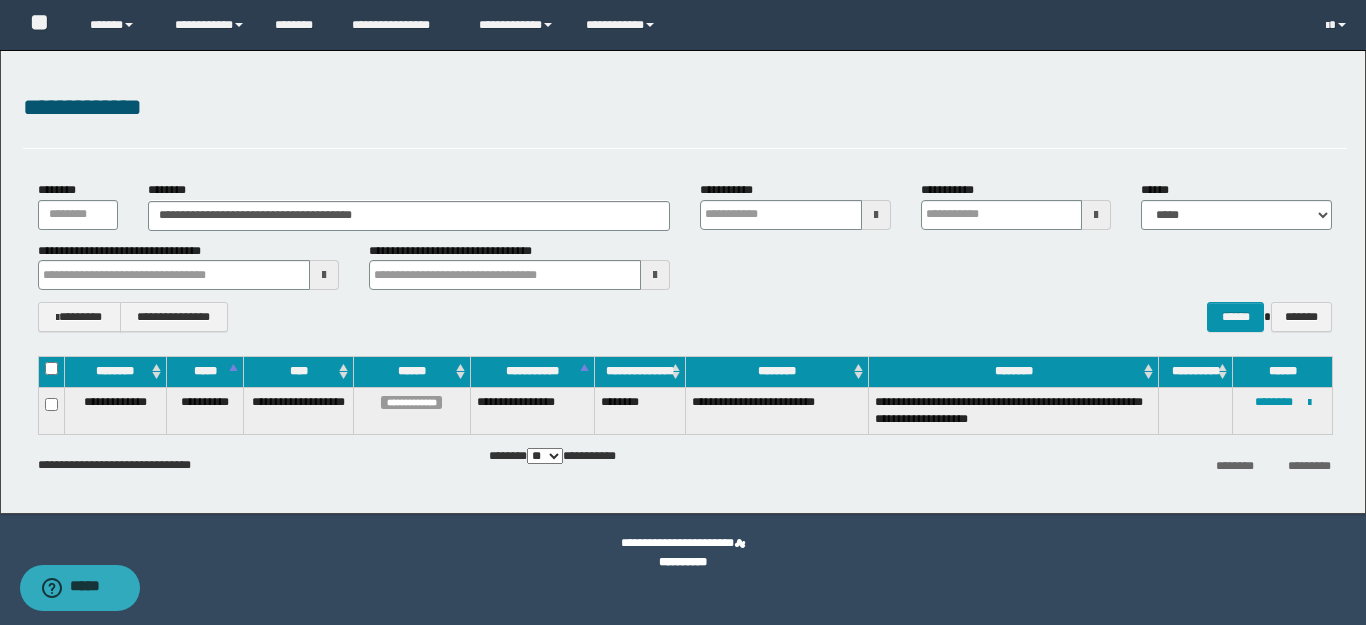 type 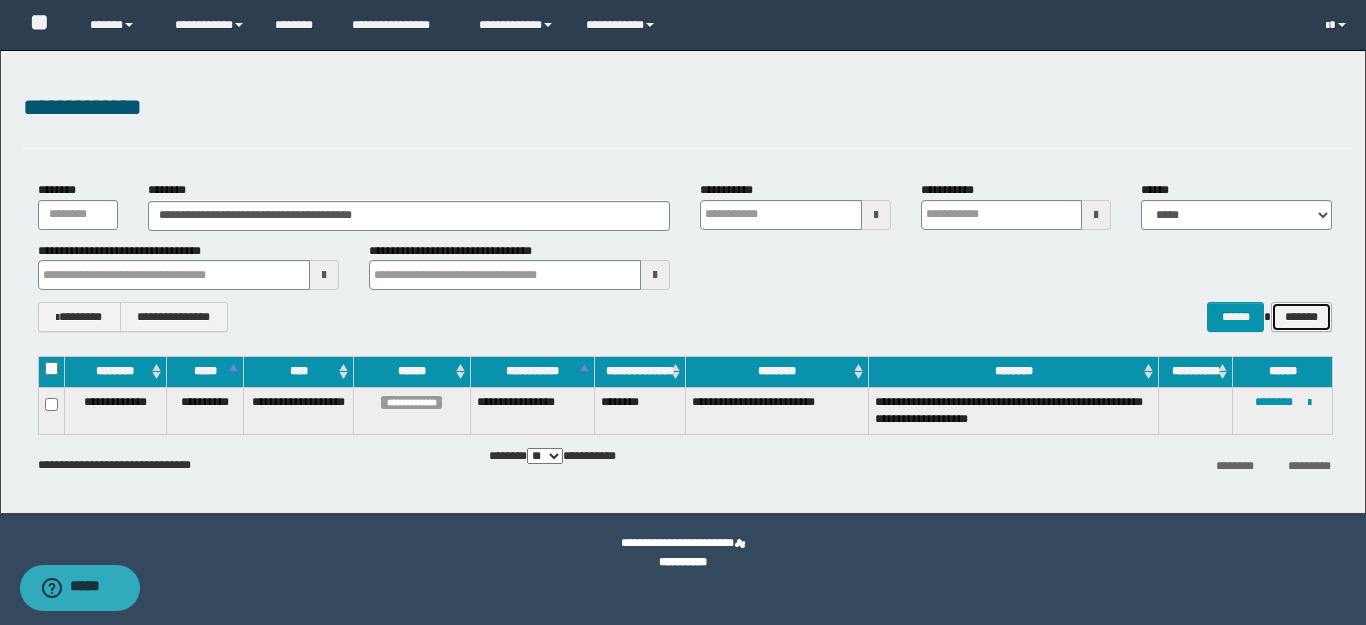 click on "*******" at bounding box center [1301, 317] 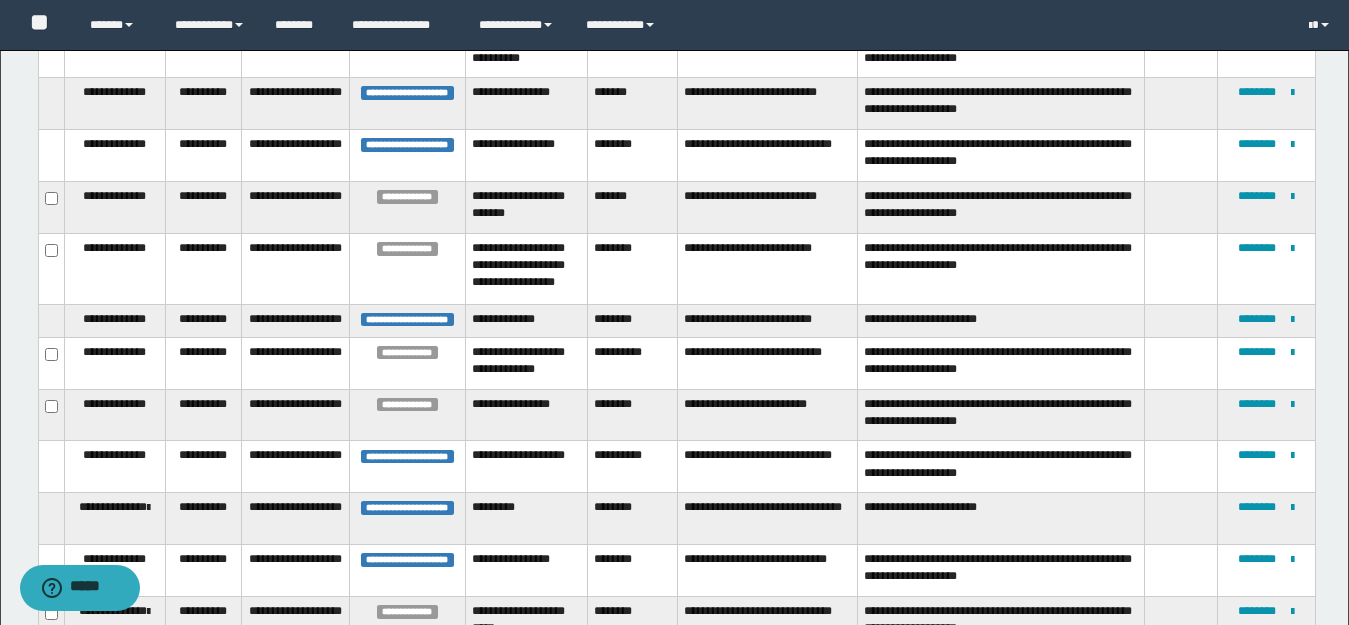 scroll, scrollTop: 400, scrollLeft: 0, axis: vertical 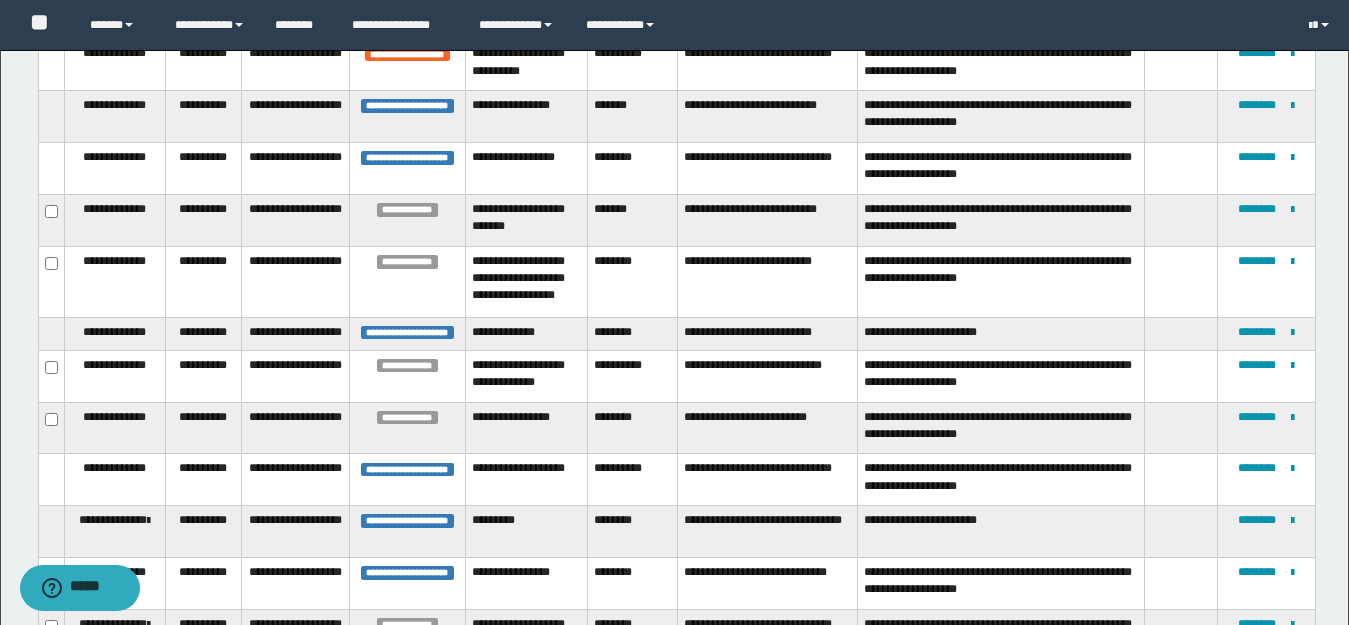 type 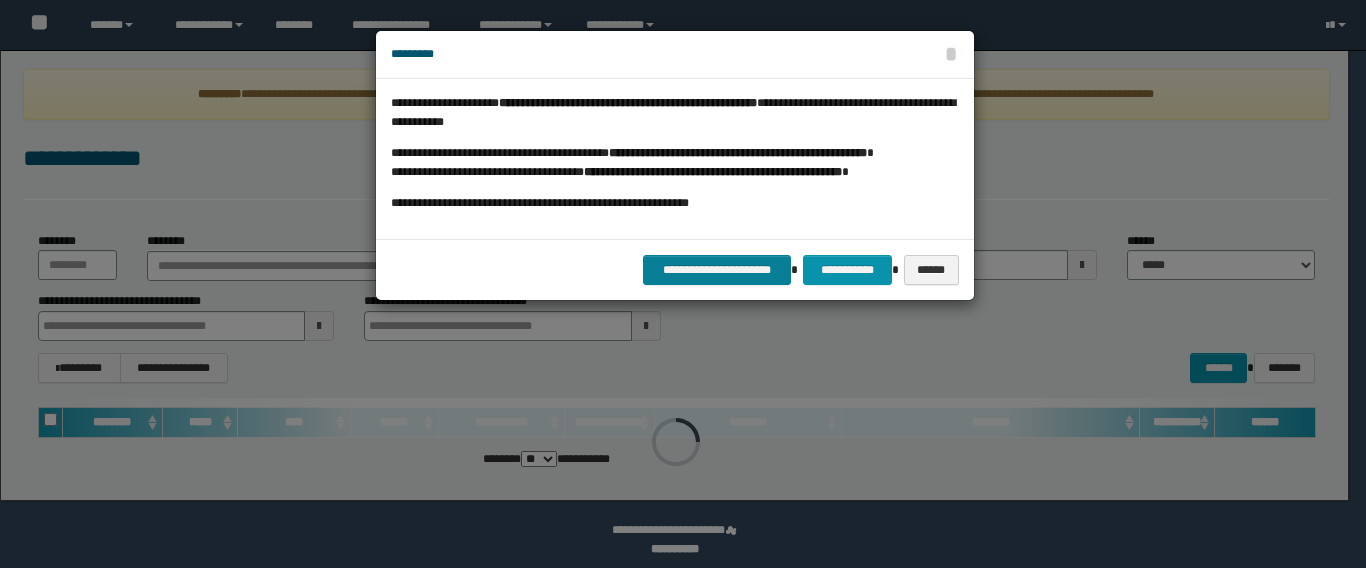 scroll, scrollTop: 0, scrollLeft: 0, axis: both 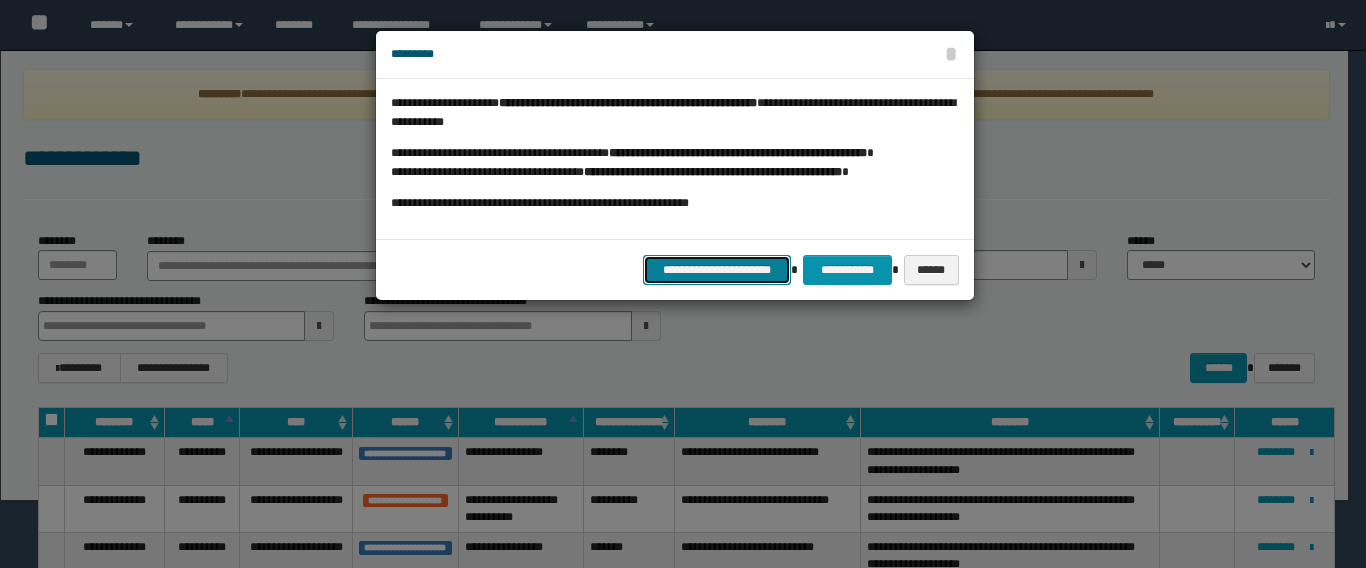 click on "**********" at bounding box center (717, 270) 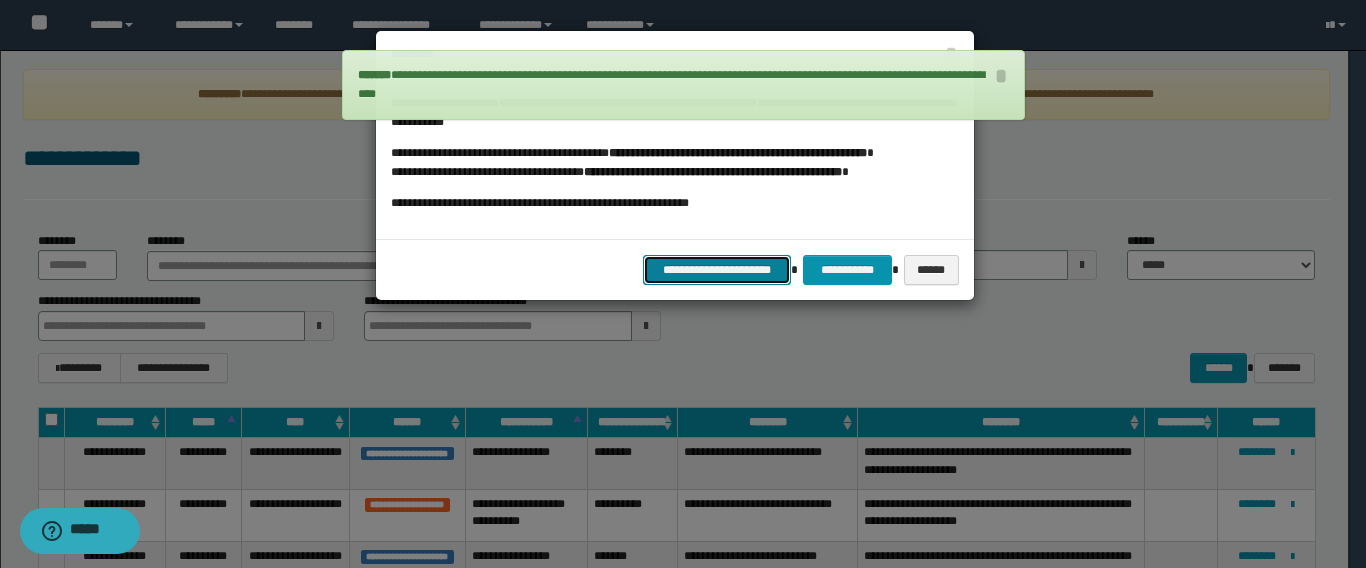 scroll, scrollTop: 0, scrollLeft: 0, axis: both 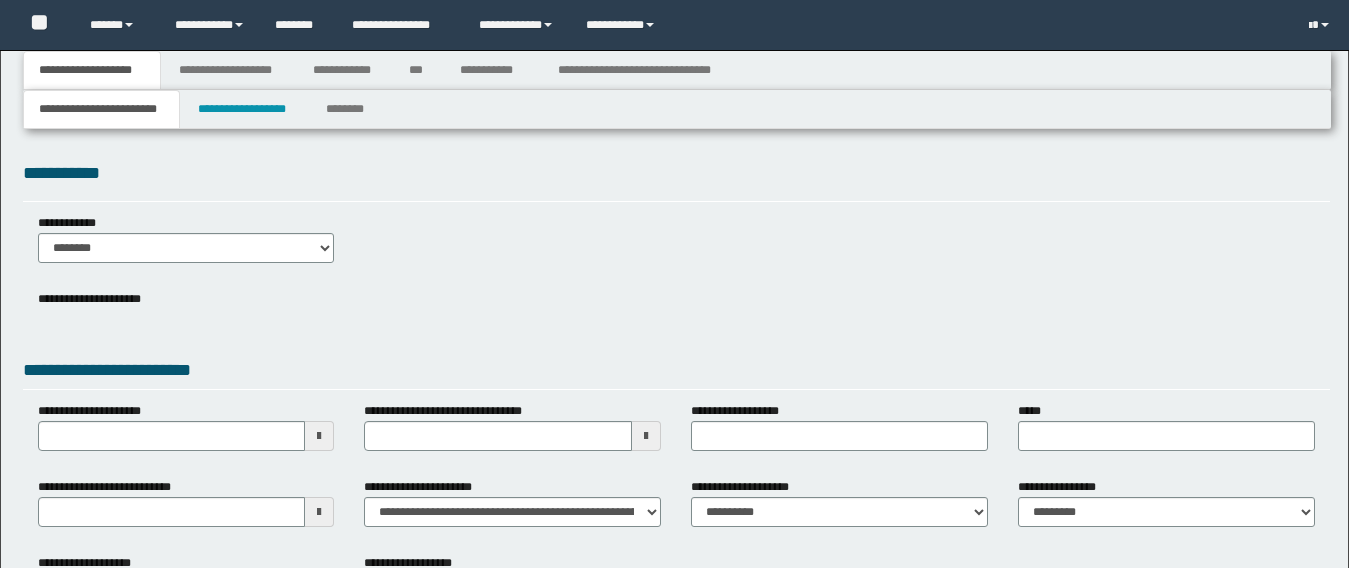 type 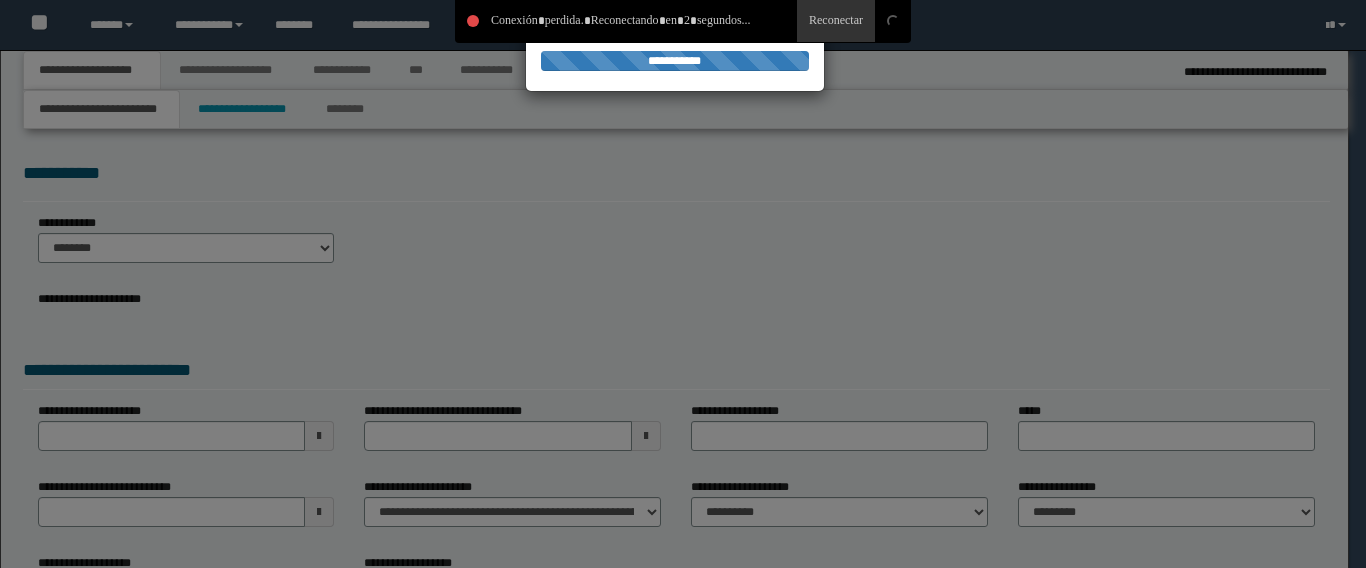 type on "**********" 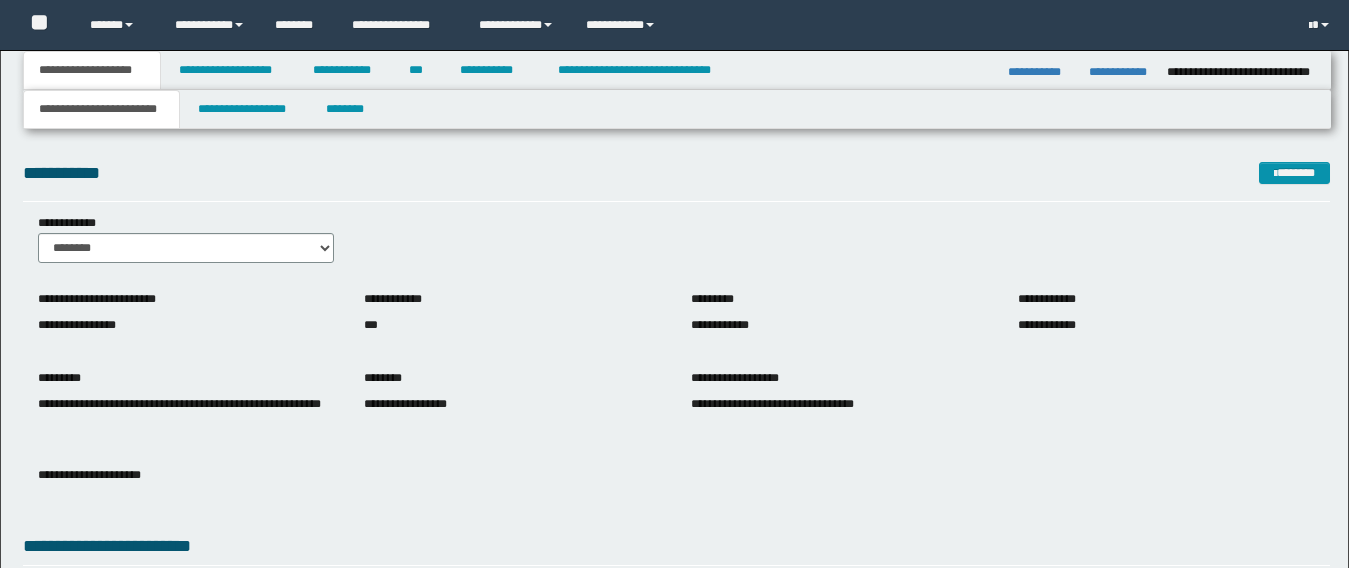 scroll, scrollTop: 0, scrollLeft: 0, axis: both 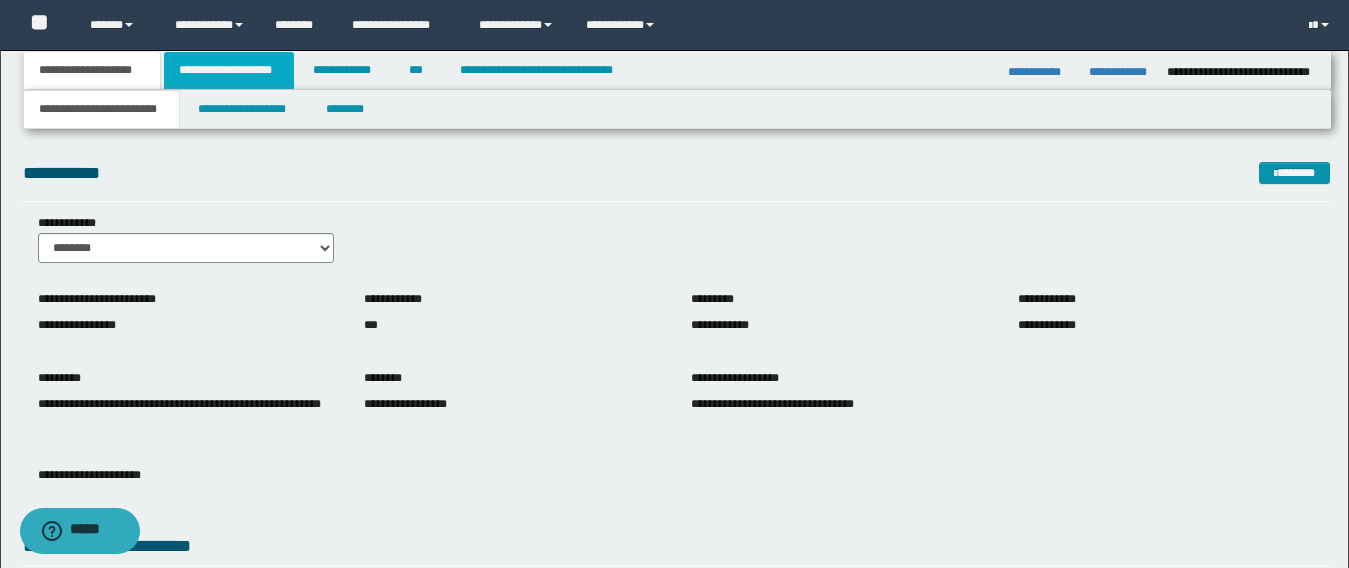 click on "**********" at bounding box center (229, 70) 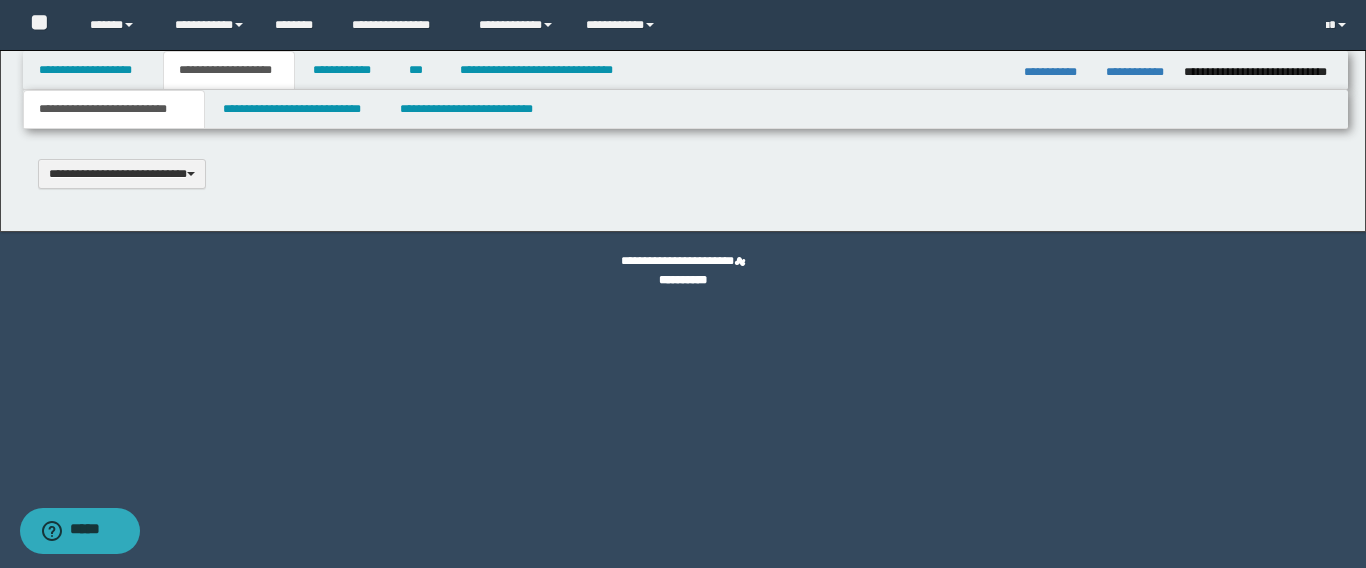 type 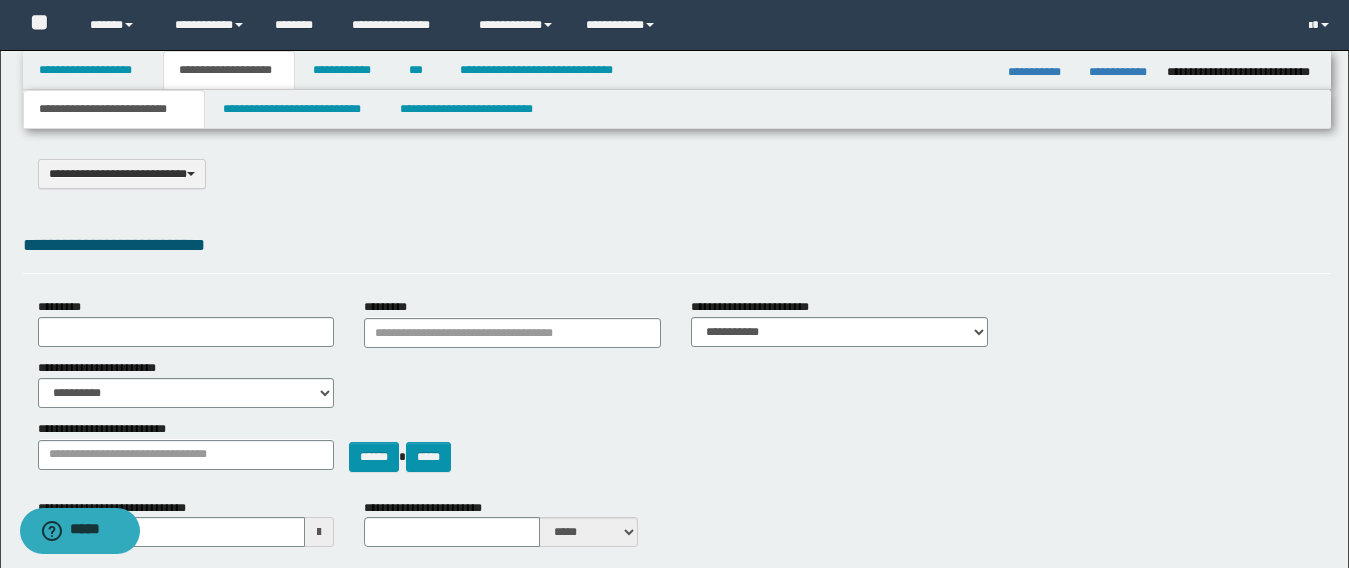 select on "*" 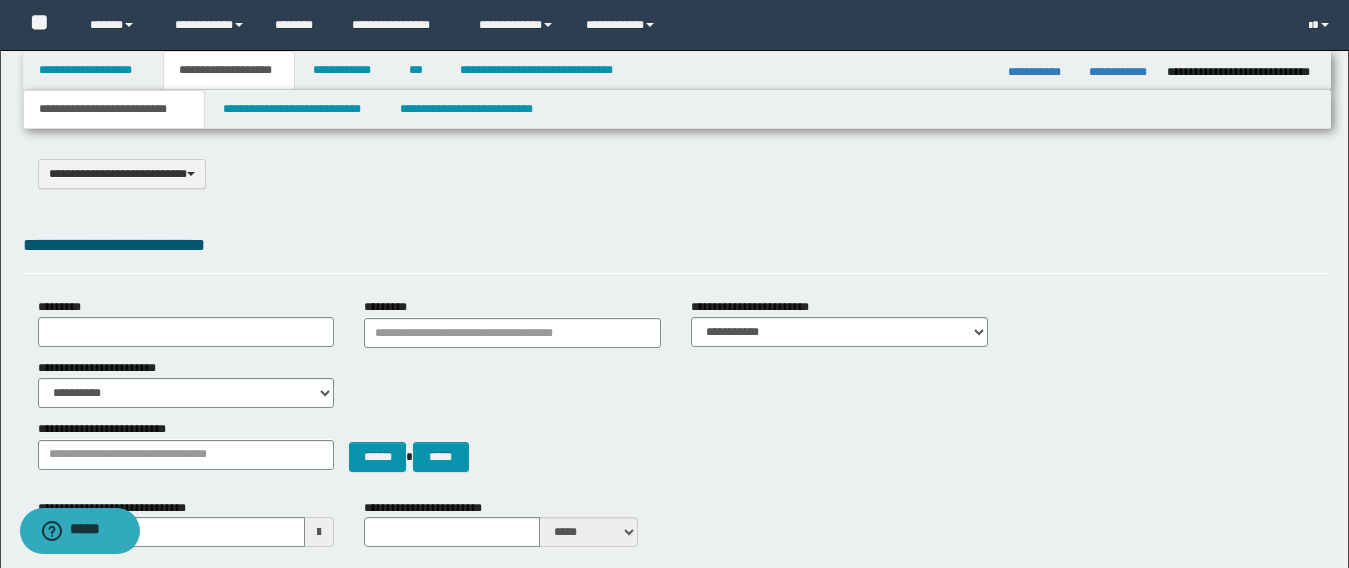 scroll, scrollTop: 0, scrollLeft: 0, axis: both 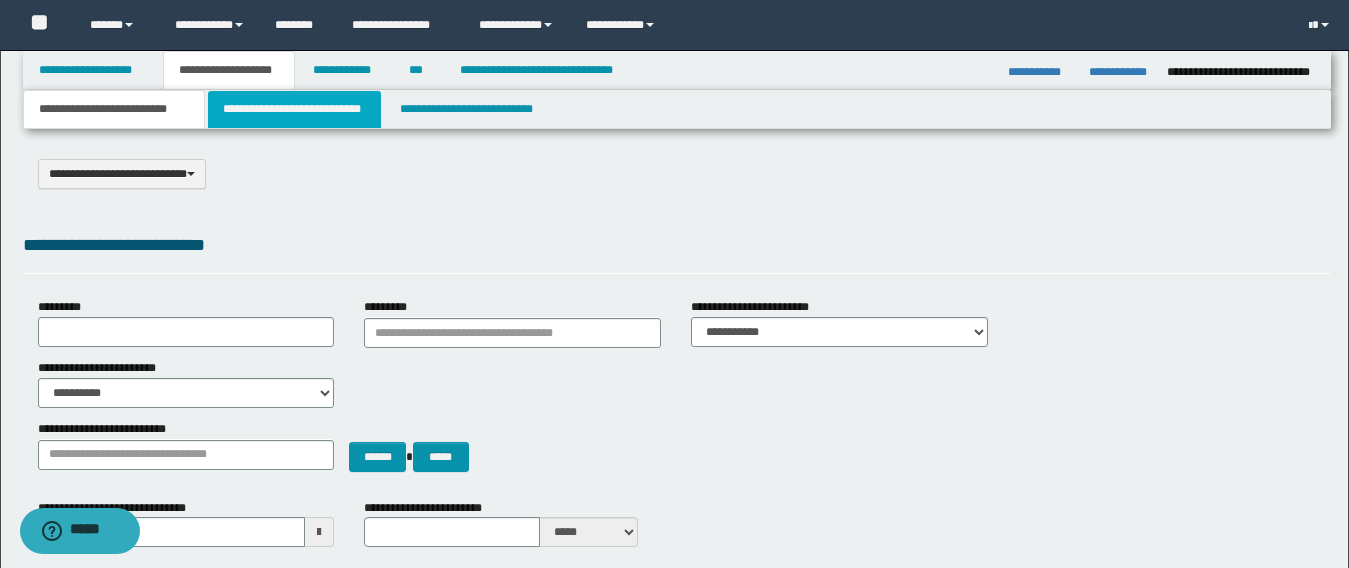 click on "**********" at bounding box center (294, 109) 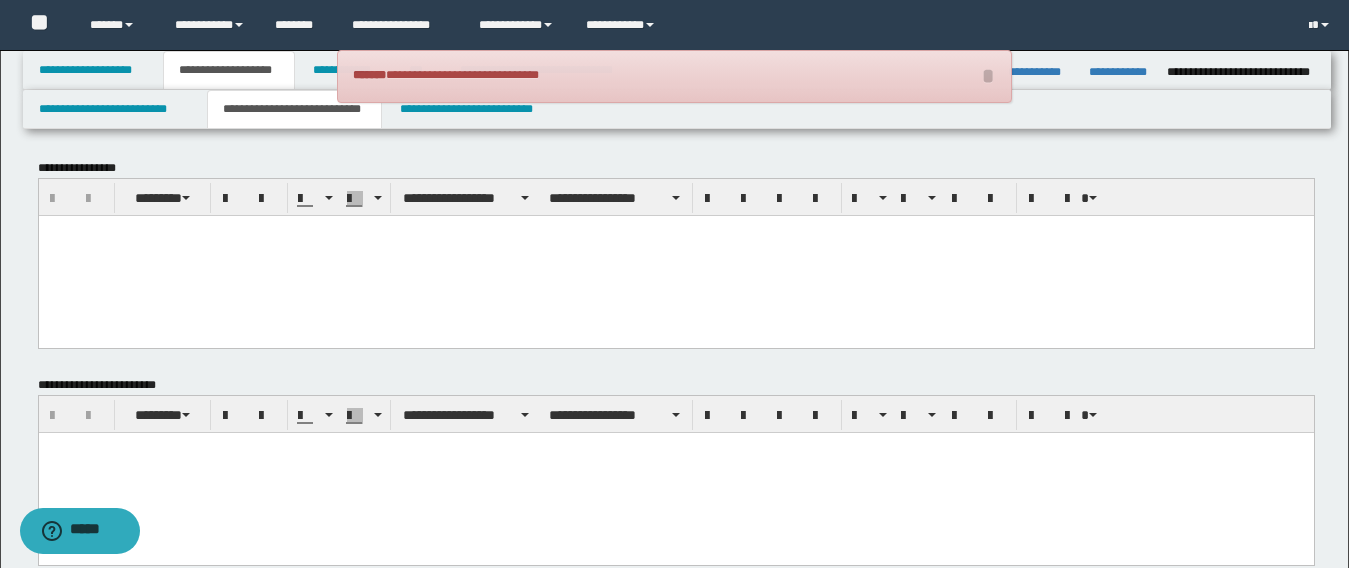 scroll, scrollTop: 0, scrollLeft: 0, axis: both 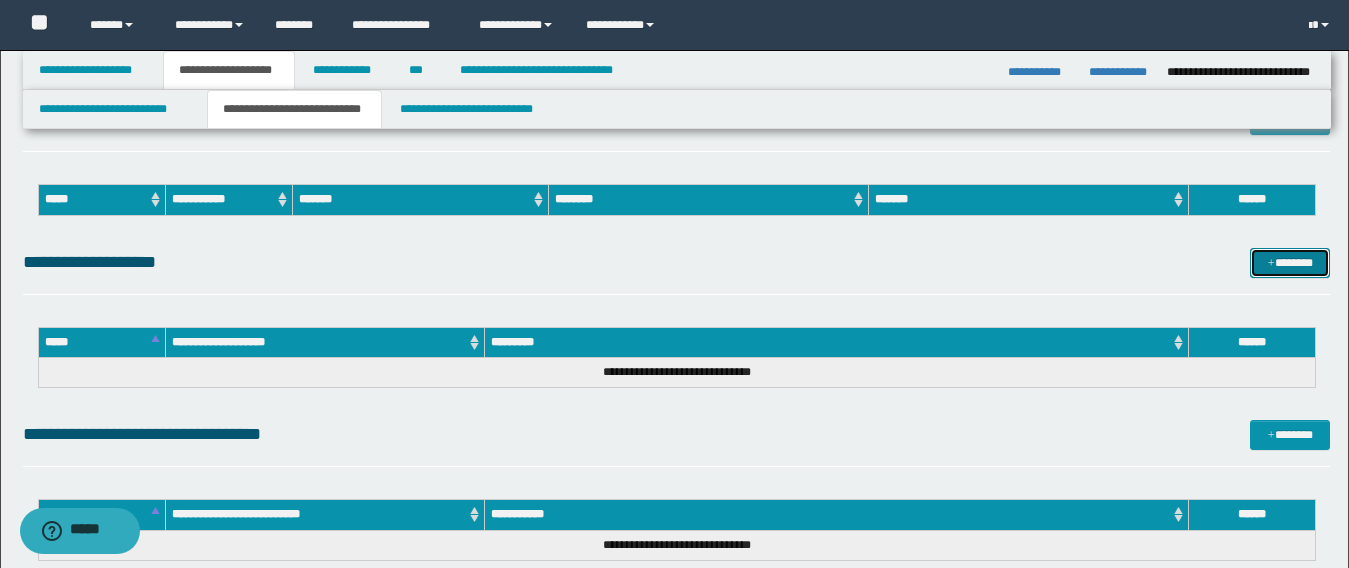 click on "*******" at bounding box center (1290, 263) 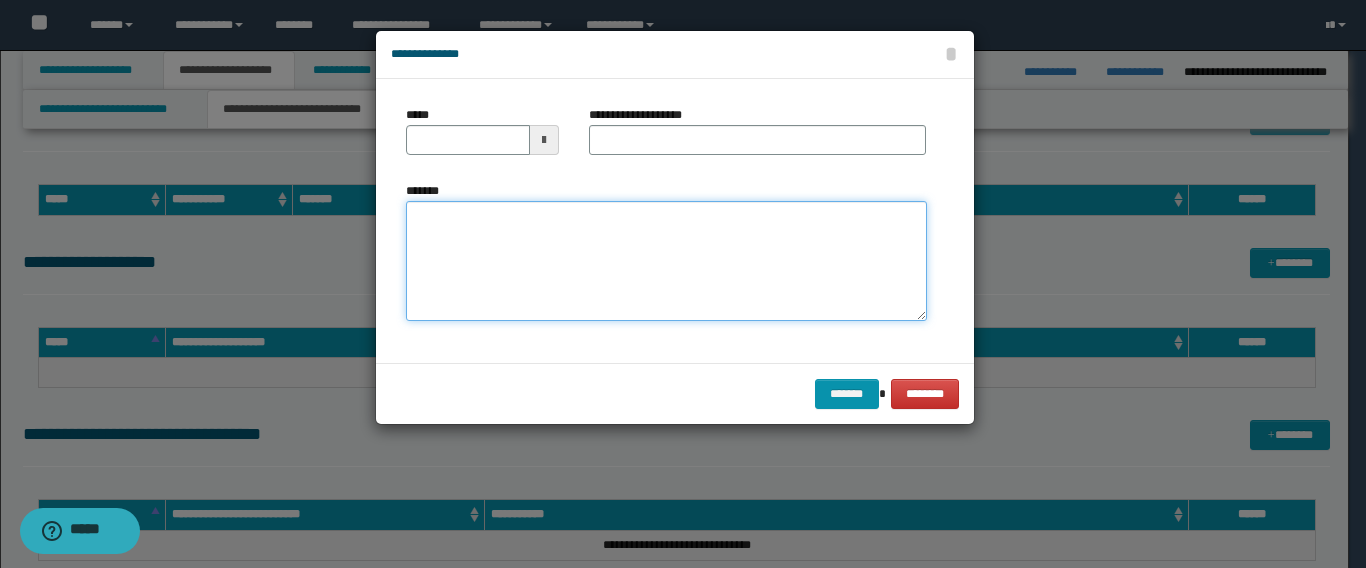 click on "*******" at bounding box center [666, 261] 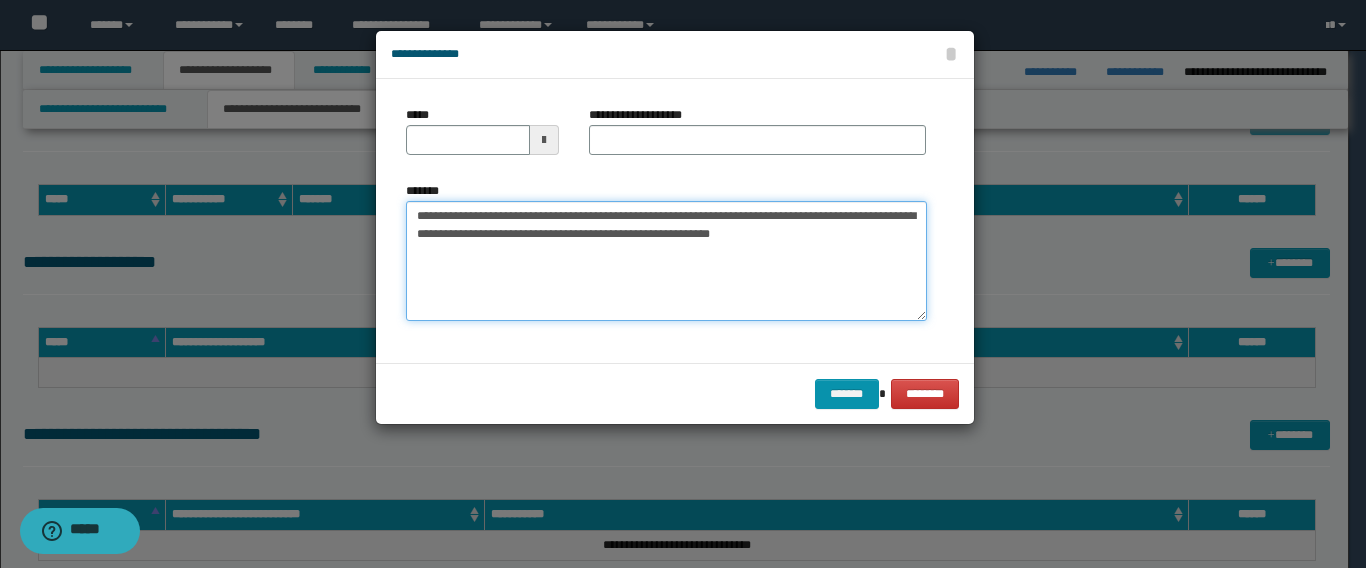 drag, startPoint x: 469, startPoint y: 221, endPoint x: 279, endPoint y: 217, distance: 190.0421 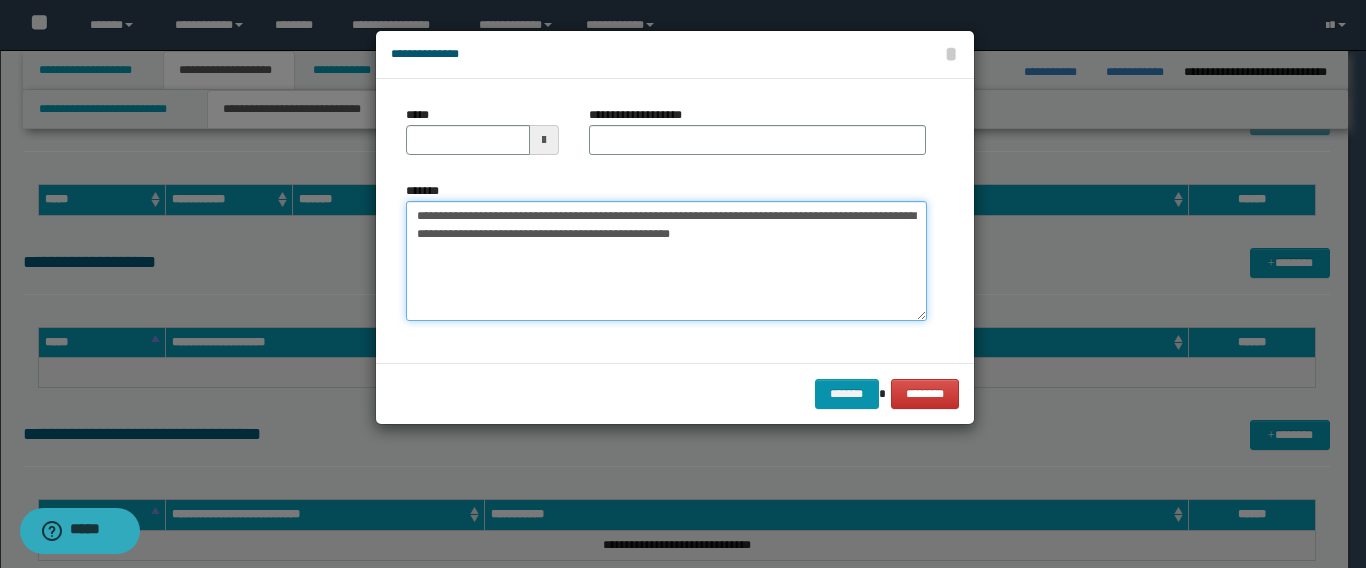 type on "**********" 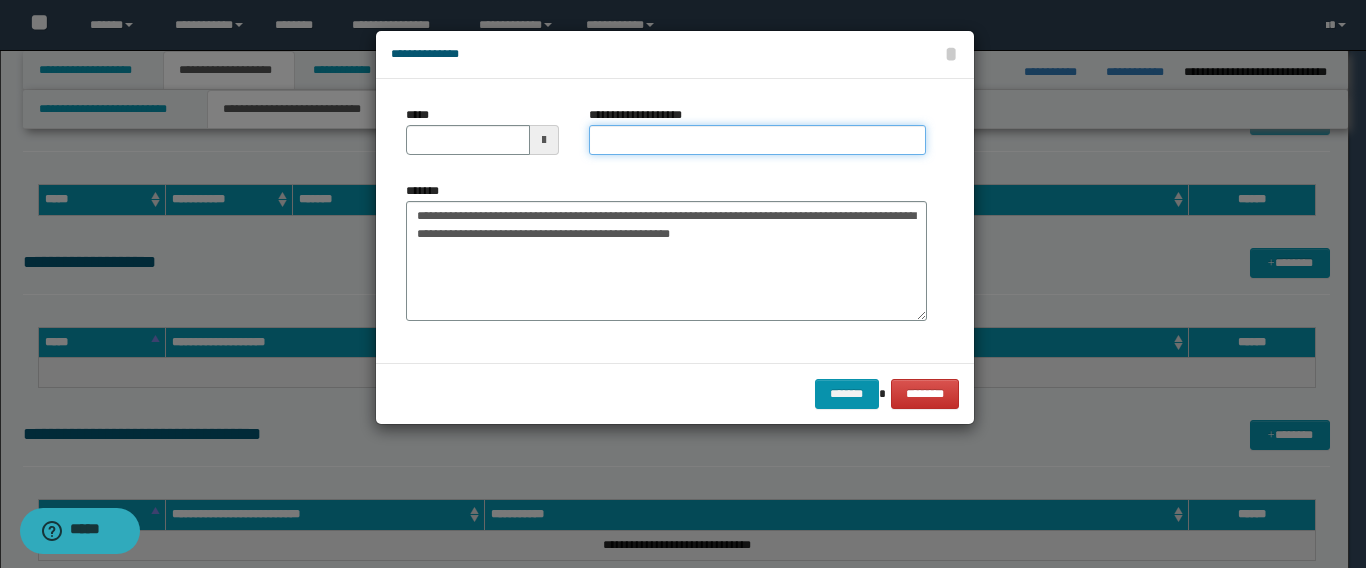 click on "**********" at bounding box center [757, 140] 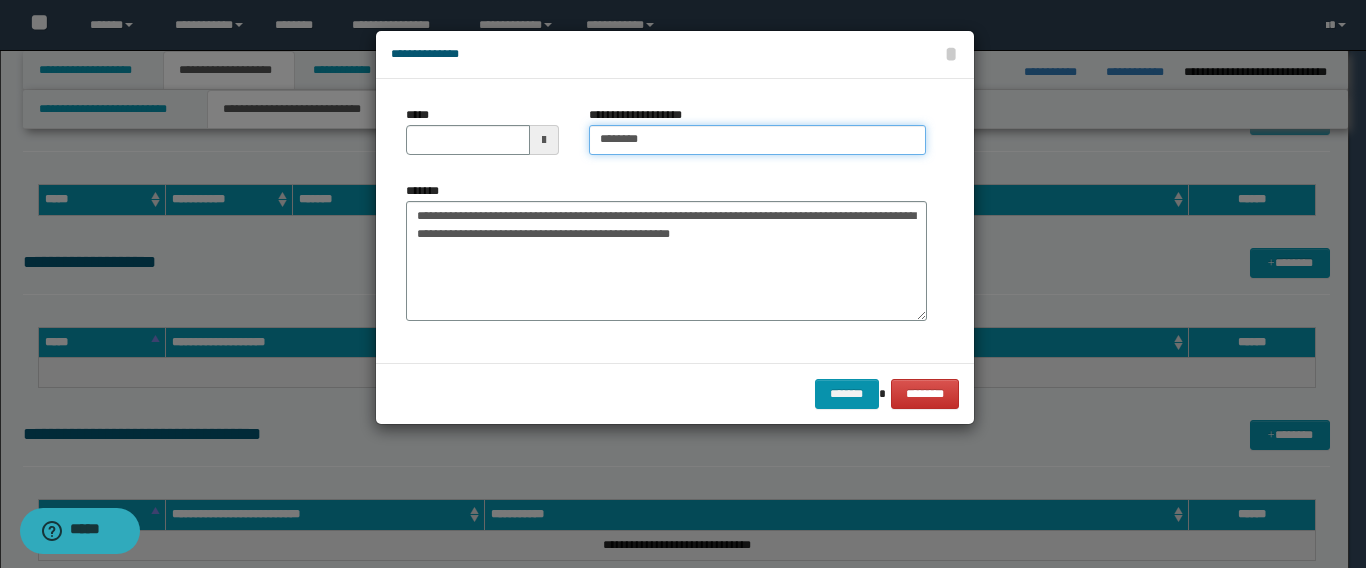 type on "*******" 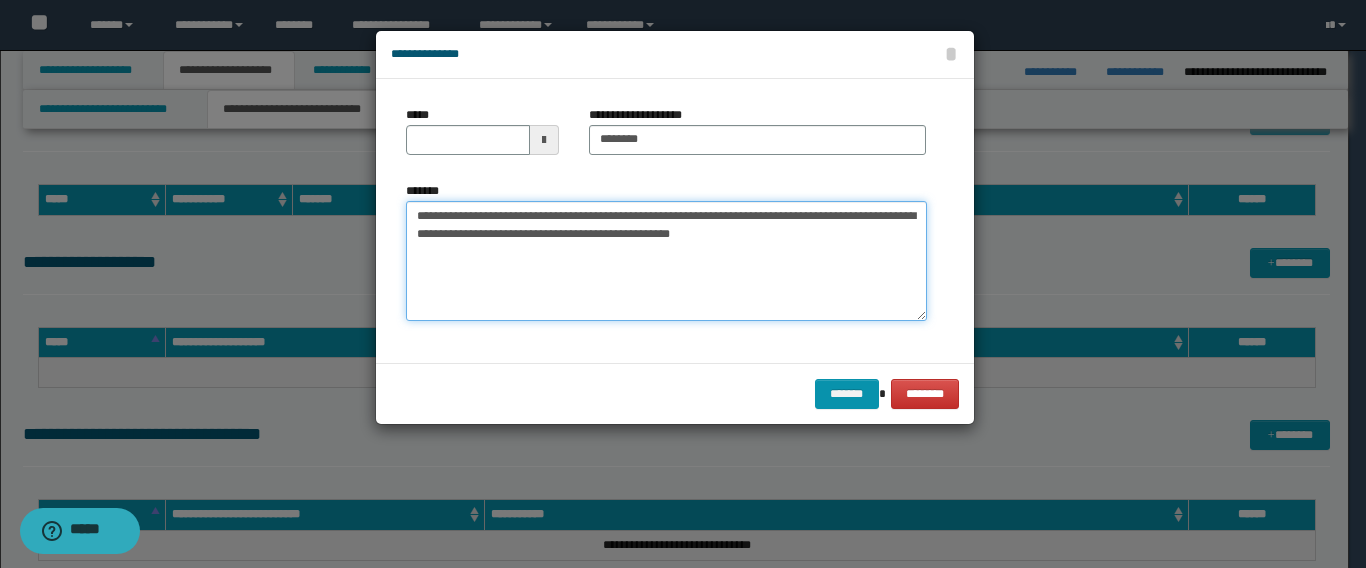 drag, startPoint x: 485, startPoint y: 209, endPoint x: 261, endPoint y: 214, distance: 224.0558 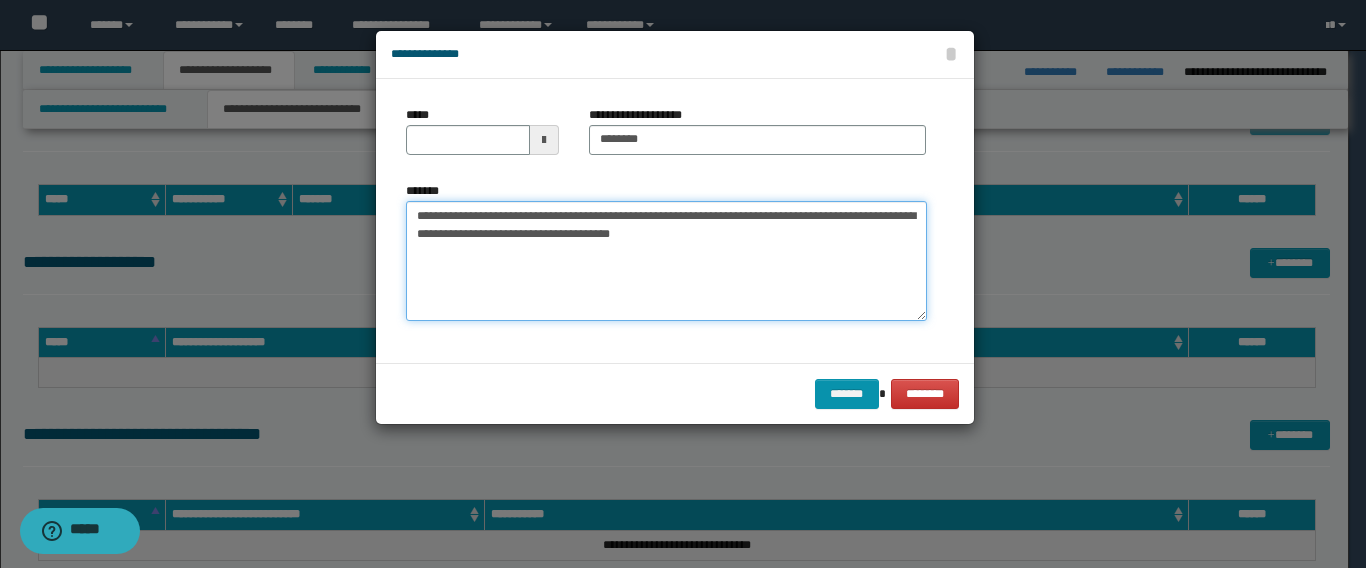 type 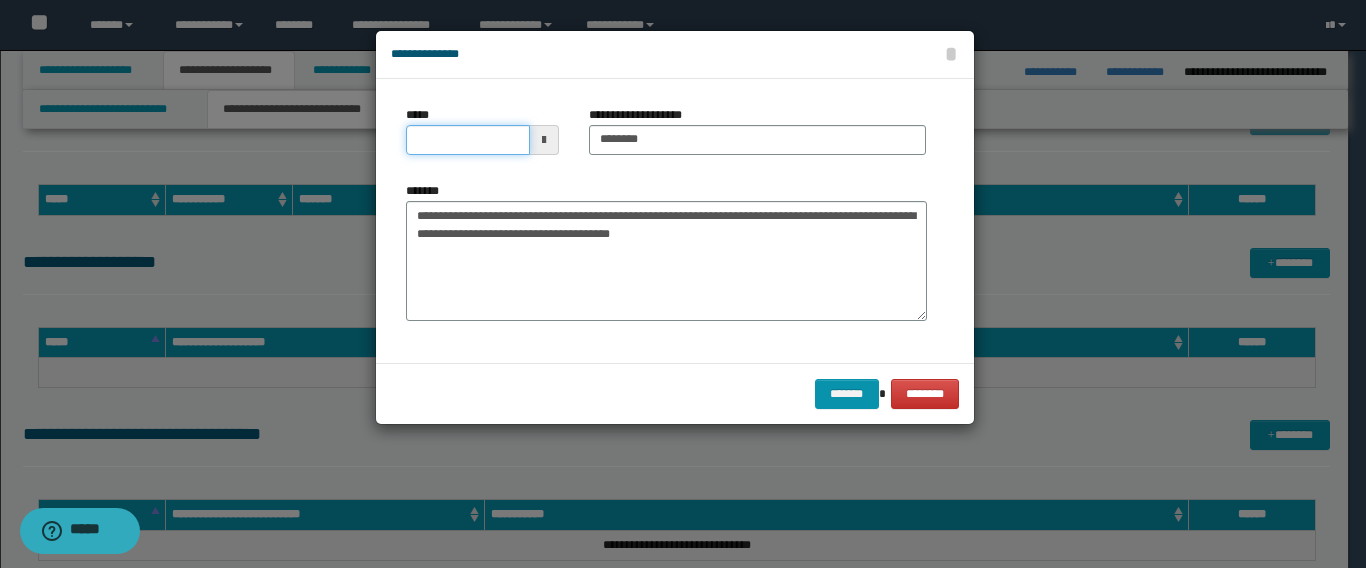 click on "*****" at bounding box center (468, 140) 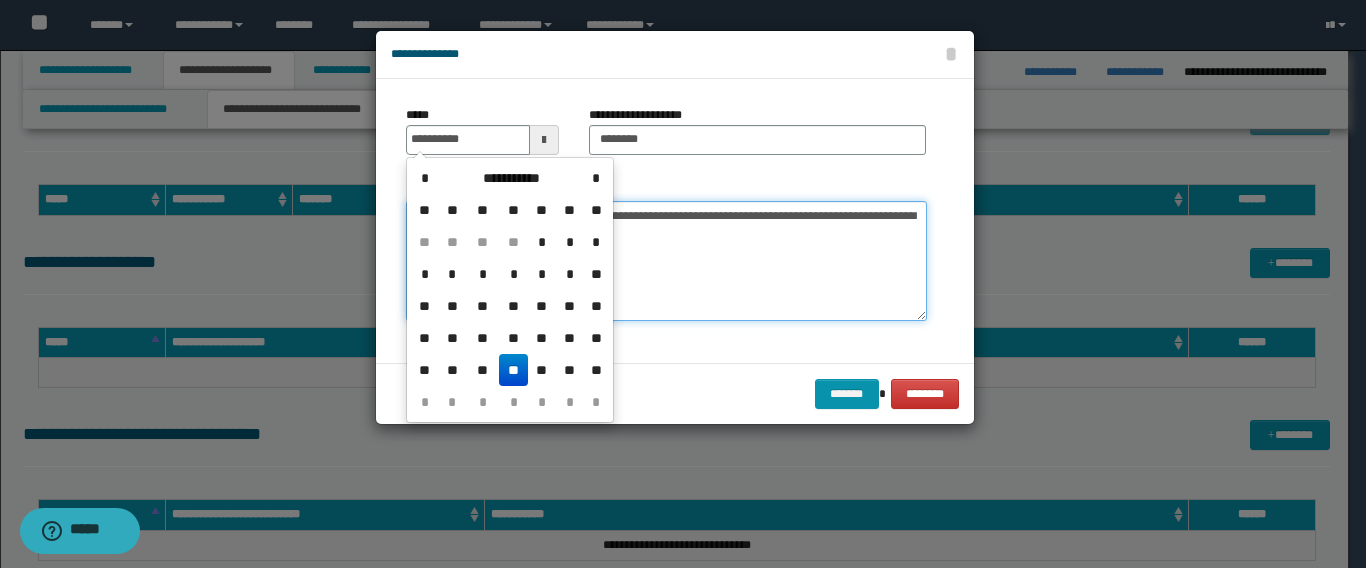 type on "**********" 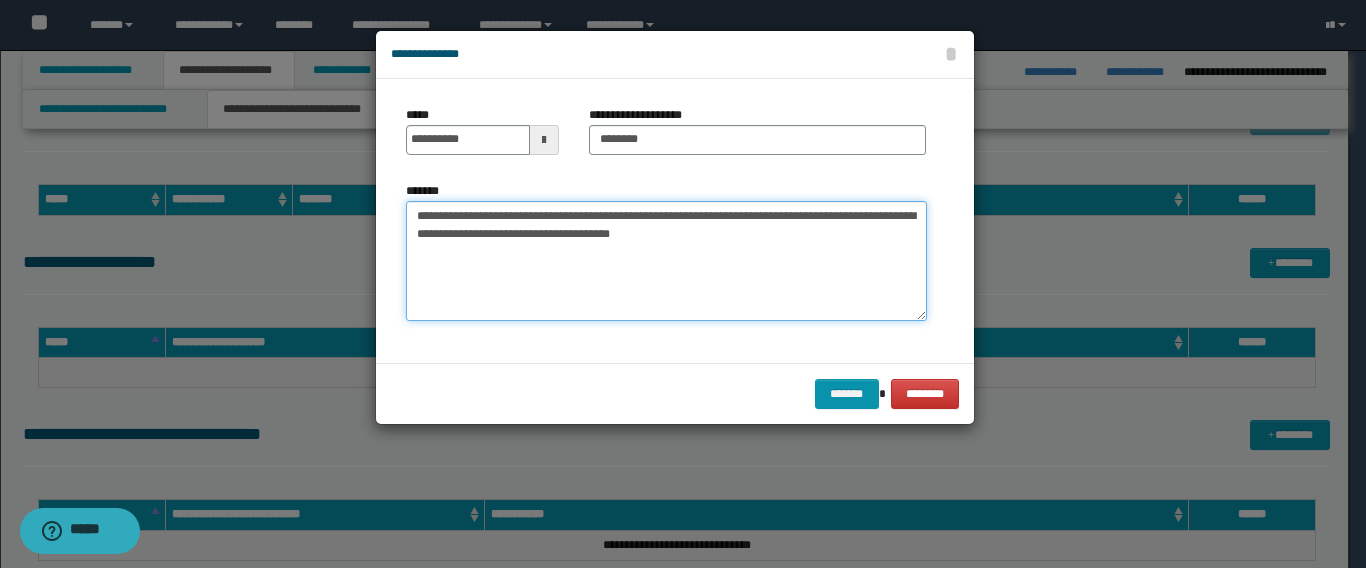 click on "**********" at bounding box center [666, 261] 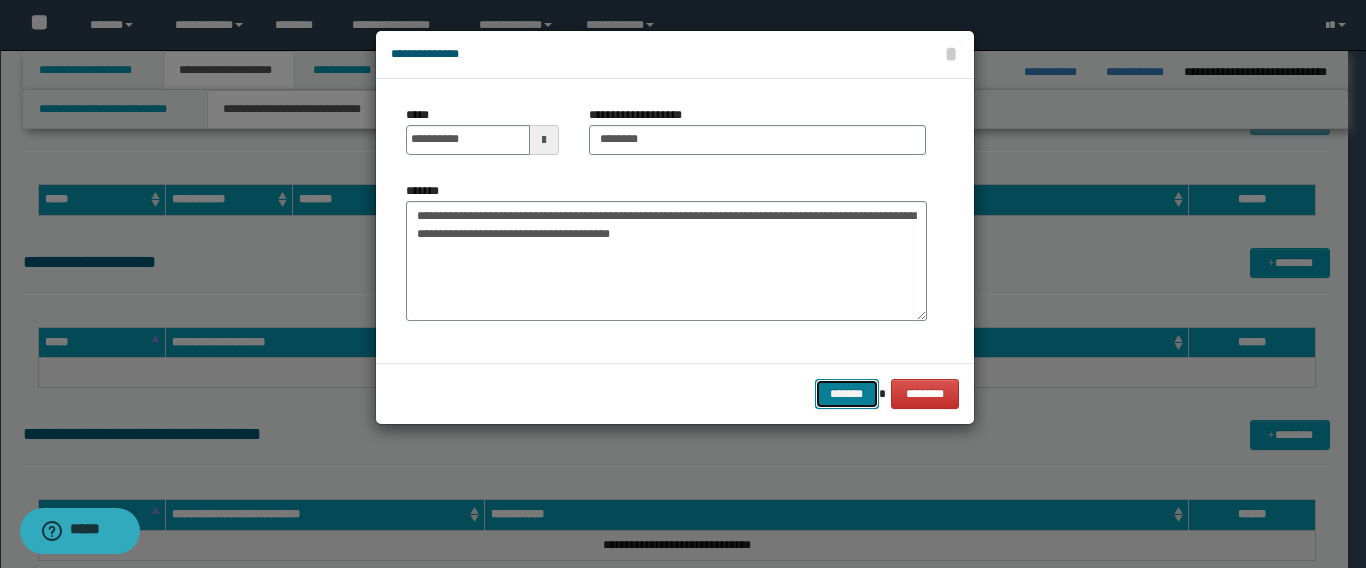 click on "*******" at bounding box center (847, 394) 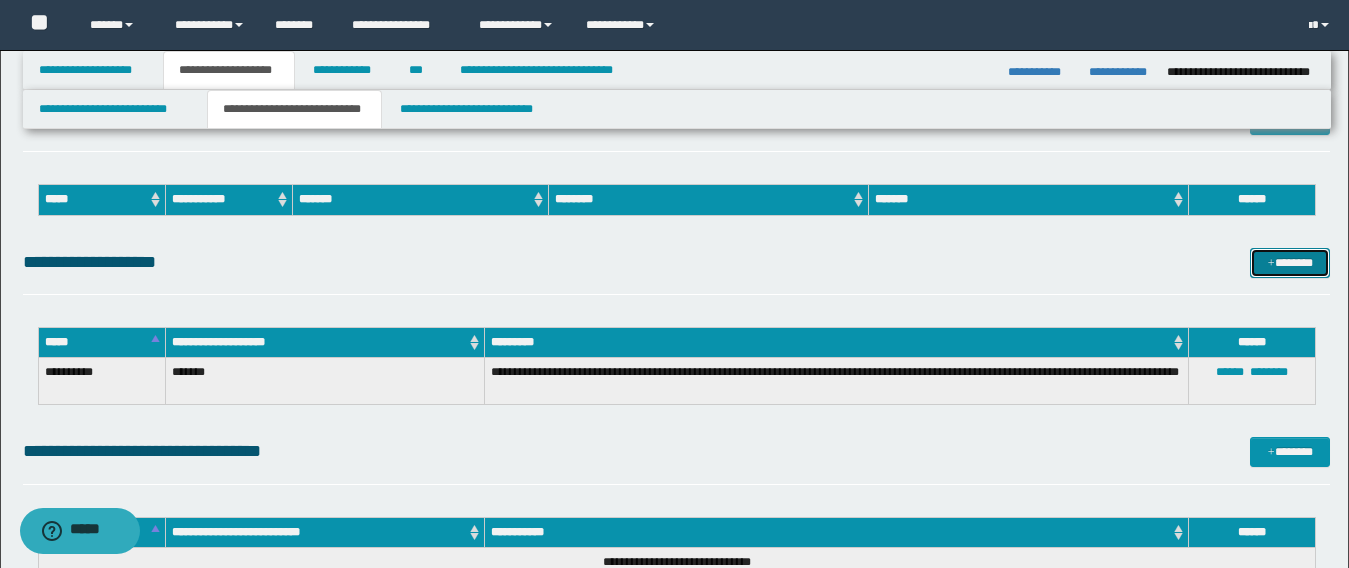 click on "*******" at bounding box center [1290, 263] 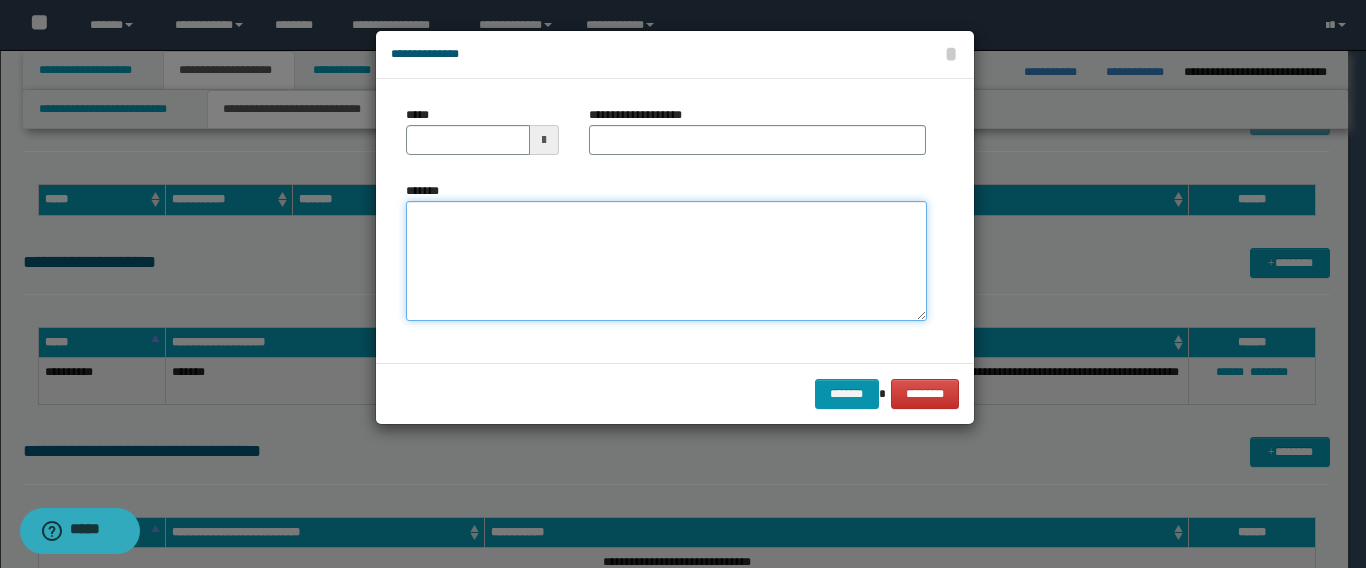 click on "*******" at bounding box center [666, 261] 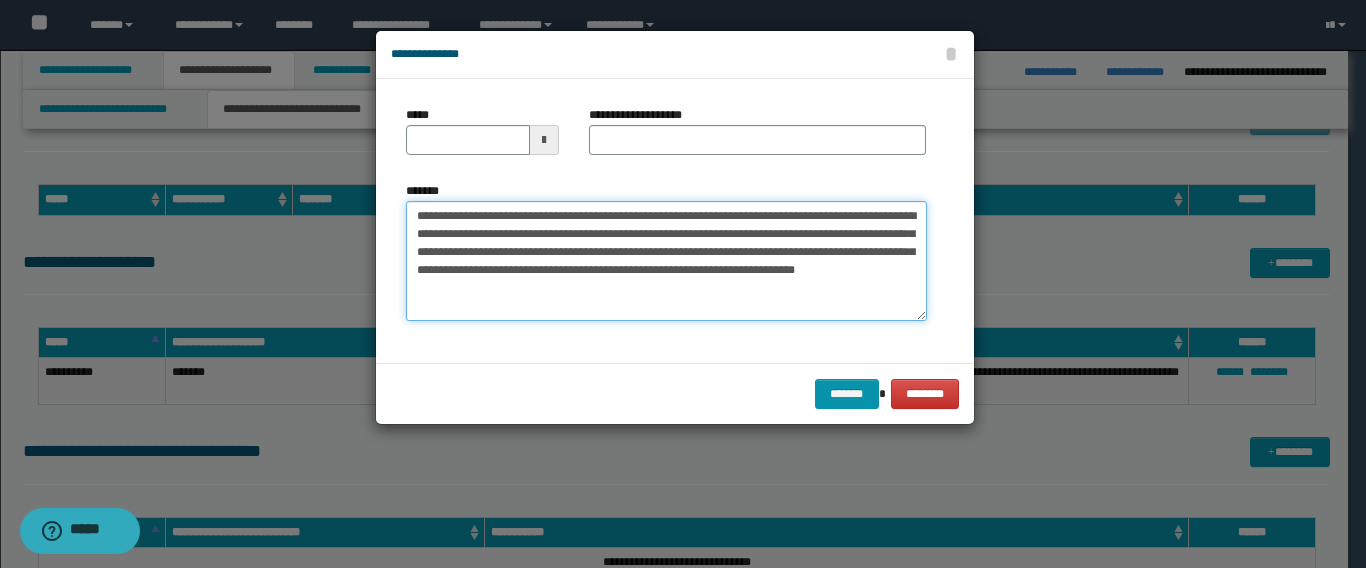 click on "**********" at bounding box center [666, 261] 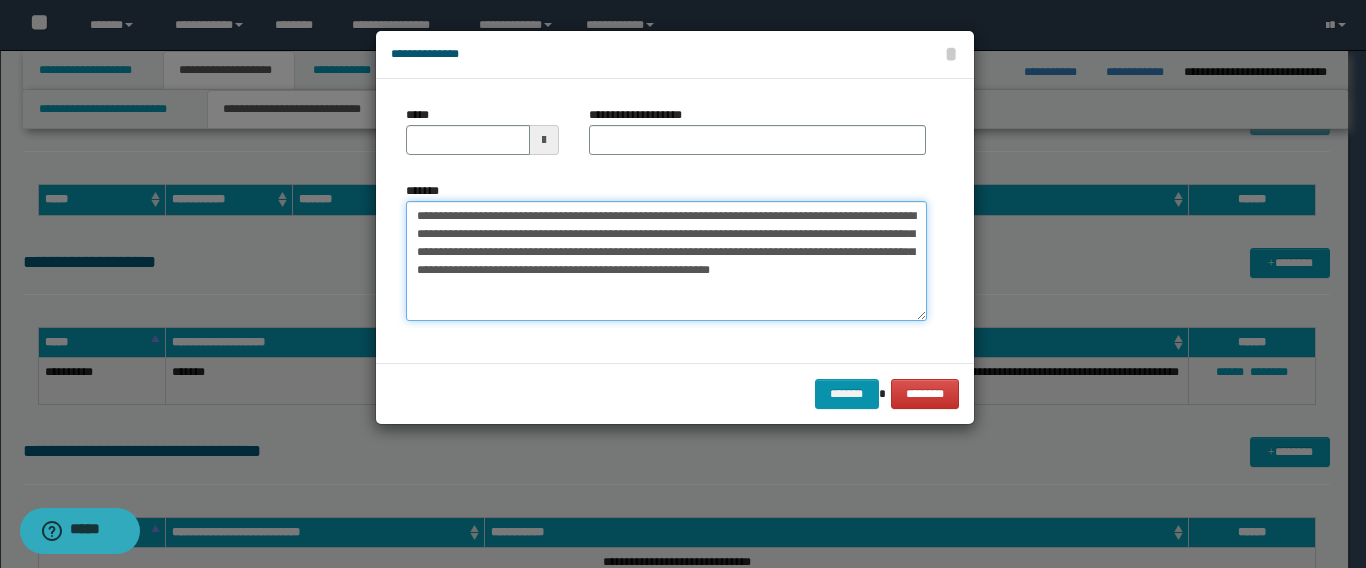type on "**********" 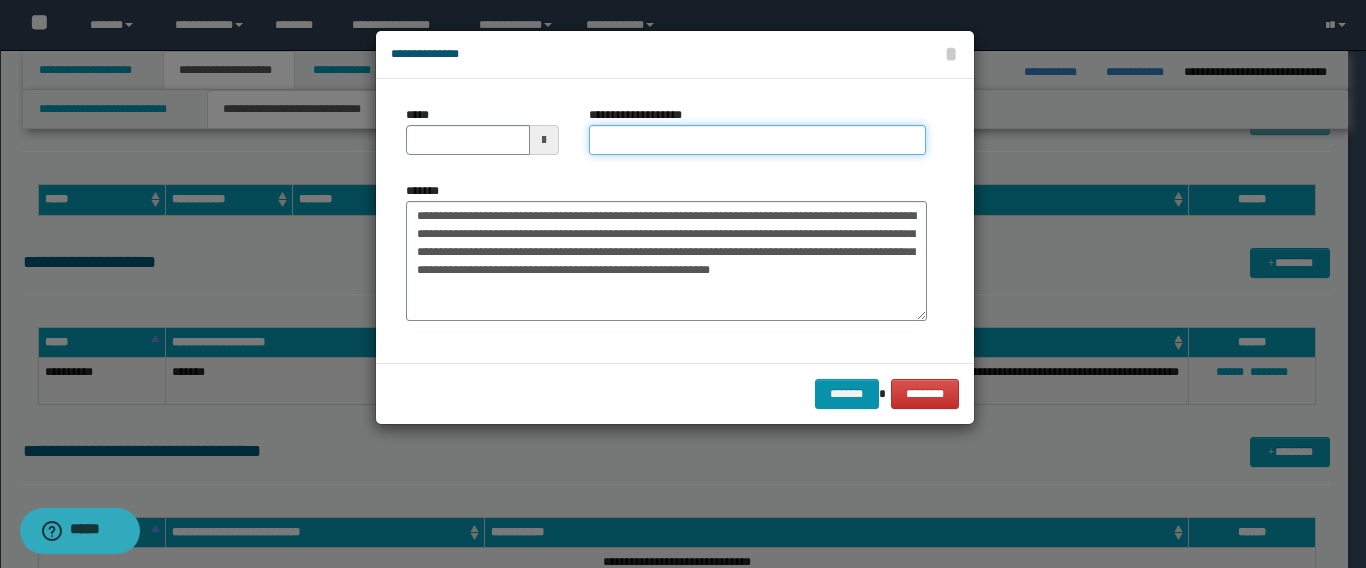 click on "**********" at bounding box center [757, 140] 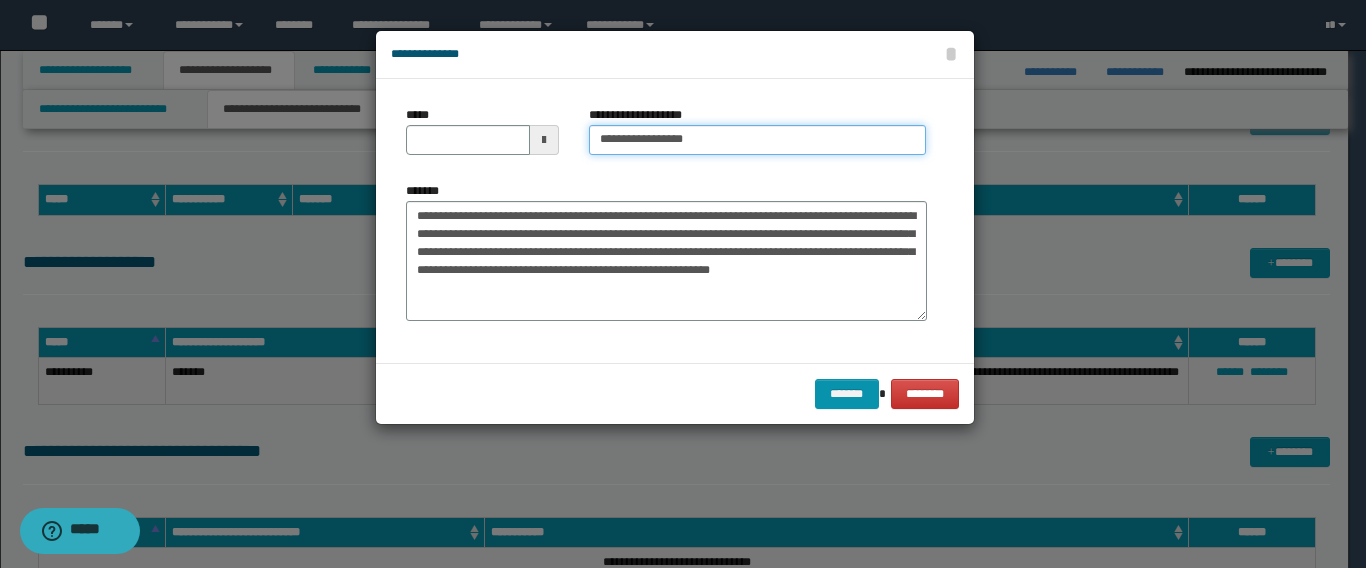 type on "**********" 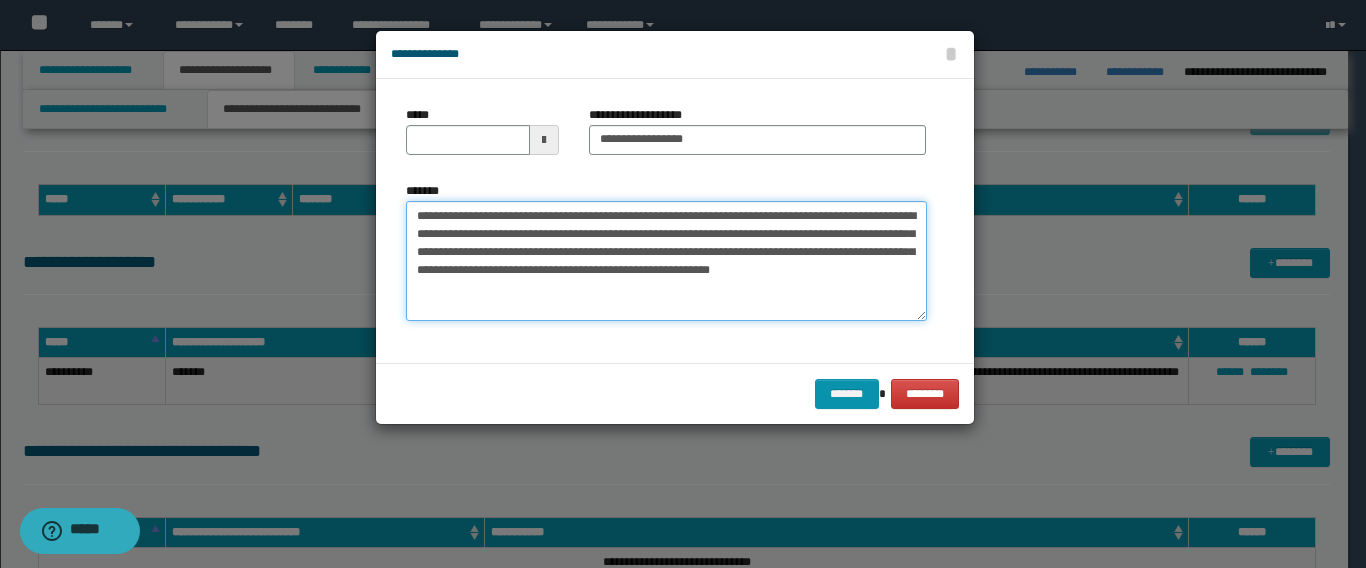 drag, startPoint x: 485, startPoint y: 210, endPoint x: 182, endPoint y: 208, distance: 303.0066 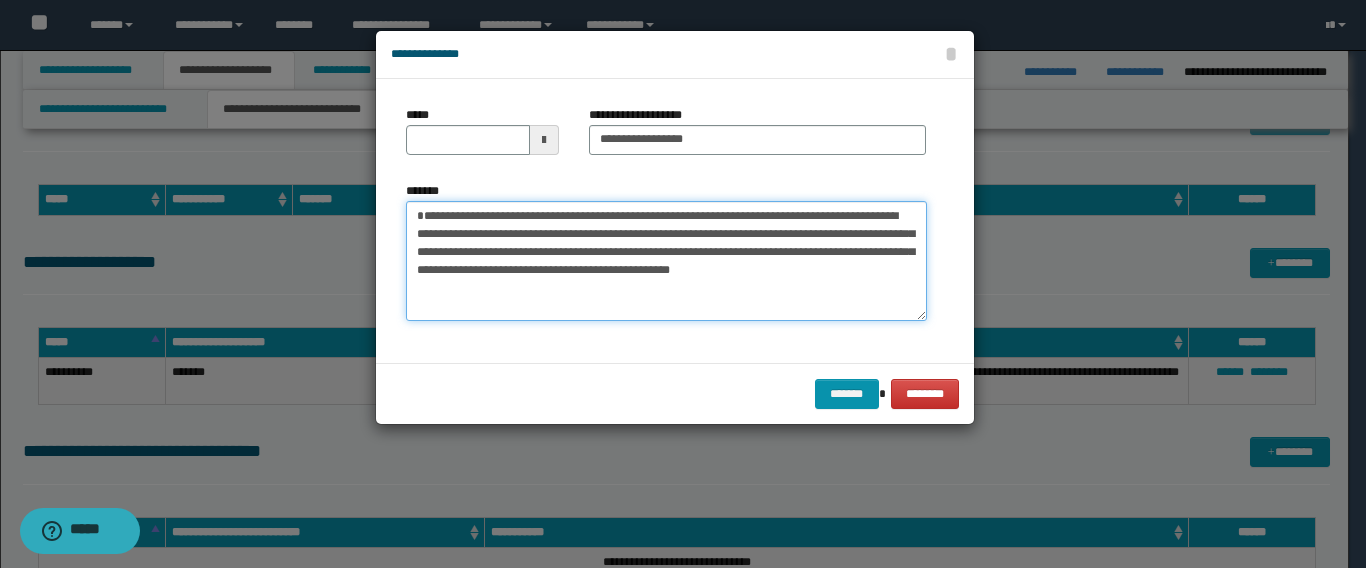 type 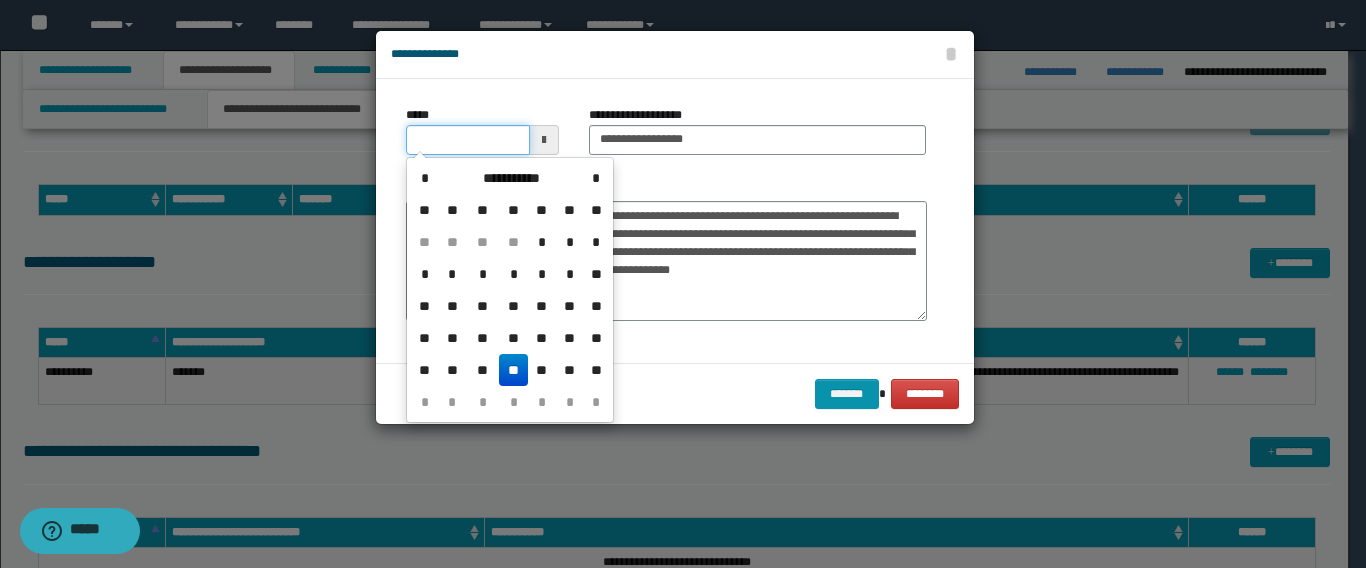 drag, startPoint x: 433, startPoint y: 132, endPoint x: 528, endPoint y: 158, distance: 98.49365 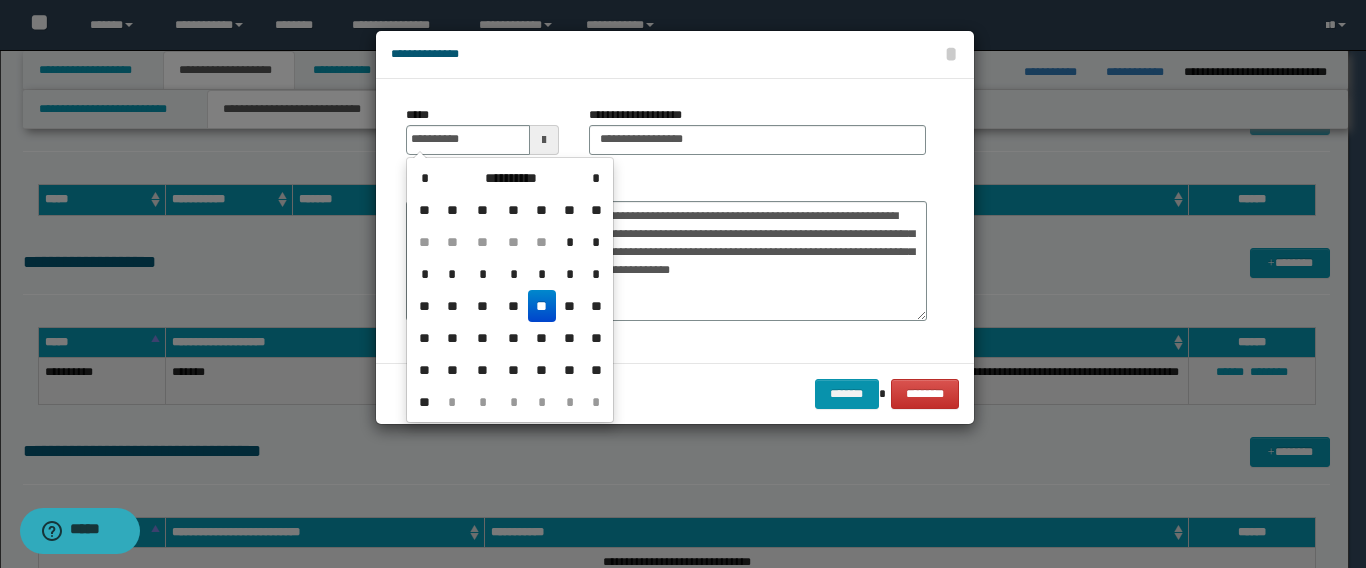 click on "**" at bounding box center (542, 306) 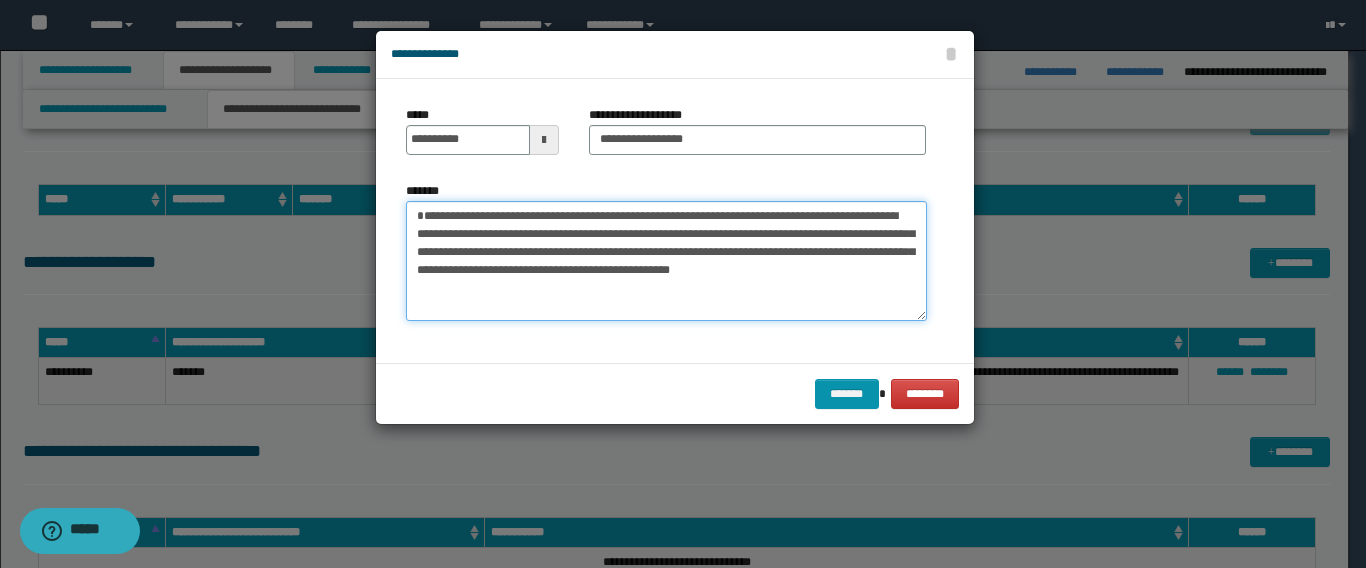 click on "**********" at bounding box center (666, 261) 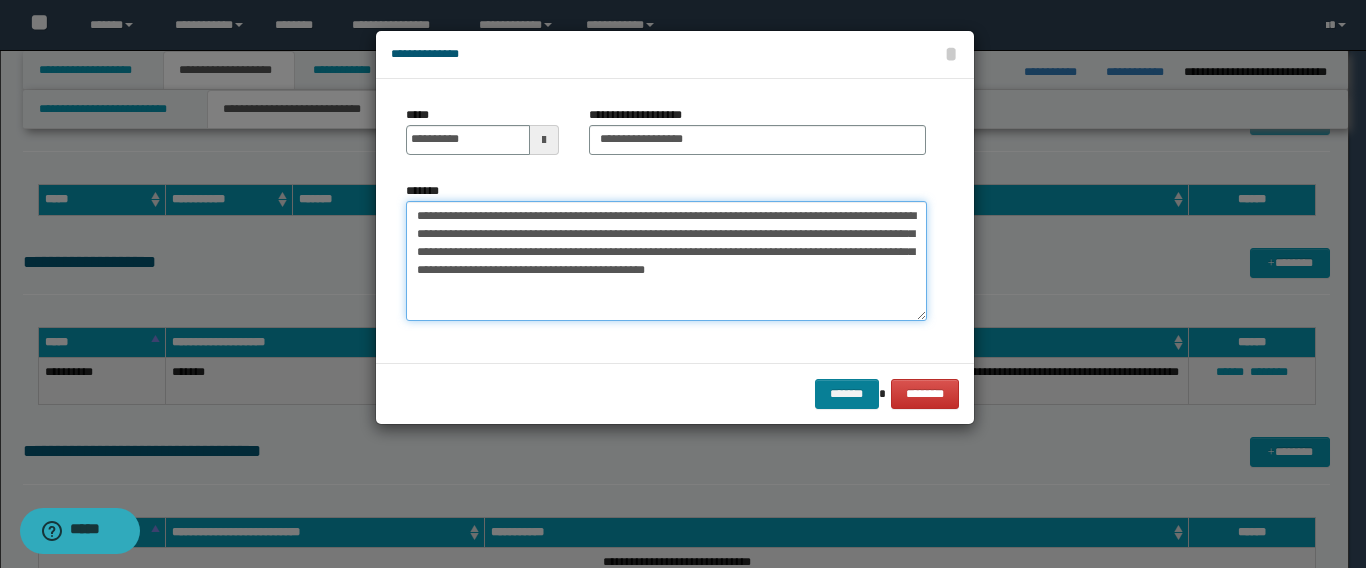type on "**********" 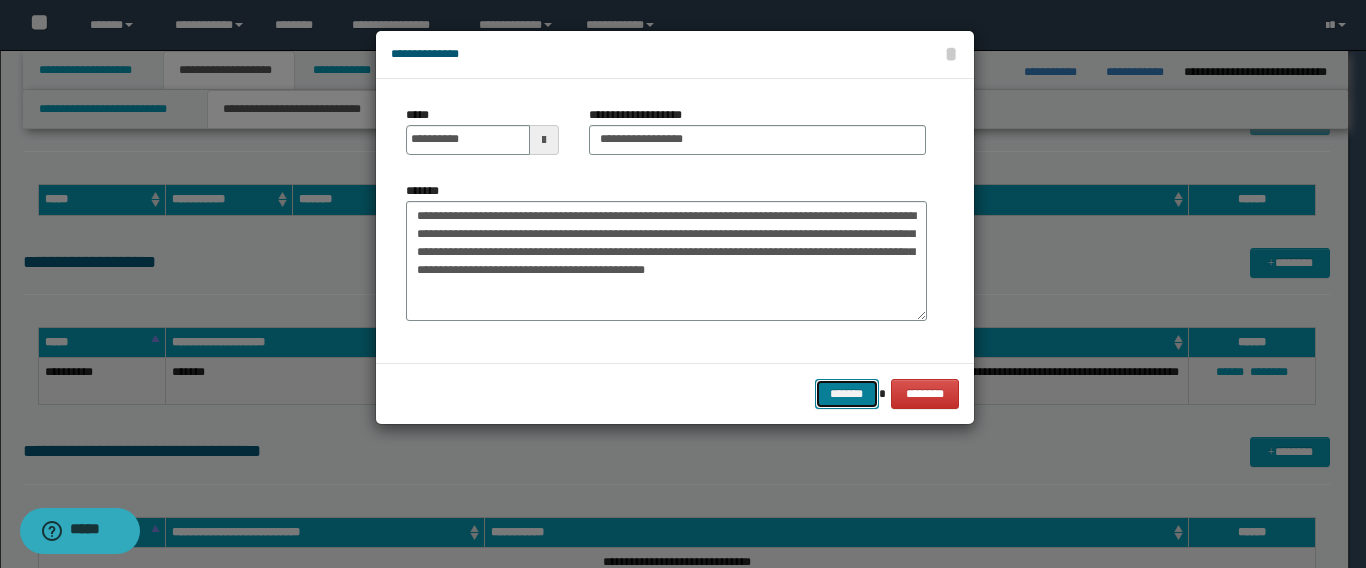 click on "*******" at bounding box center [847, 394] 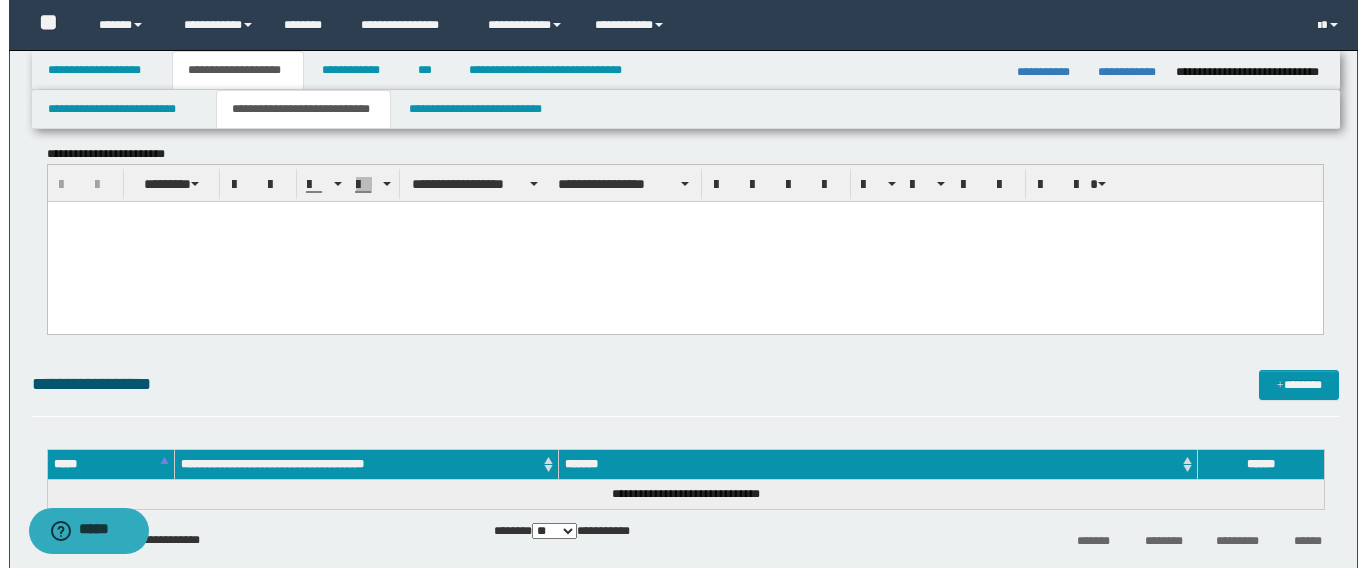 scroll, scrollTop: 600, scrollLeft: 0, axis: vertical 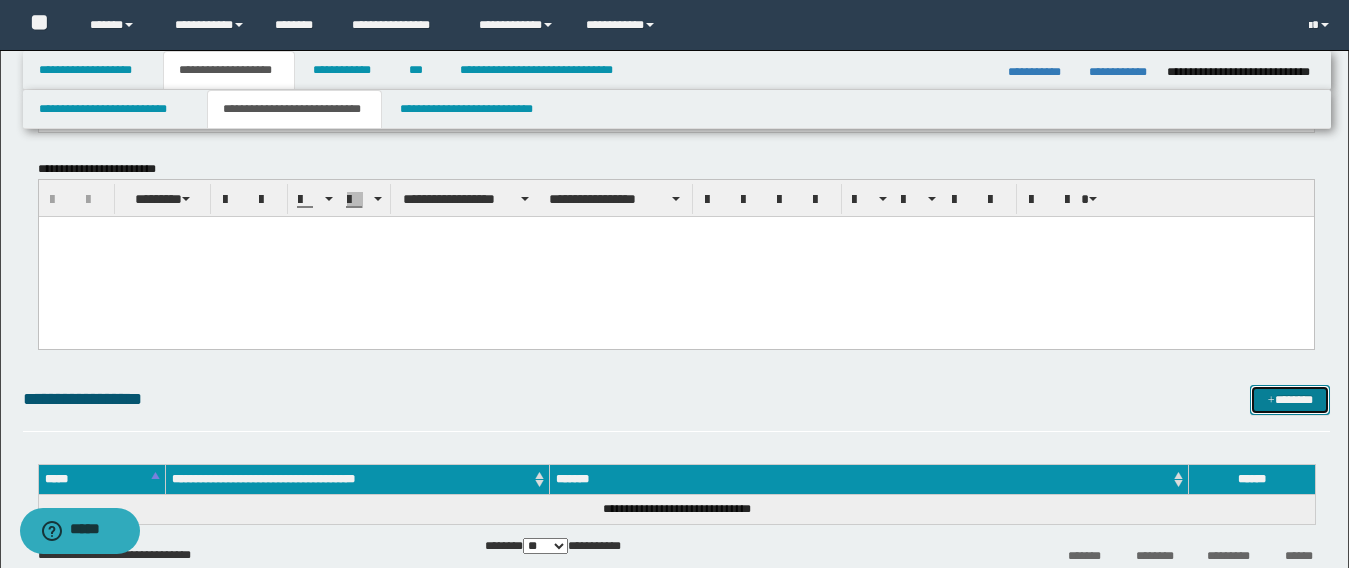 click on "*******" at bounding box center (1290, 400) 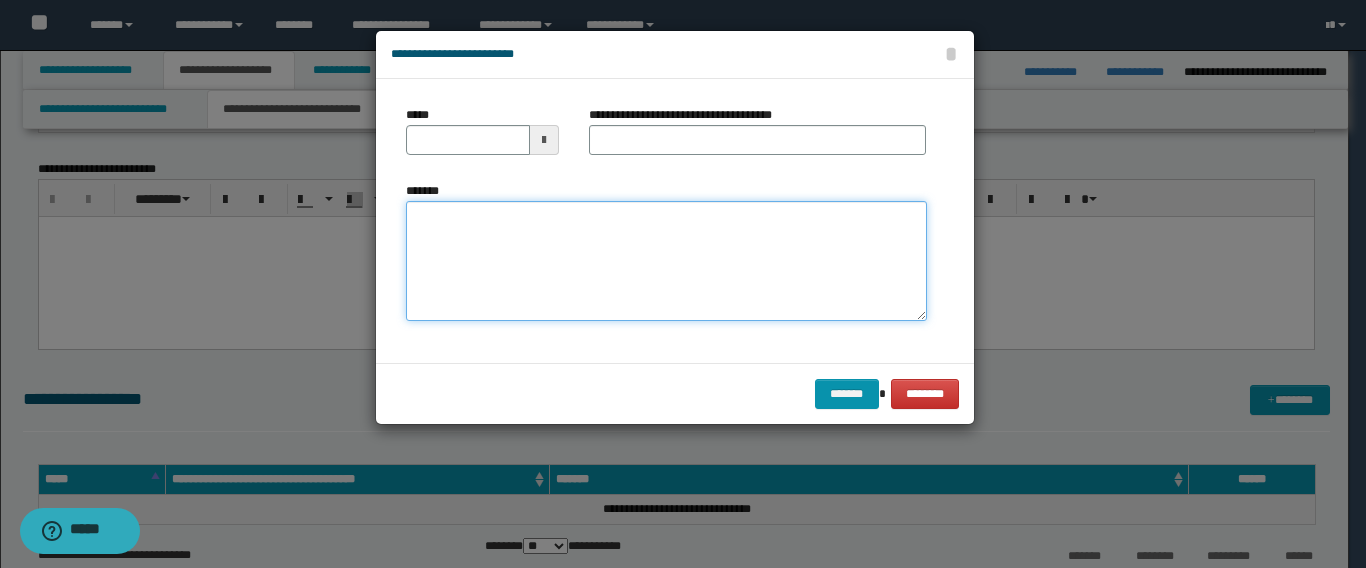 click on "*******" at bounding box center (666, 261) 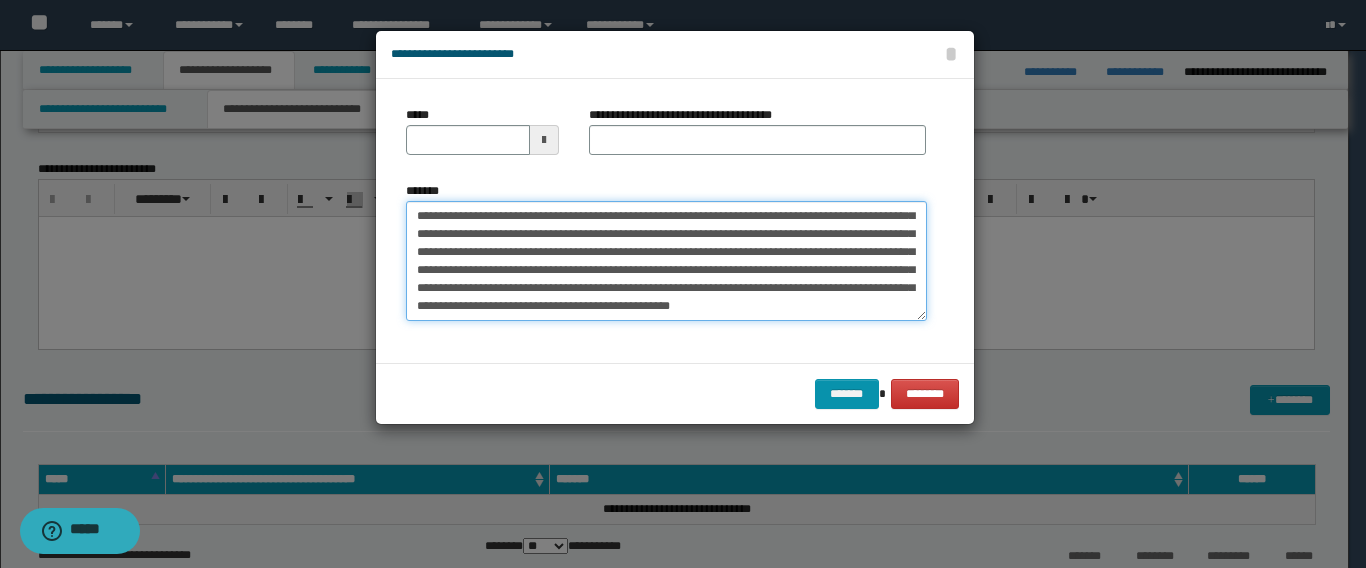 scroll, scrollTop: 0, scrollLeft: 0, axis: both 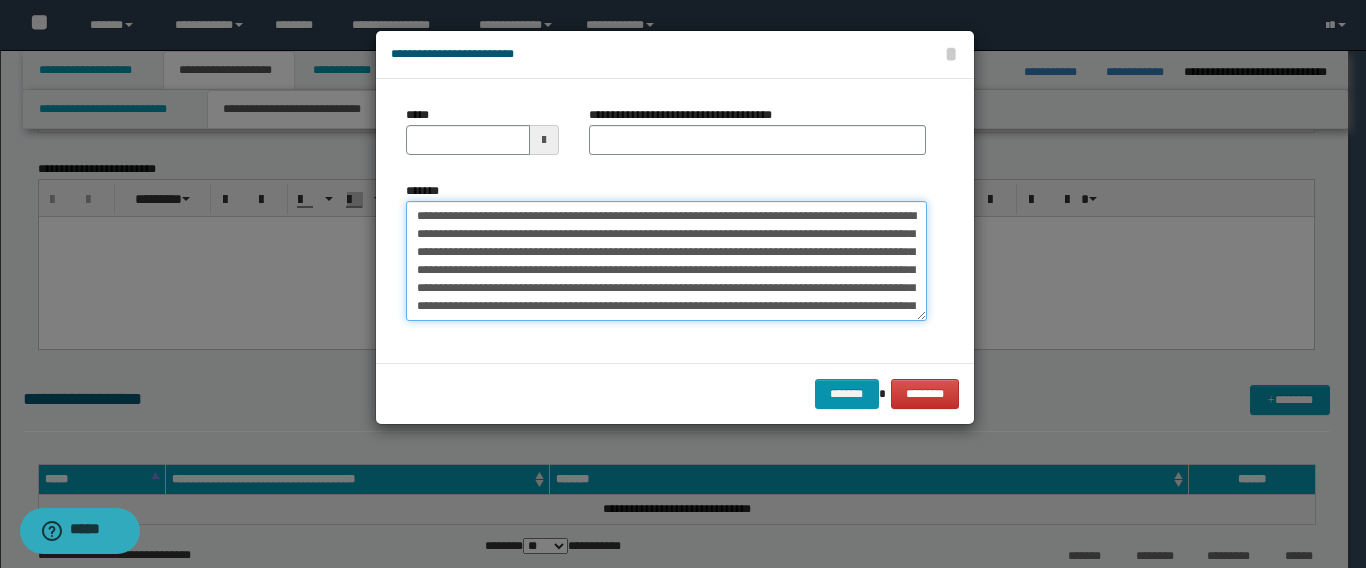 drag, startPoint x: 475, startPoint y: 218, endPoint x: 333, endPoint y: 210, distance: 142.22517 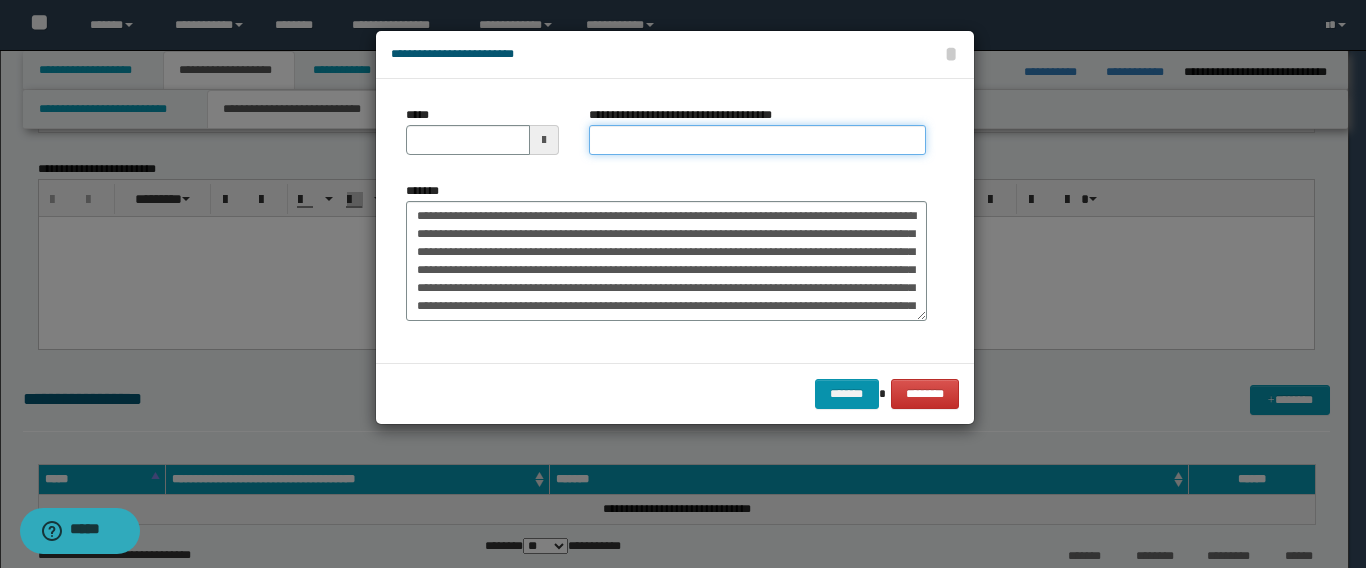 click on "**********" at bounding box center (757, 140) 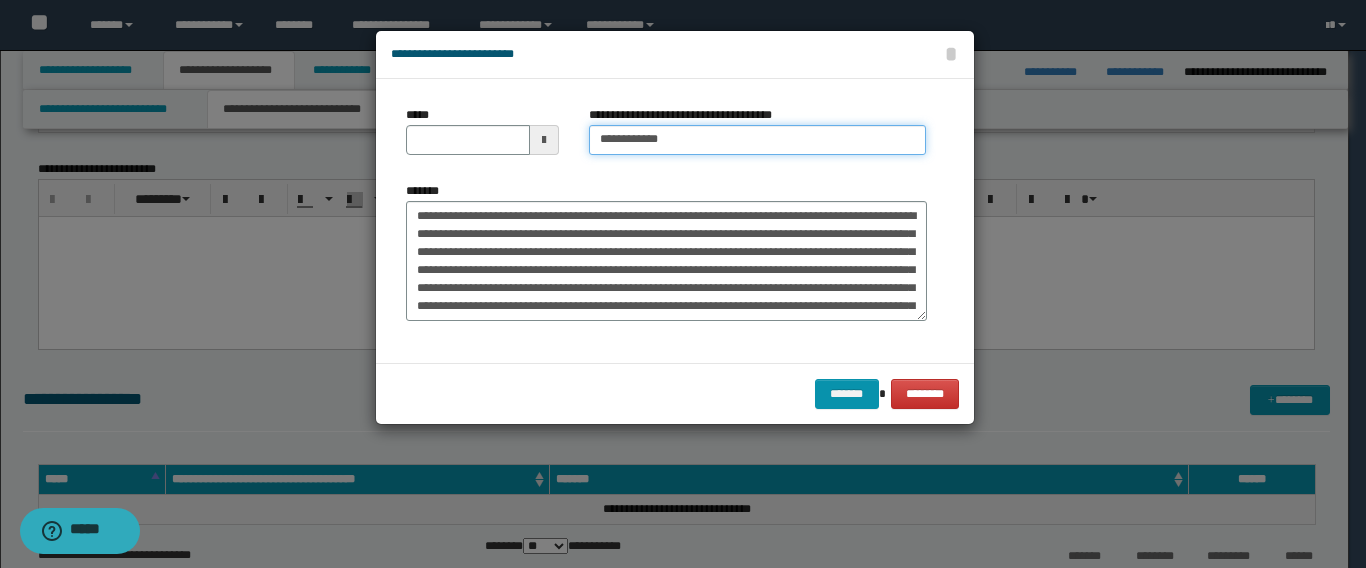 click on "**********" at bounding box center (757, 140) 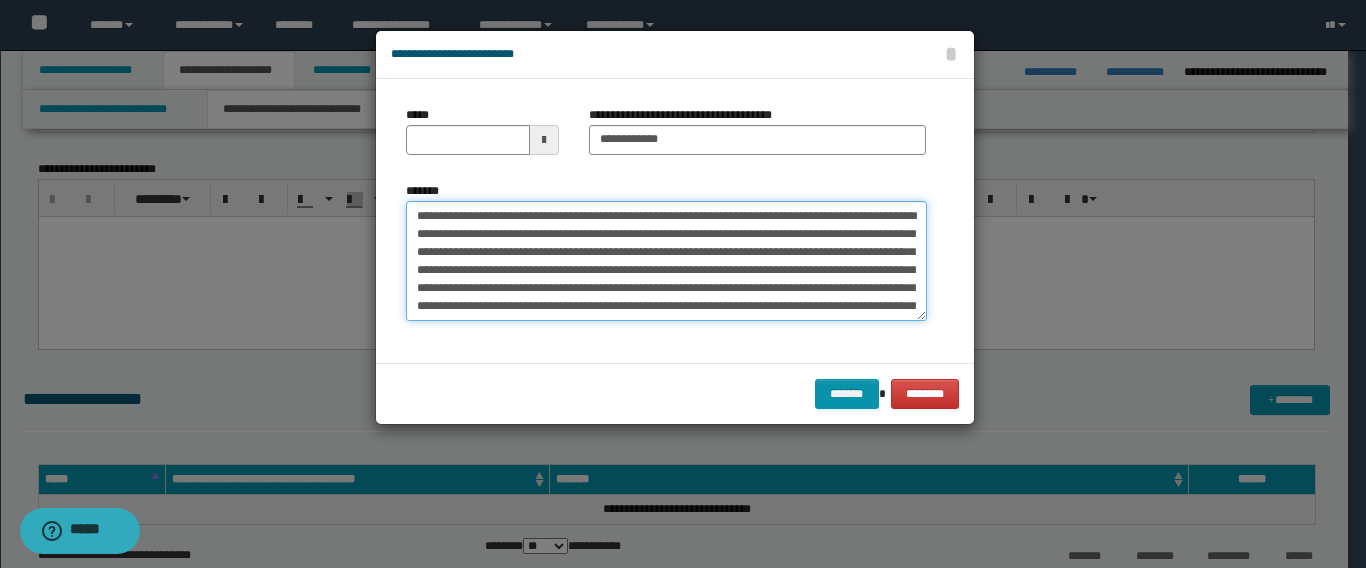 click on "**********" at bounding box center (666, 261) 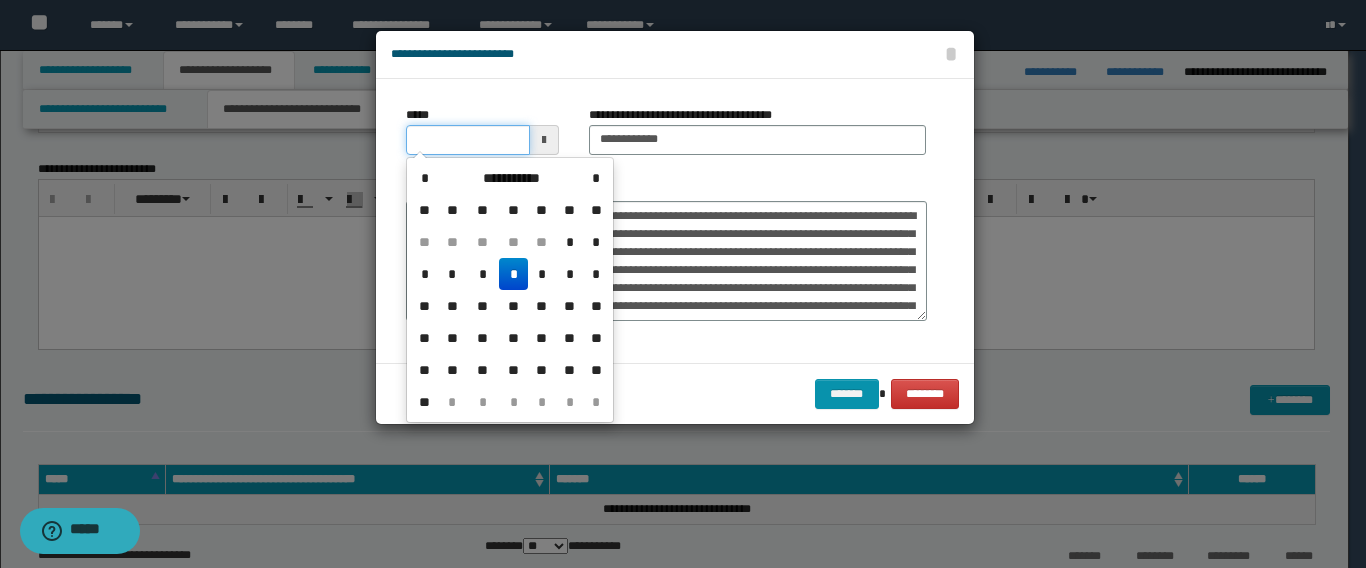 click on "*****" at bounding box center [468, 140] 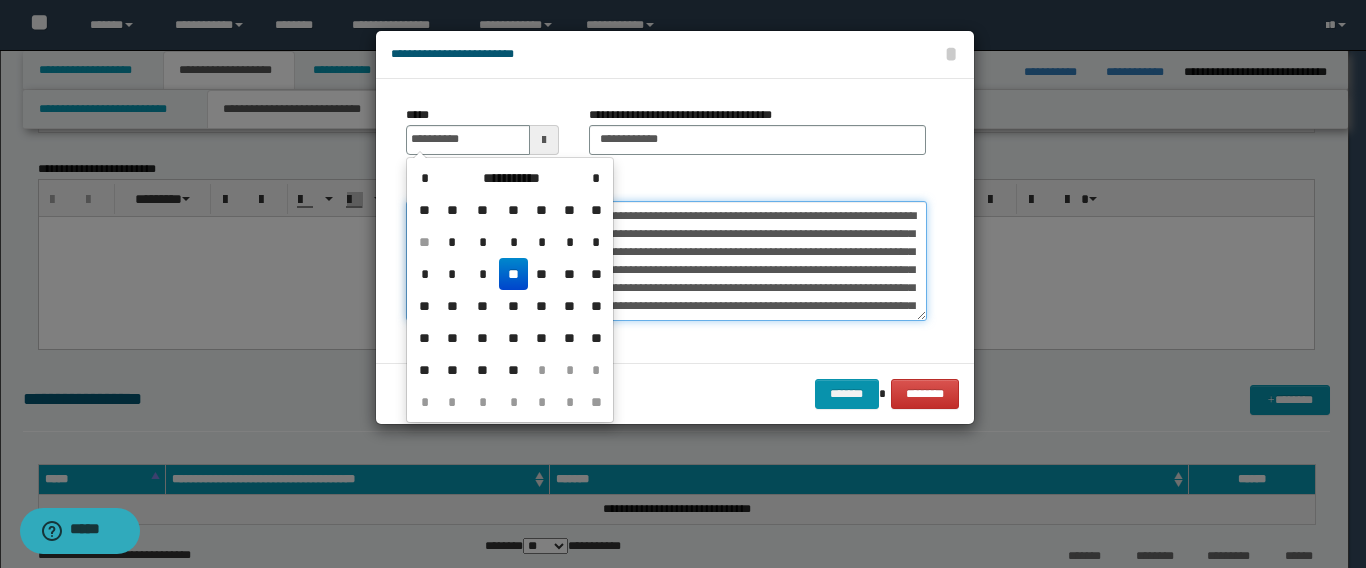 type on "**********" 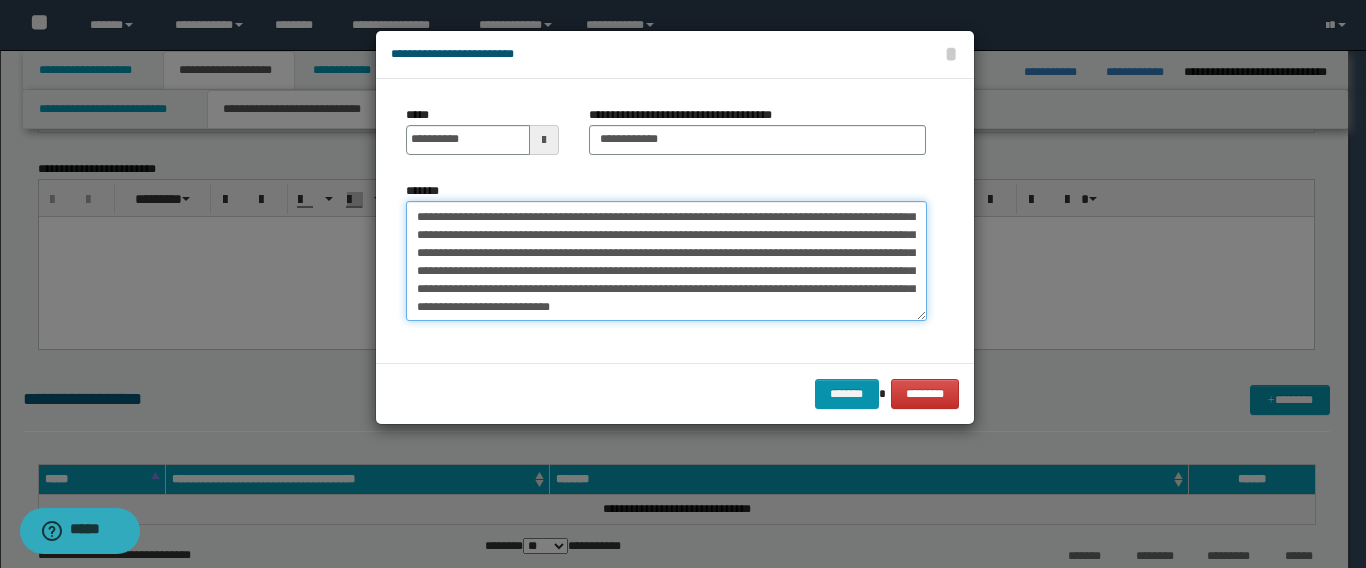 scroll, scrollTop: 54, scrollLeft: 0, axis: vertical 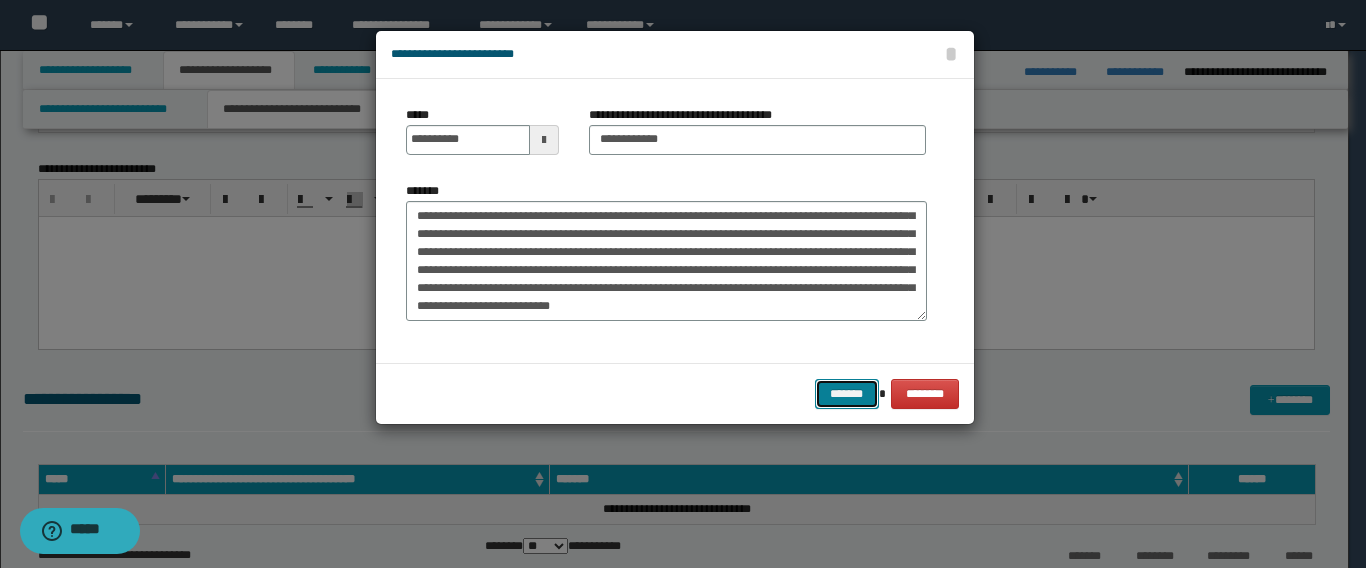 drag, startPoint x: 857, startPoint y: 394, endPoint x: 826, endPoint y: 384, distance: 32.572994 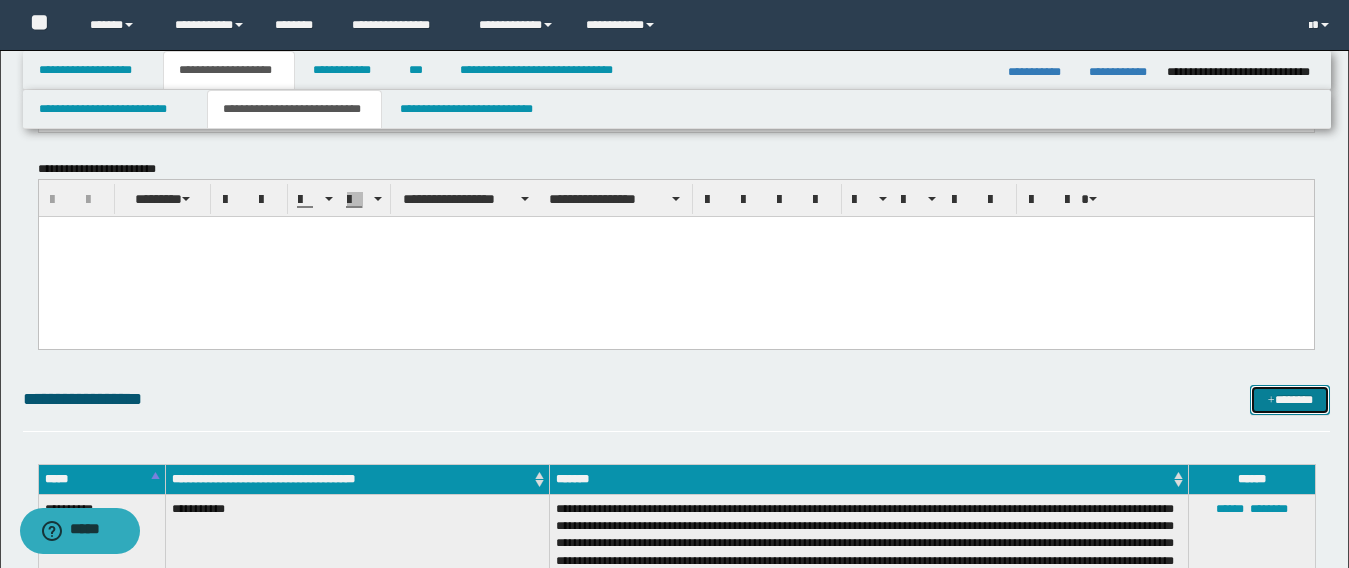 click on "*******" at bounding box center [1290, 400] 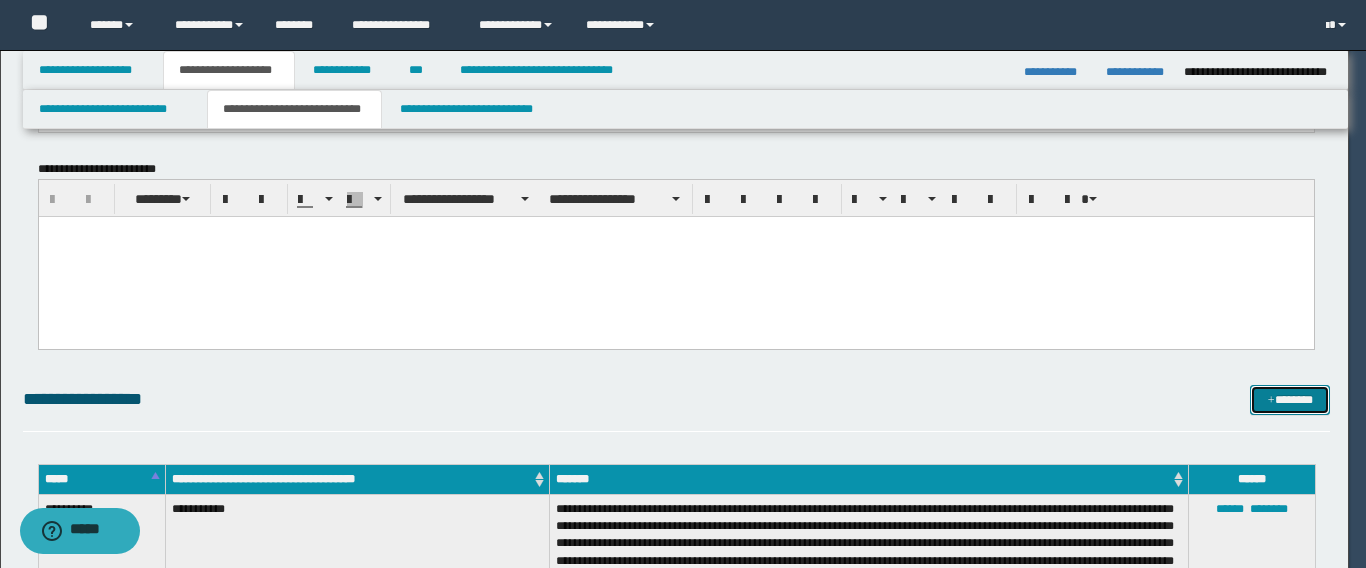 scroll, scrollTop: 0, scrollLeft: 0, axis: both 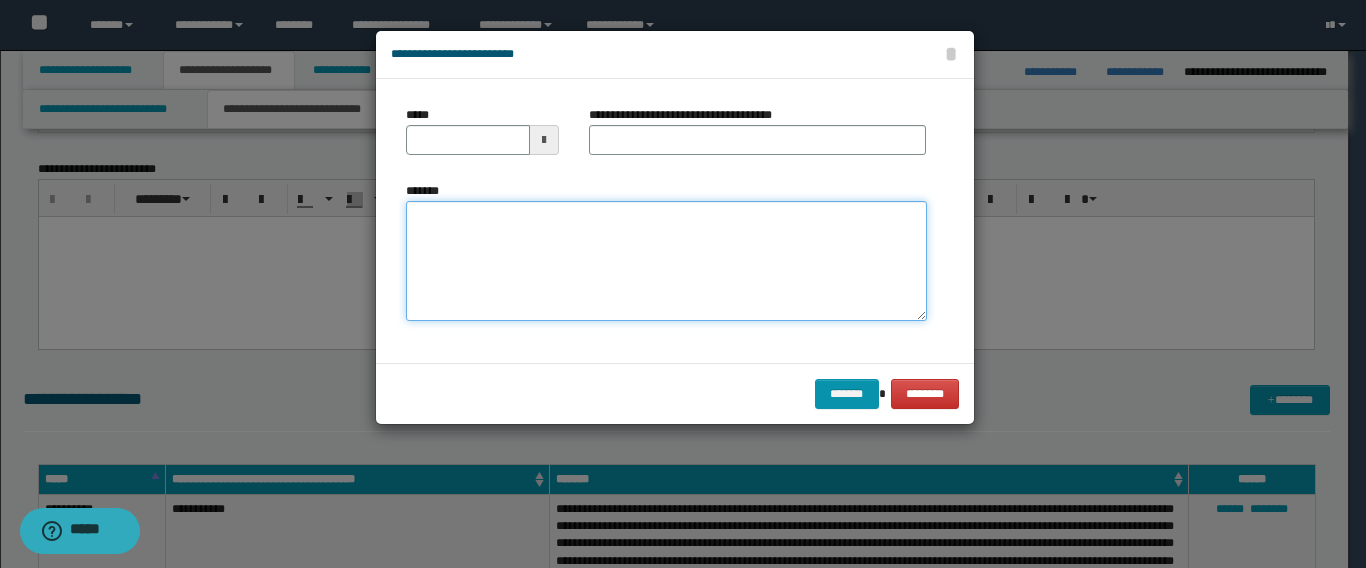 click on "*******" at bounding box center (666, 261) 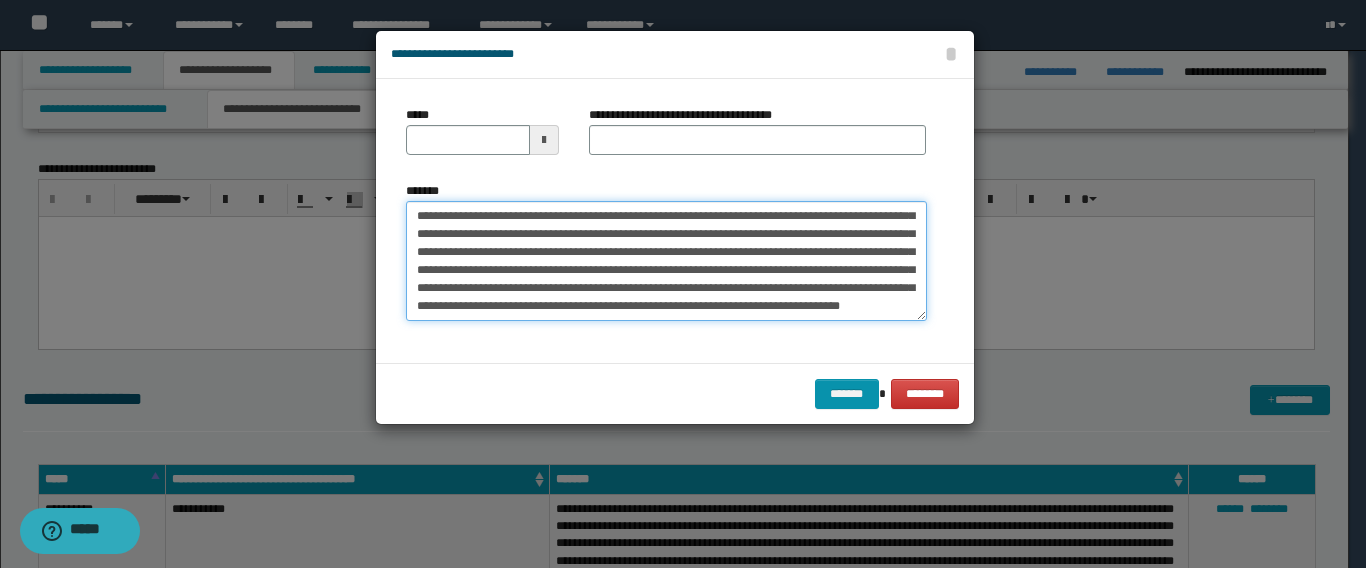 scroll, scrollTop: 0, scrollLeft: 0, axis: both 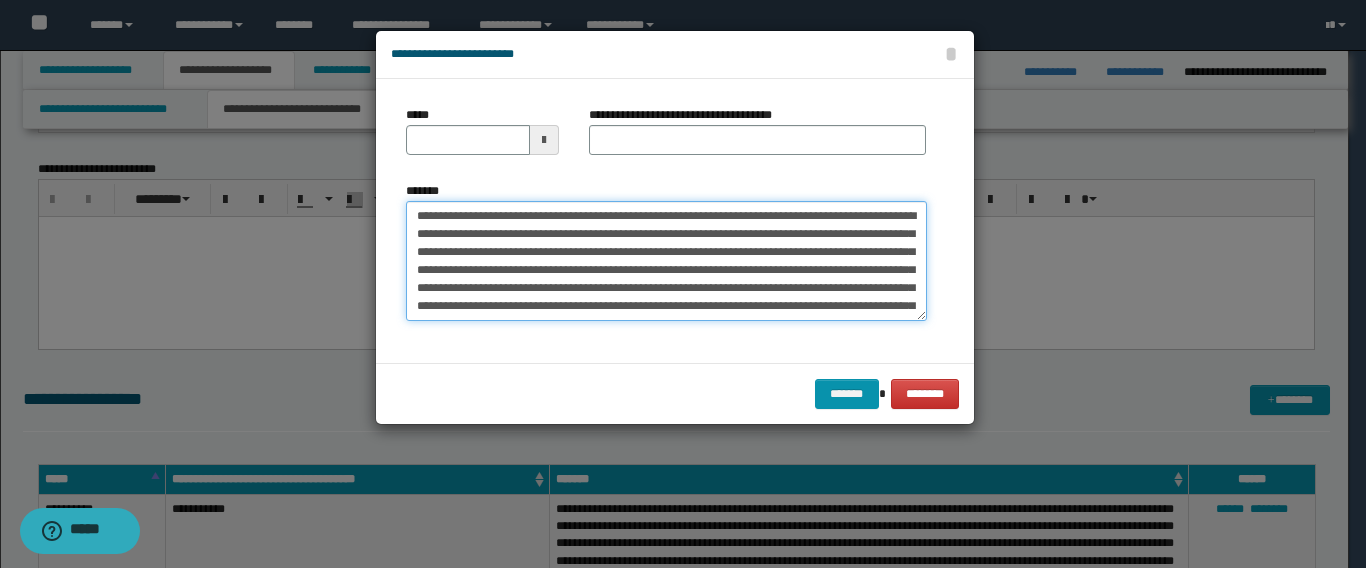 click on "**********" at bounding box center [683, 284] 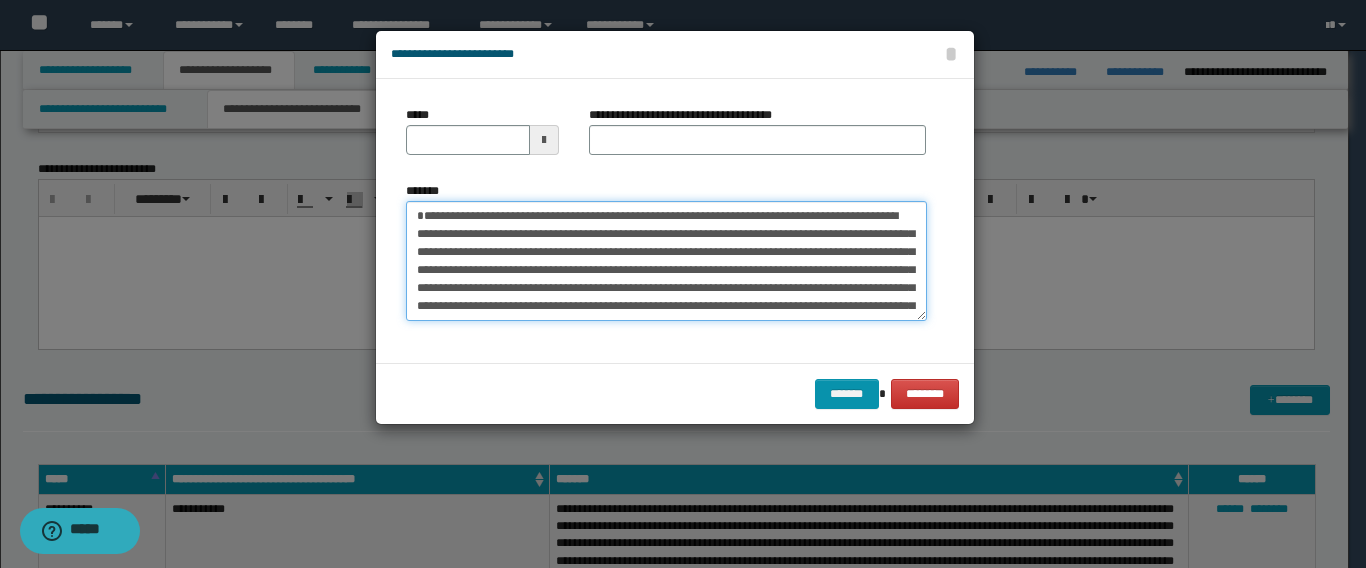 type on "**********" 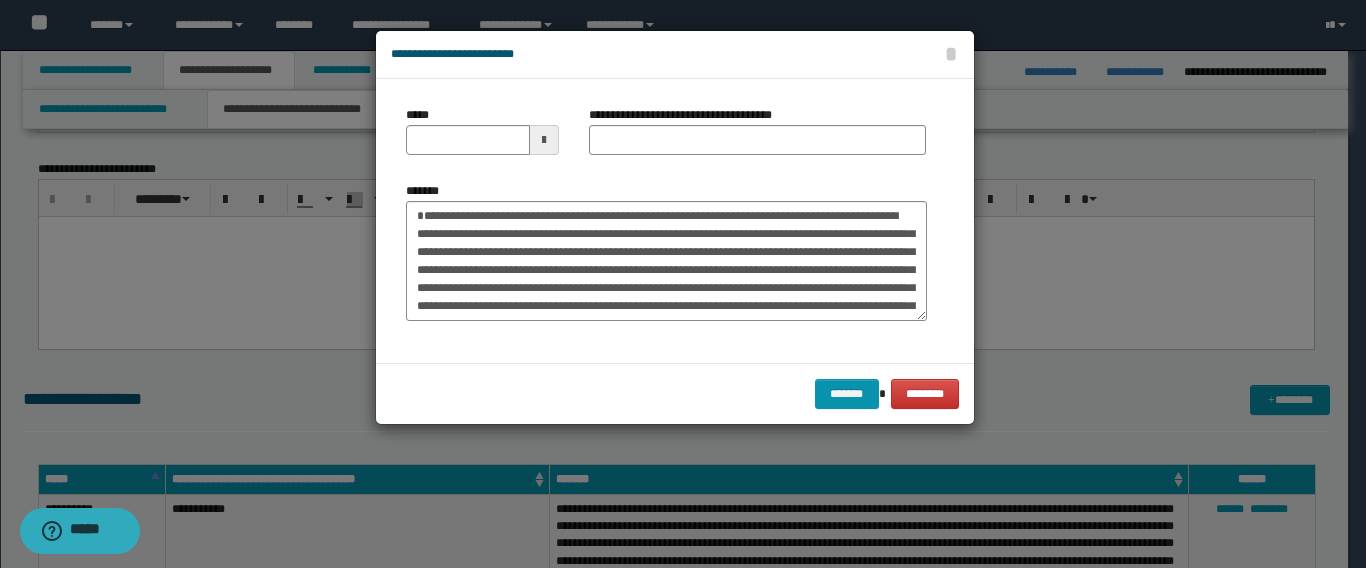 click on "**********" at bounding box center [757, 138] 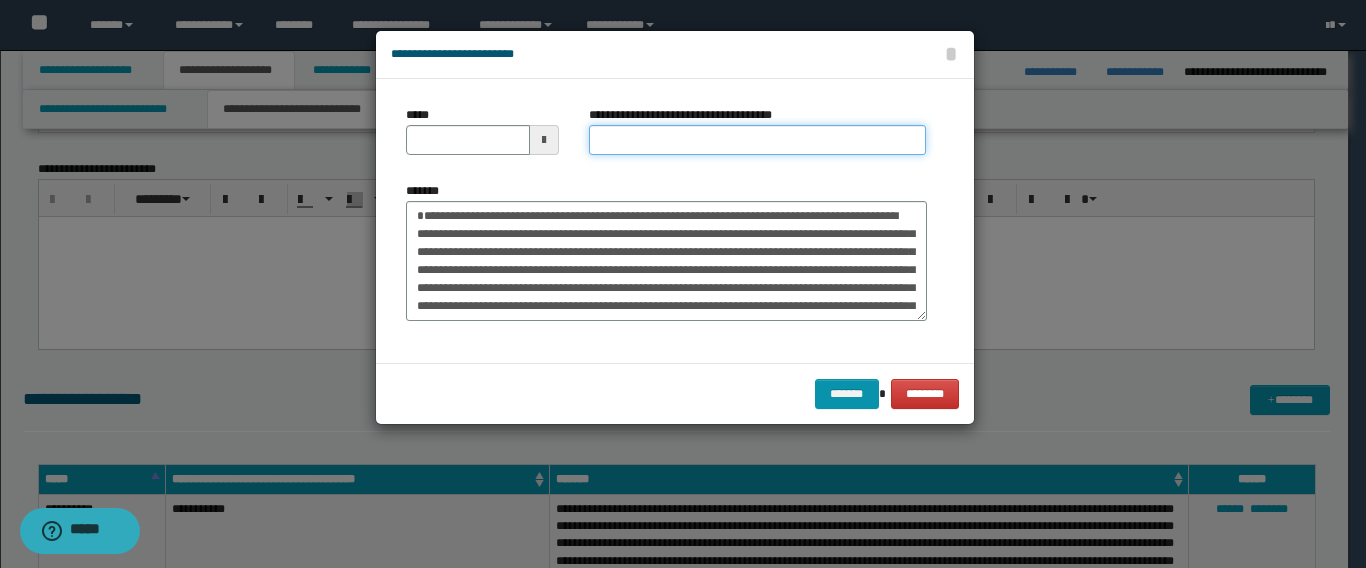 click on "**********" at bounding box center (757, 140) 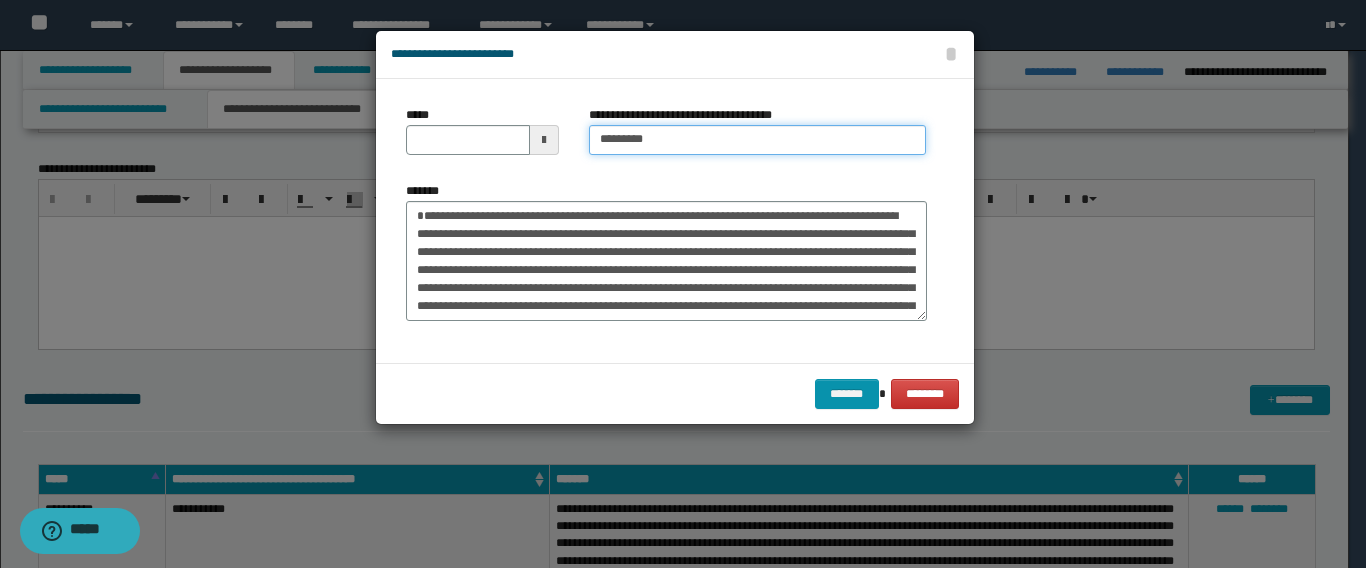 type on "*********" 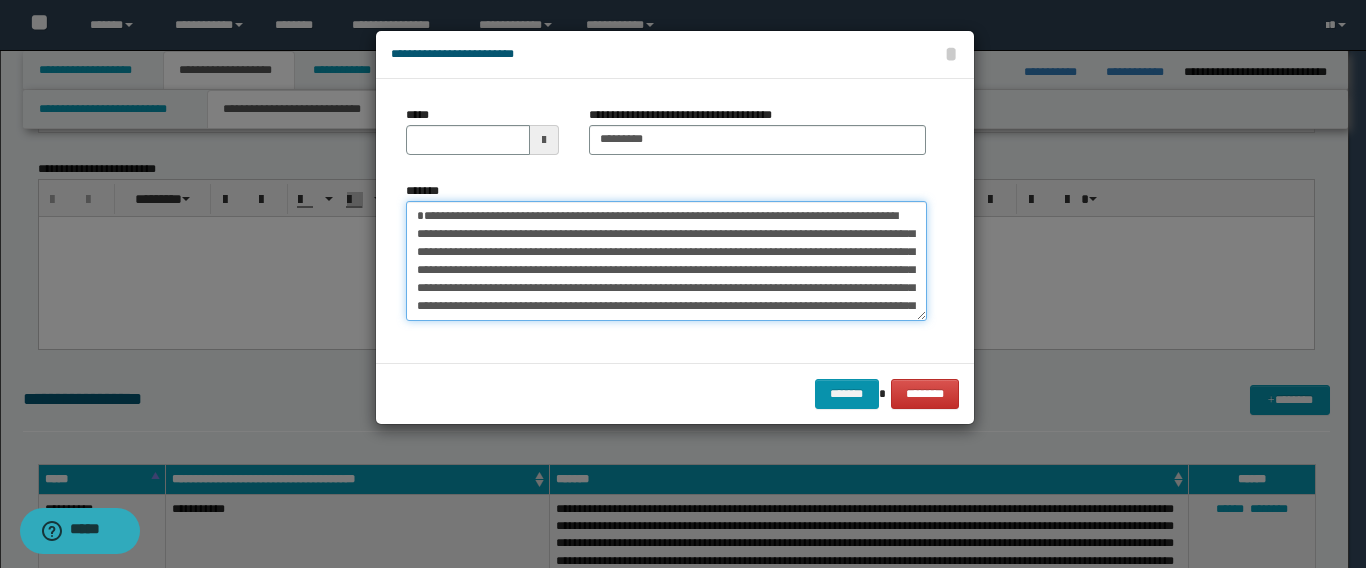 drag, startPoint x: 488, startPoint y: 215, endPoint x: 332, endPoint y: 216, distance: 156.0032 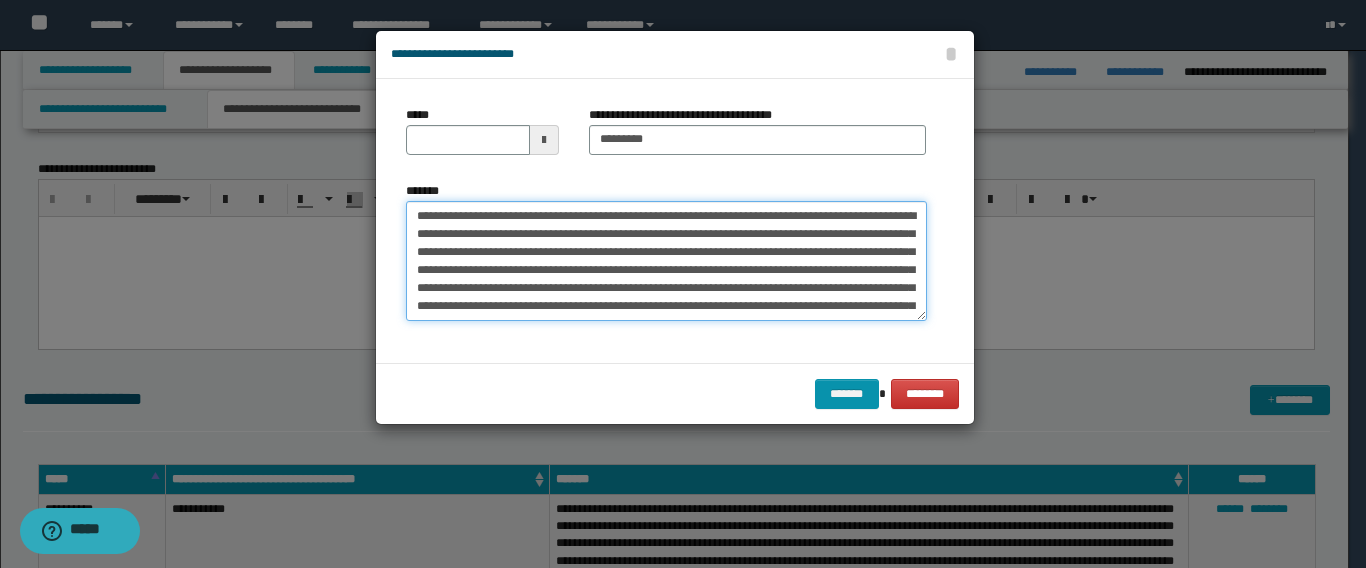 type 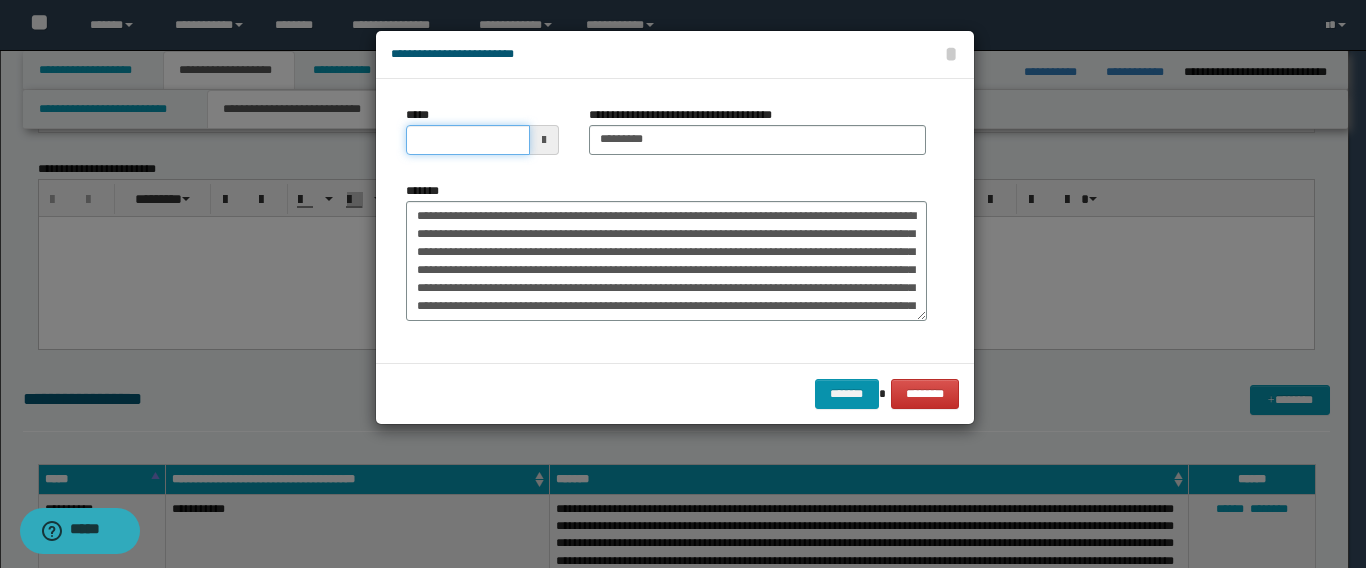 click on "*****" at bounding box center [468, 140] 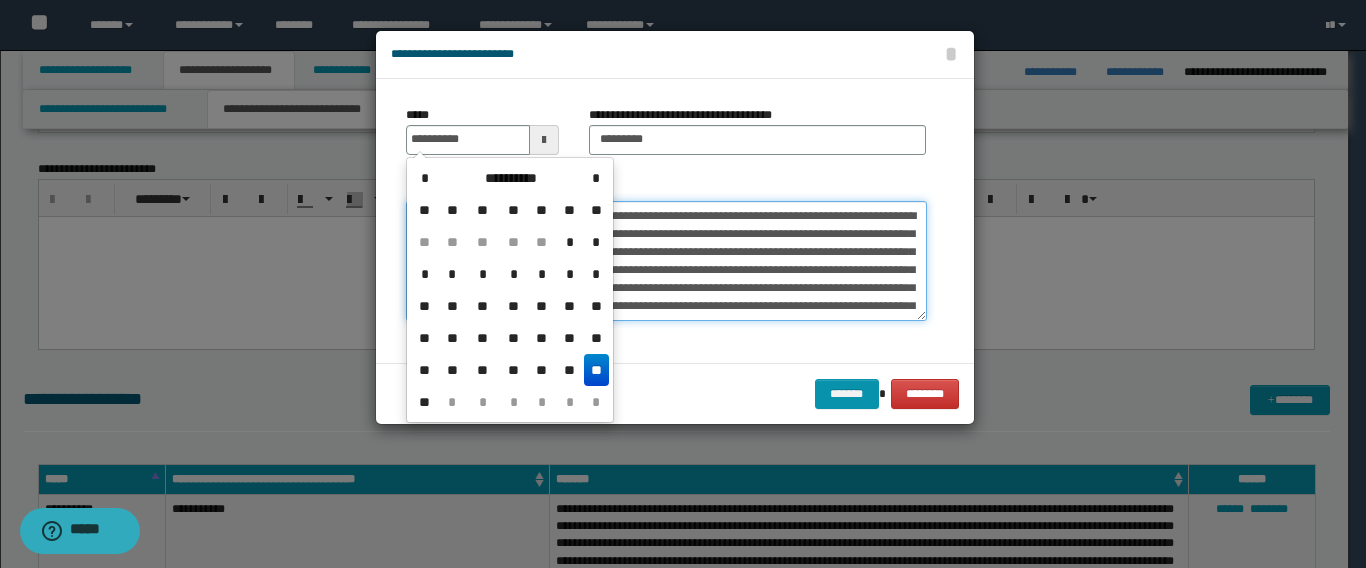 type on "**********" 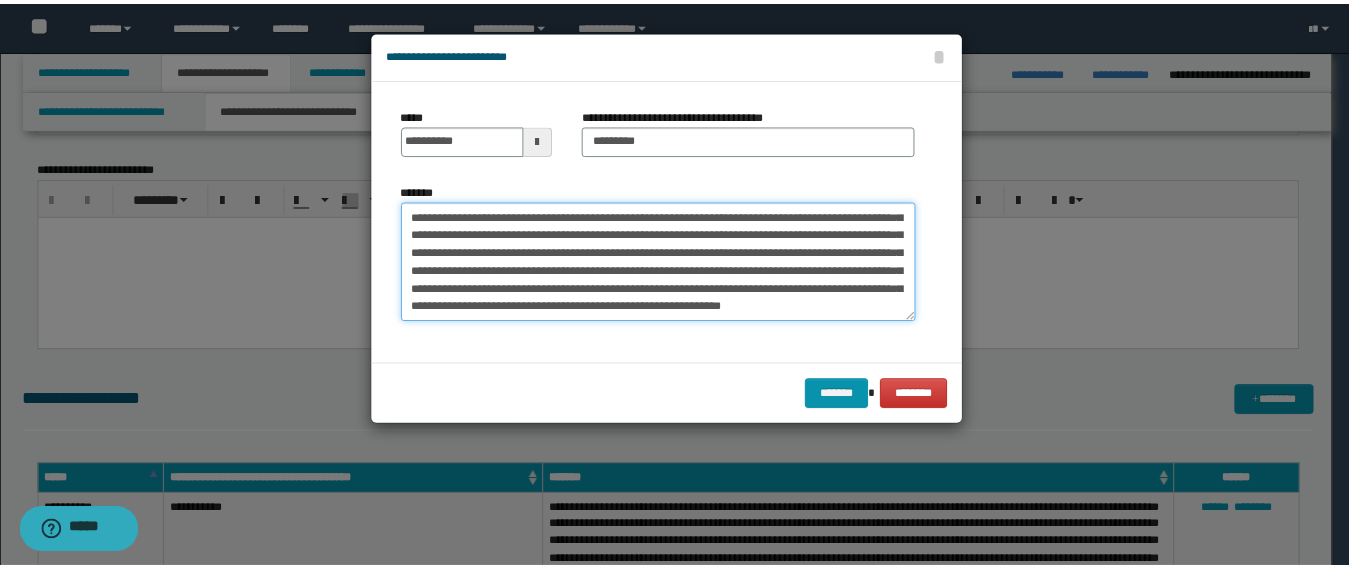 scroll, scrollTop: 36, scrollLeft: 0, axis: vertical 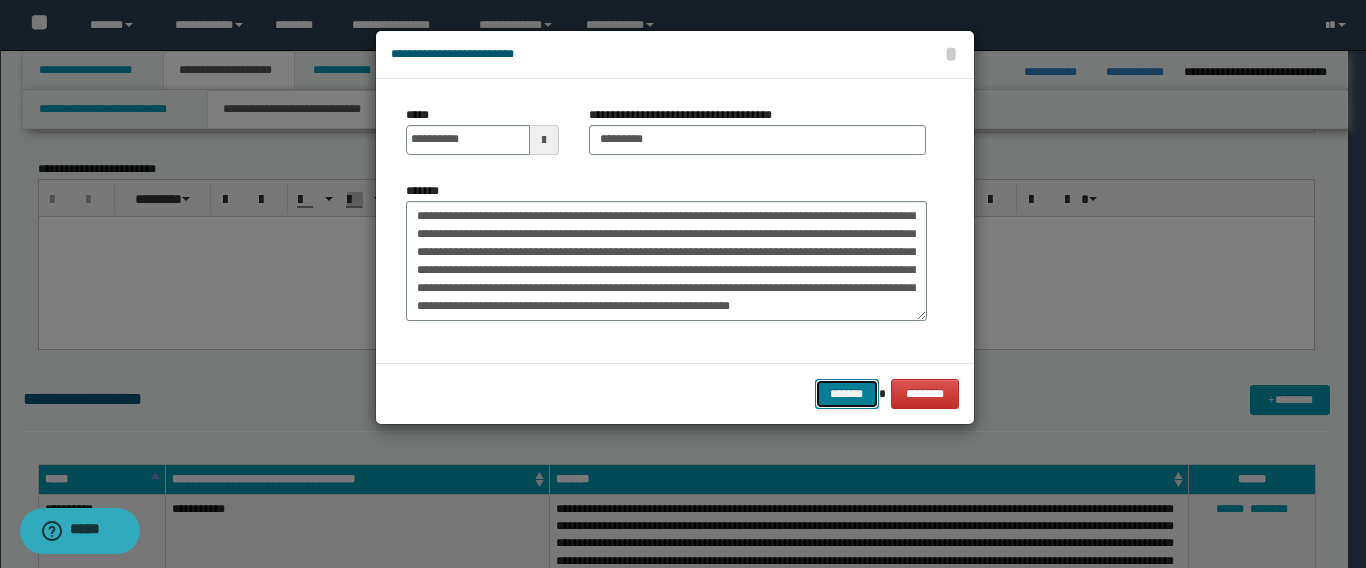 click on "*******" at bounding box center [847, 394] 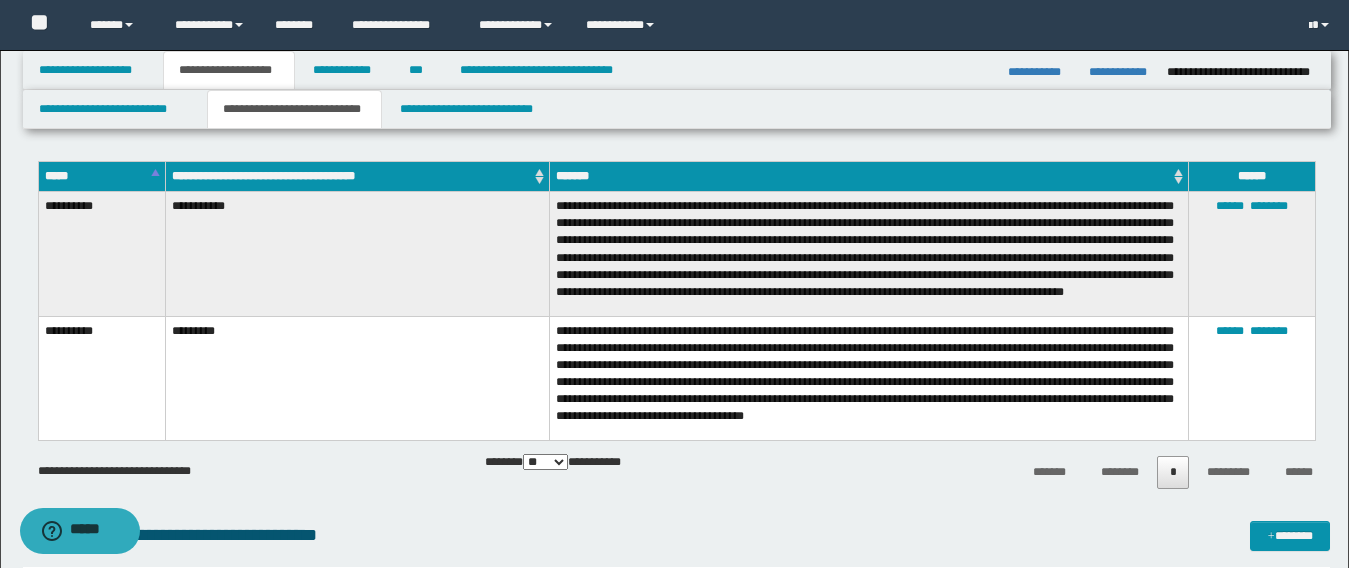 scroll, scrollTop: 900, scrollLeft: 0, axis: vertical 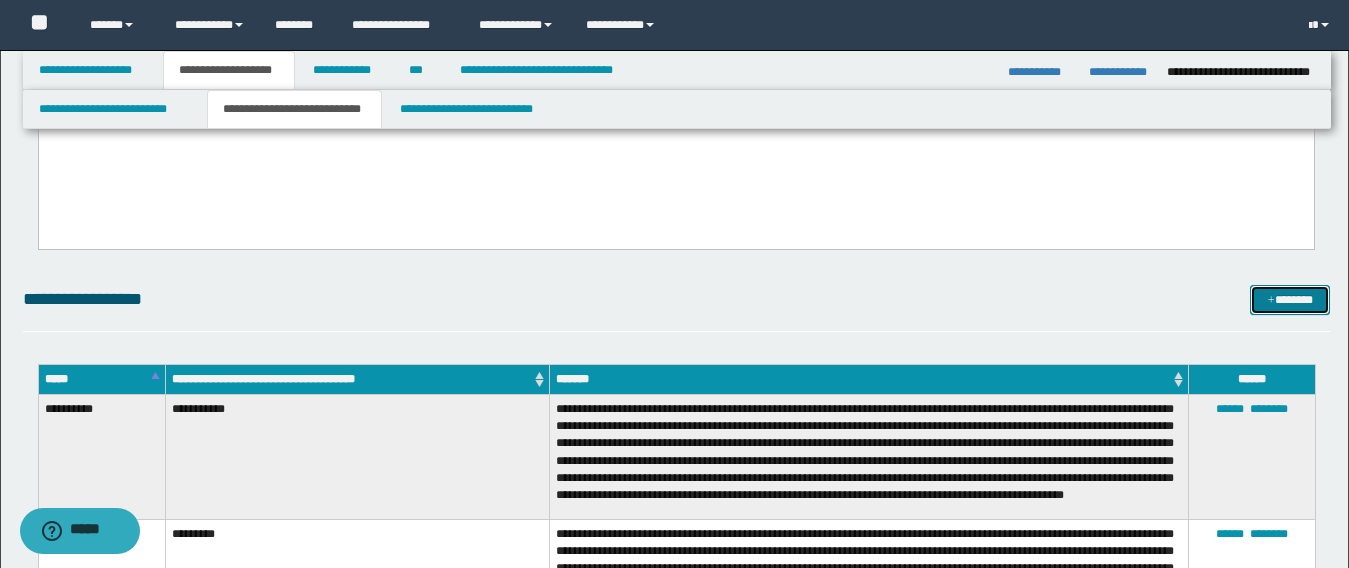 click on "*******" at bounding box center [1290, 300] 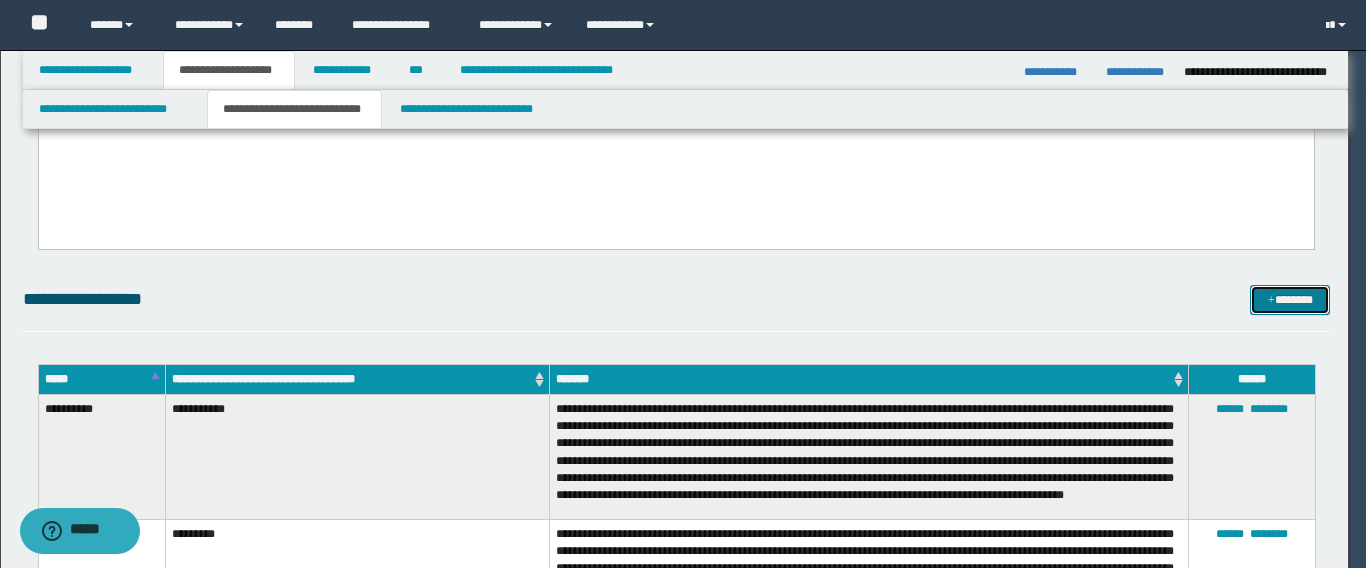 scroll, scrollTop: 0, scrollLeft: 0, axis: both 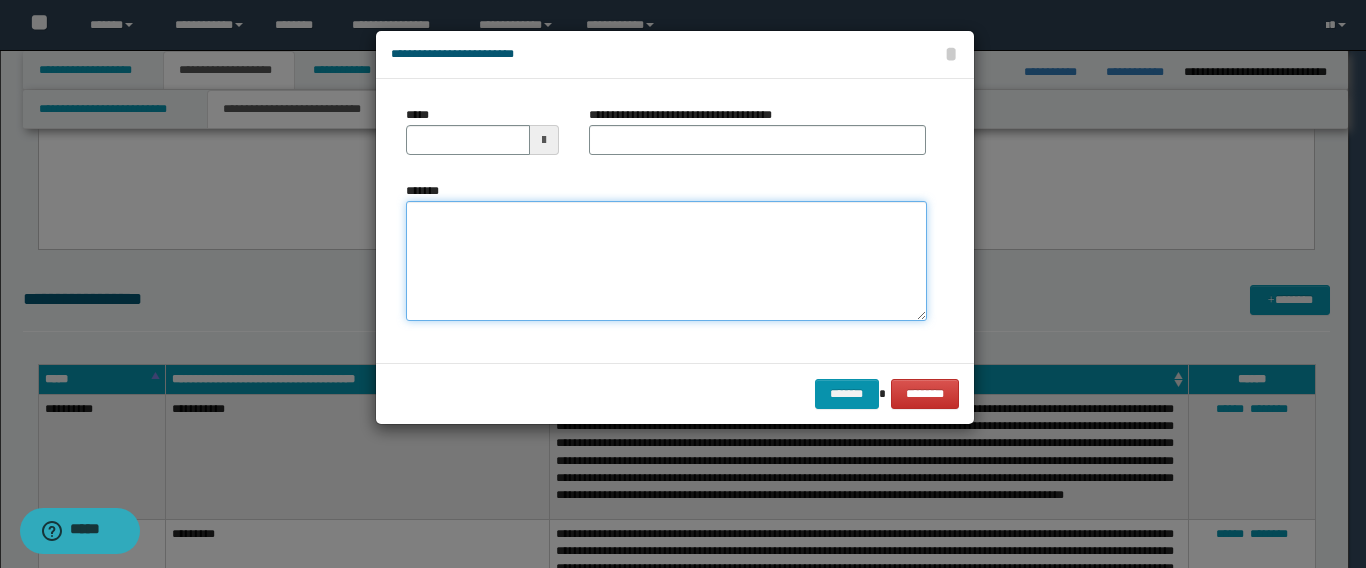 click on "*******" at bounding box center [666, 261] 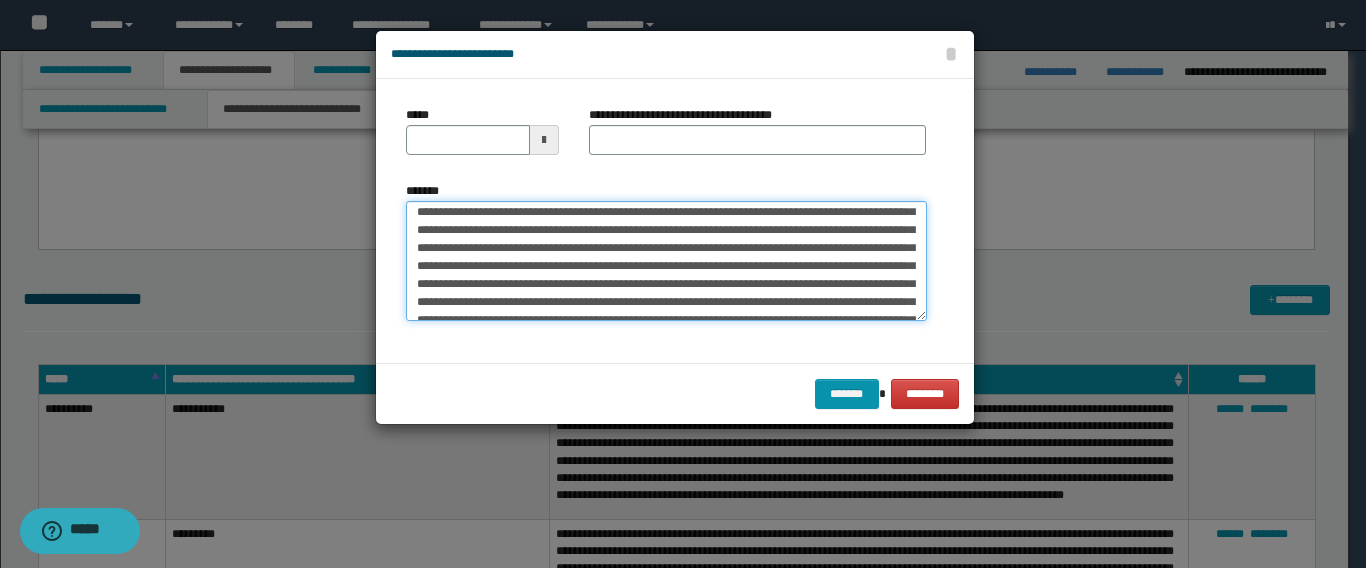scroll, scrollTop: 0, scrollLeft: 0, axis: both 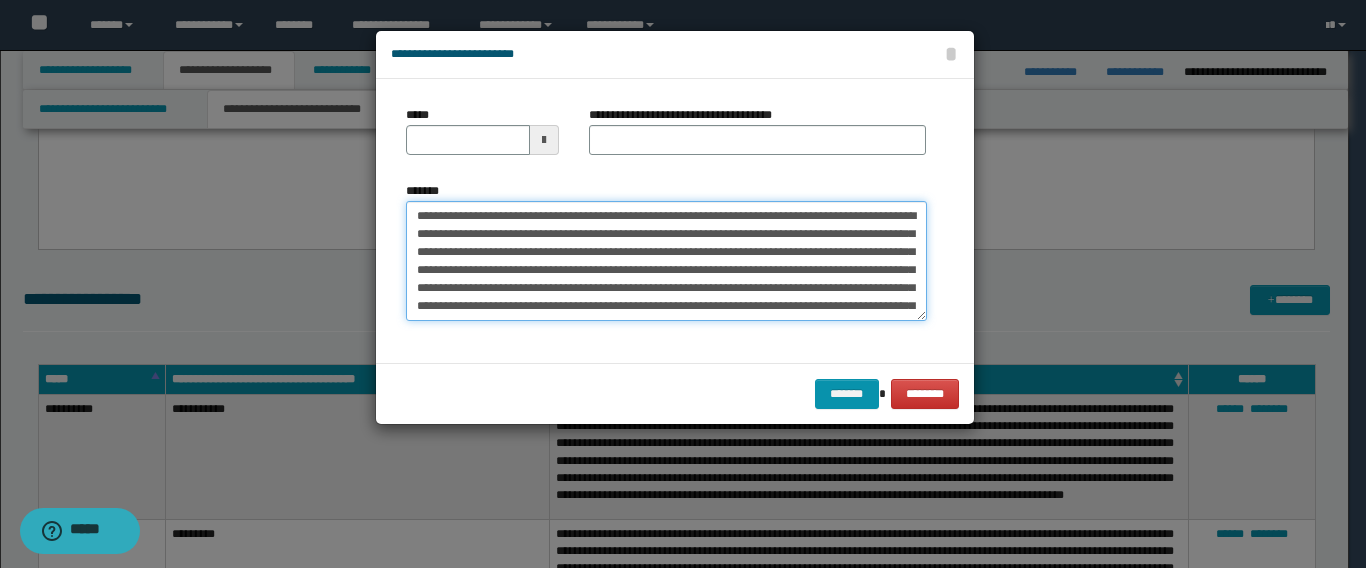 drag, startPoint x: 474, startPoint y: 222, endPoint x: 382, endPoint y: 199, distance: 94.83143 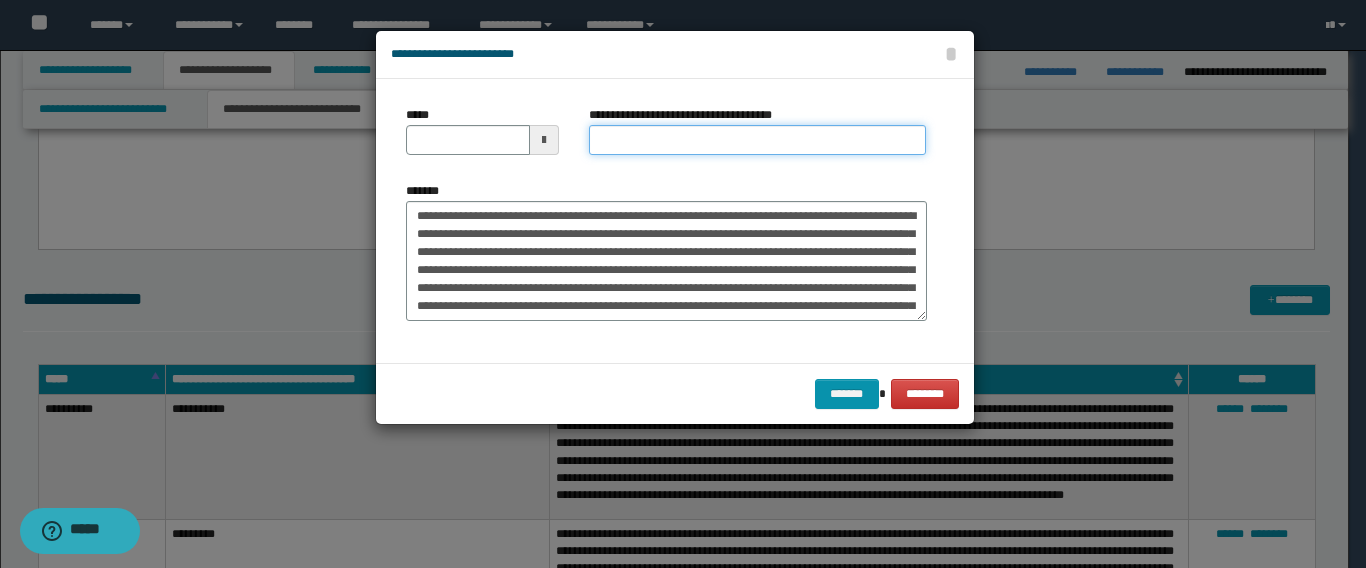 click on "**********" at bounding box center (757, 140) 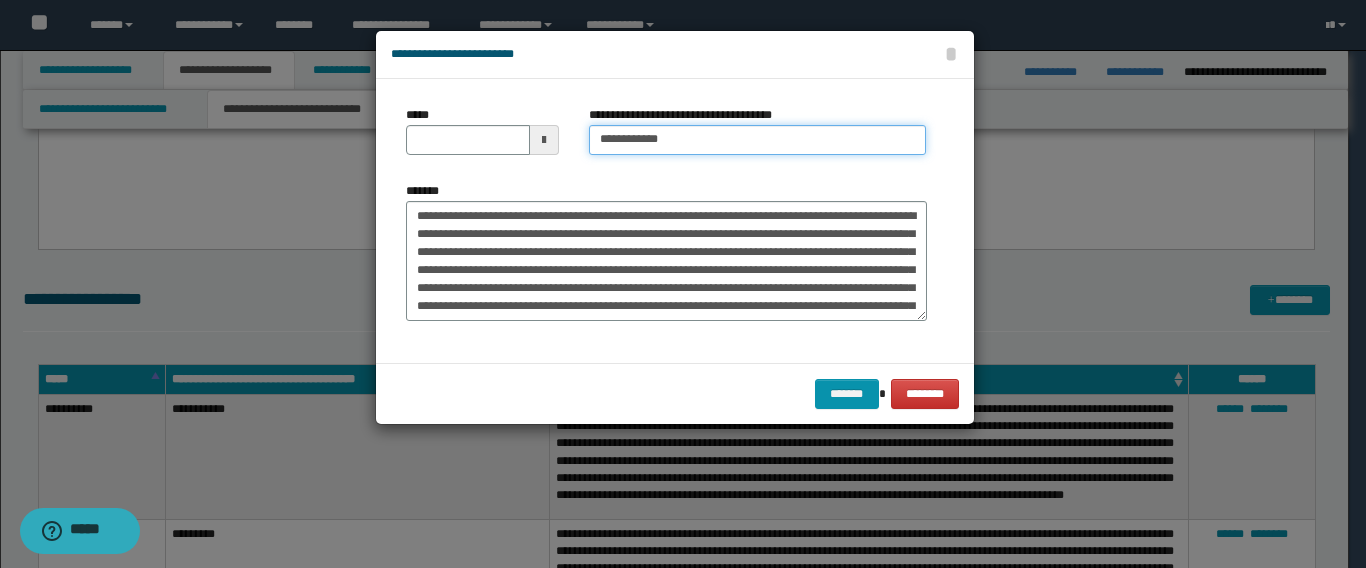 type on "**********" 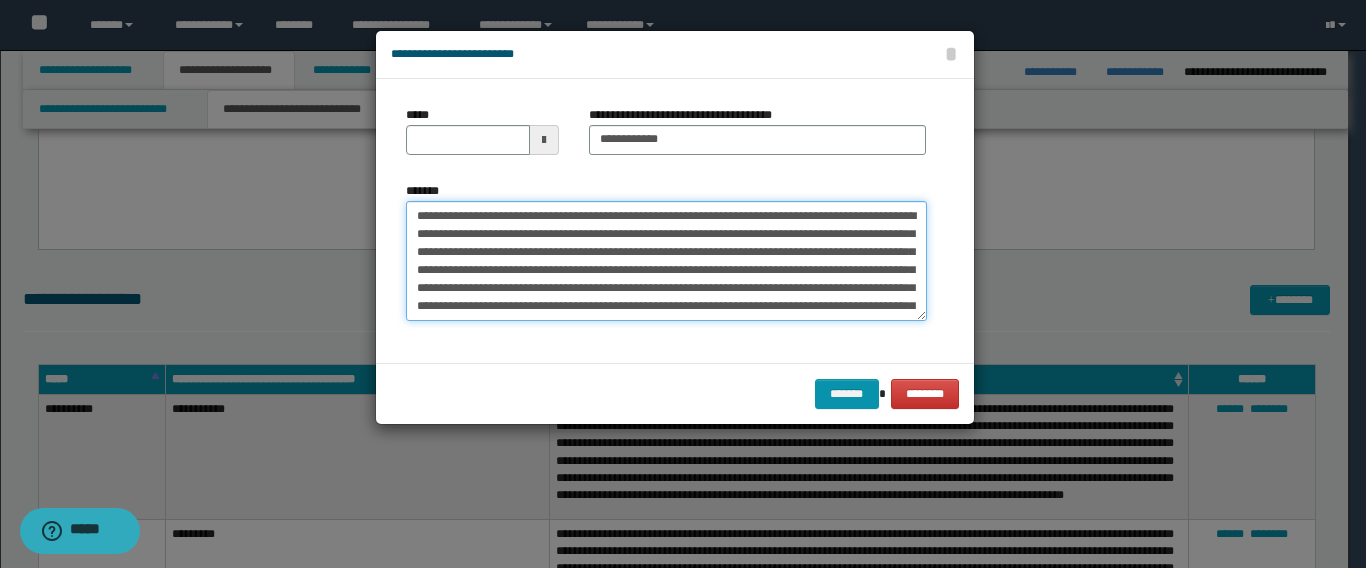 drag, startPoint x: 485, startPoint y: 222, endPoint x: 281, endPoint y: 213, distance: 204.19843 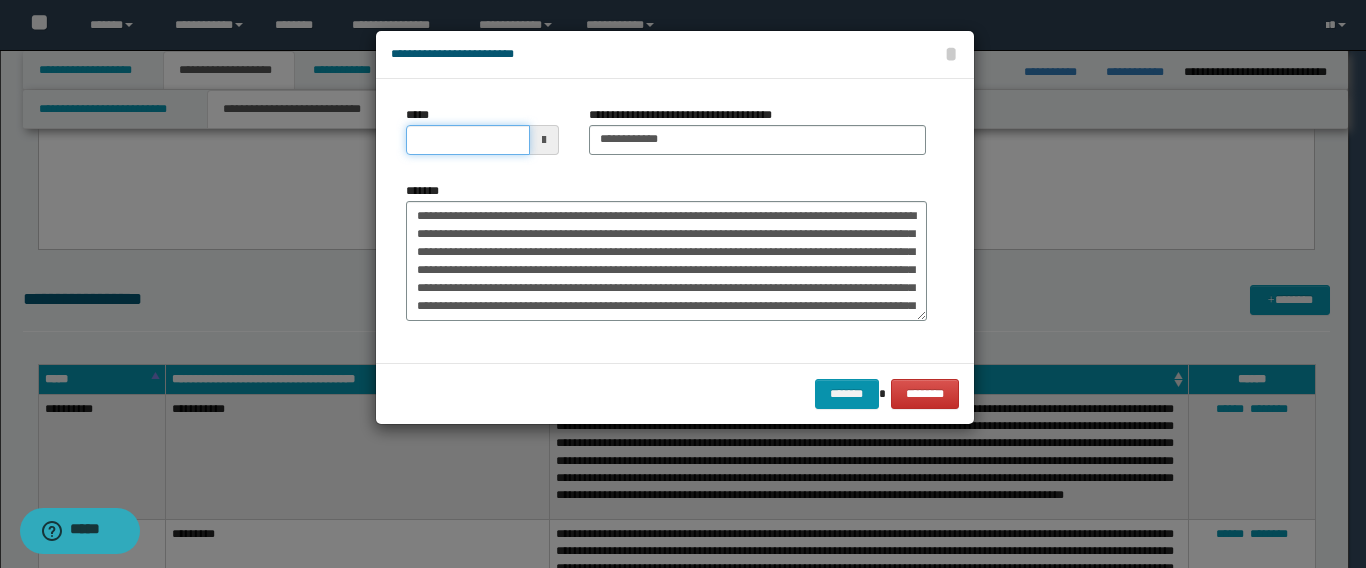 click on "*****" at bounding box center (468, 140) 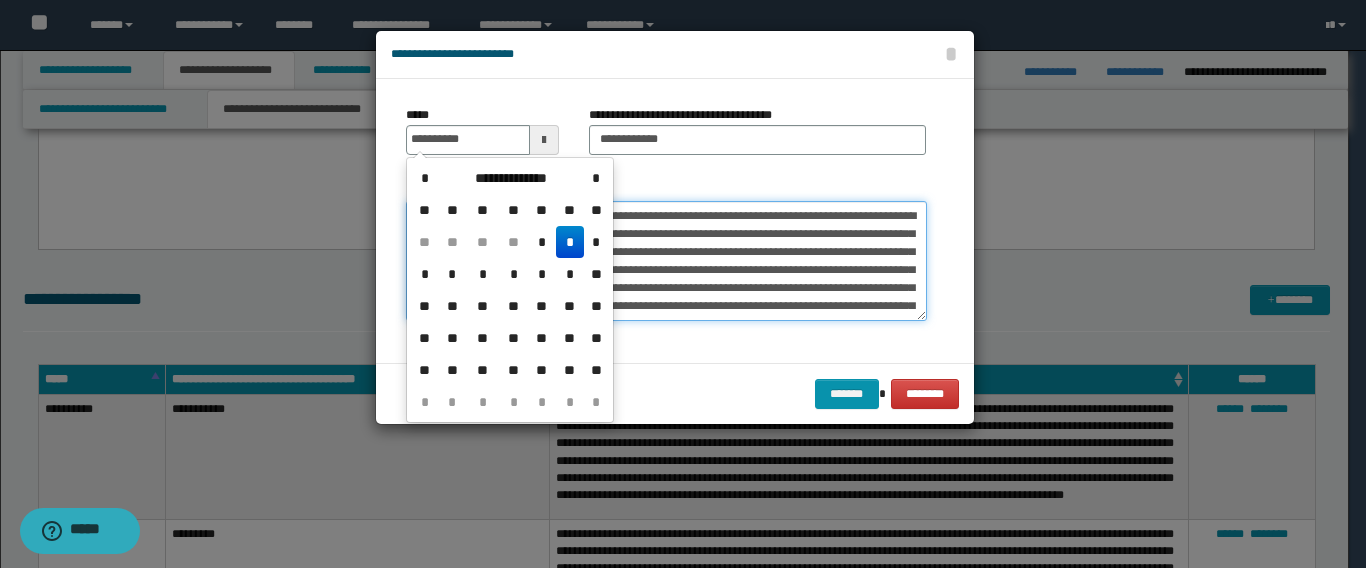 type on "**********" 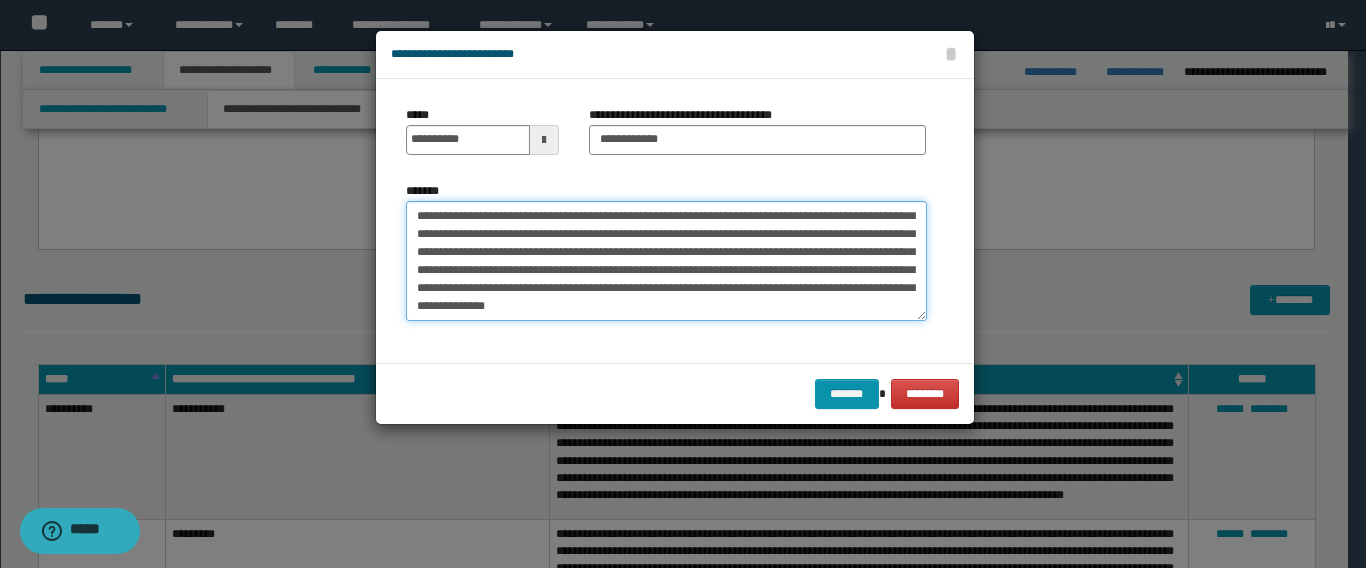 scroll, scrollTop: 396, scrollLeft: 0, axis: vertical 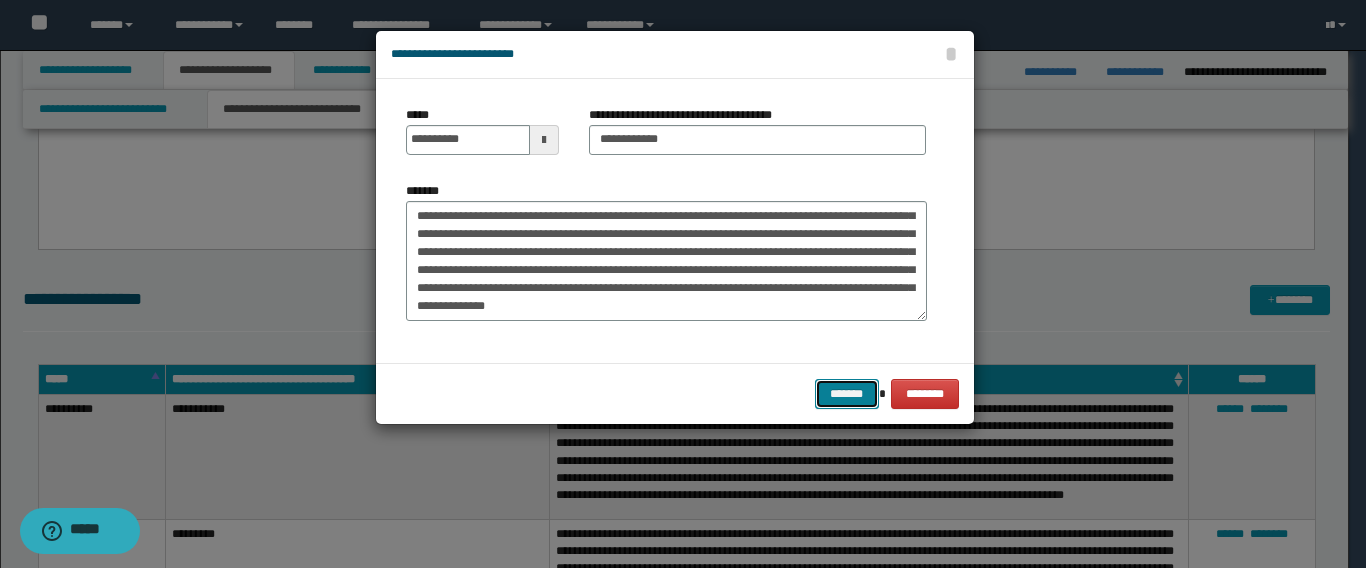 click on "*******" at bounding box center [847, 394] 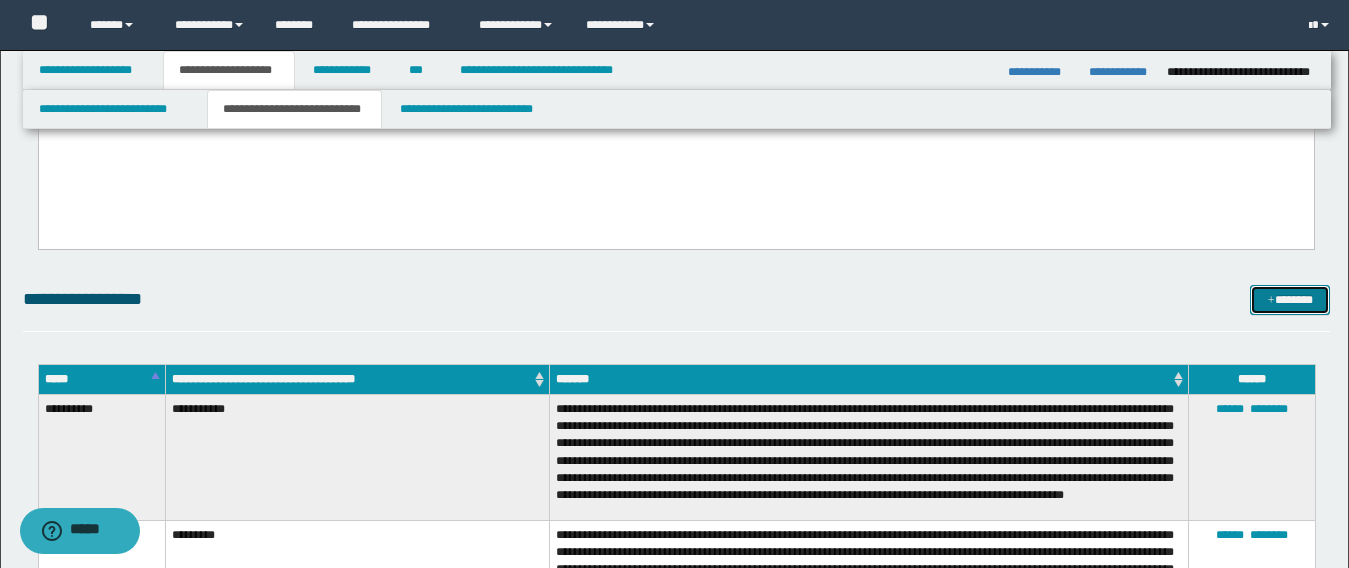 click on "*******" at bounding box center [1290, 300] 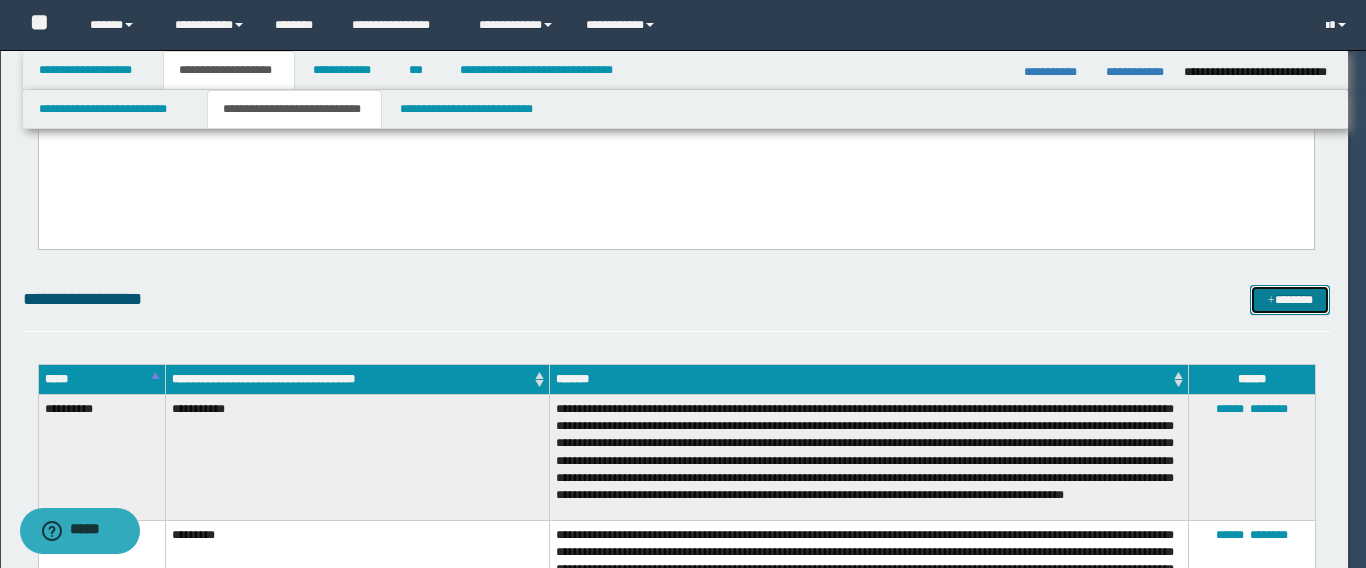 scroll, scrollTop: 0, scrollLeft: 0, axis: both 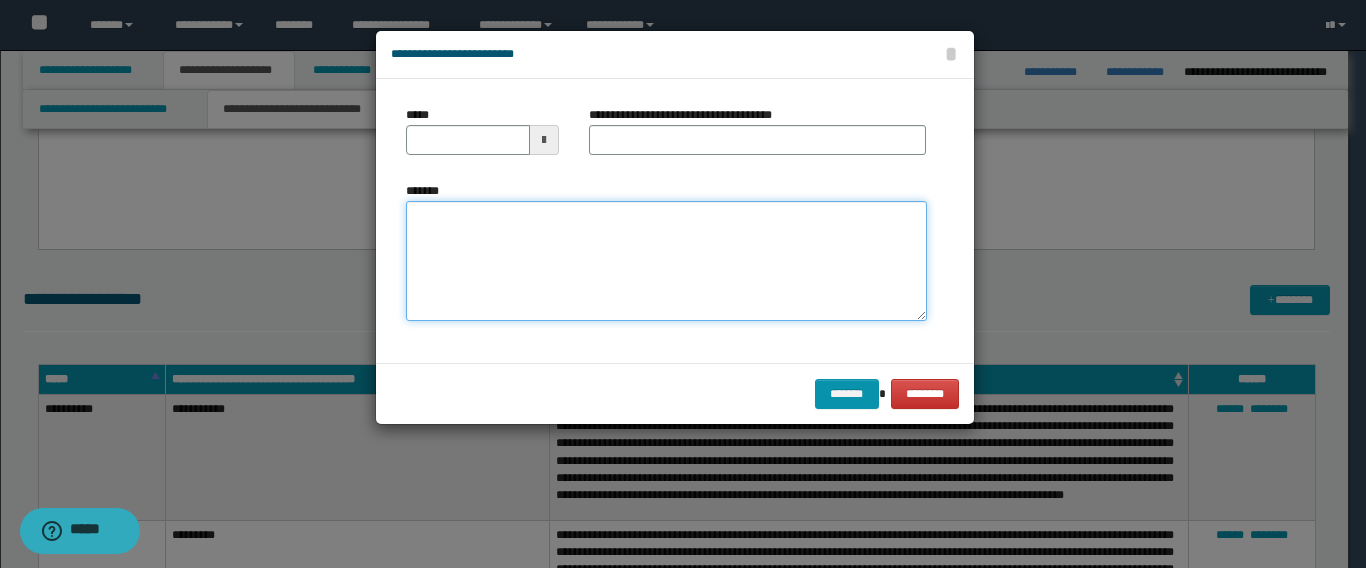 click on "*******" at bounding box center [666, 261] 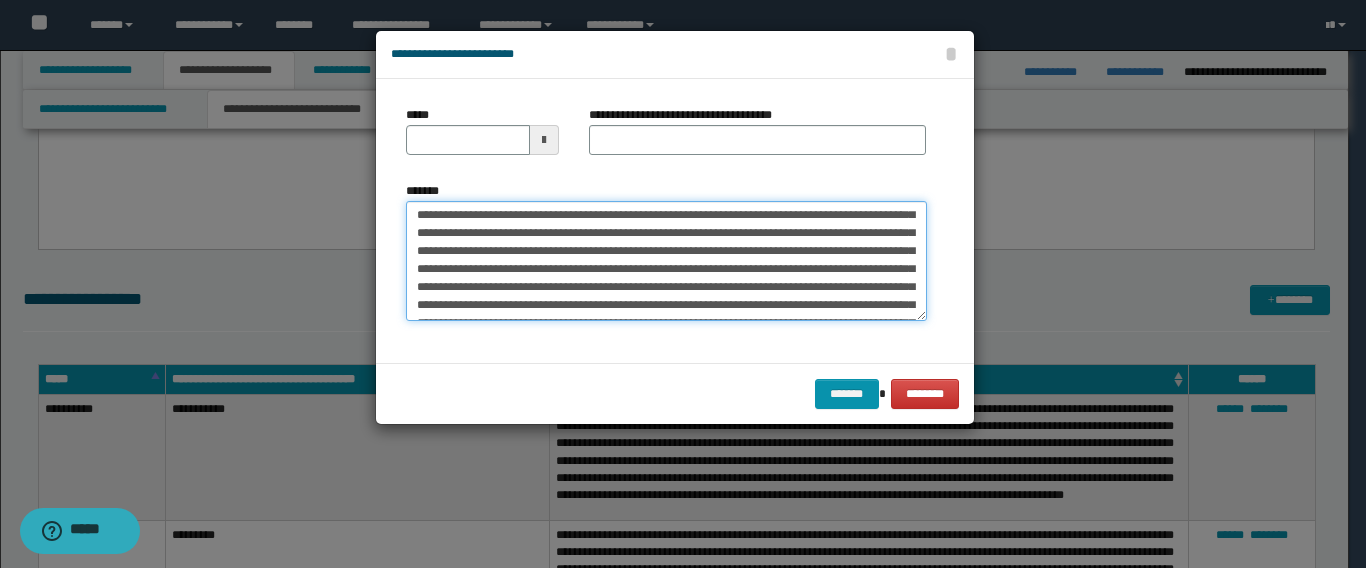 scroll, scrollTop: 0, scrollLeft: 0, axis: both 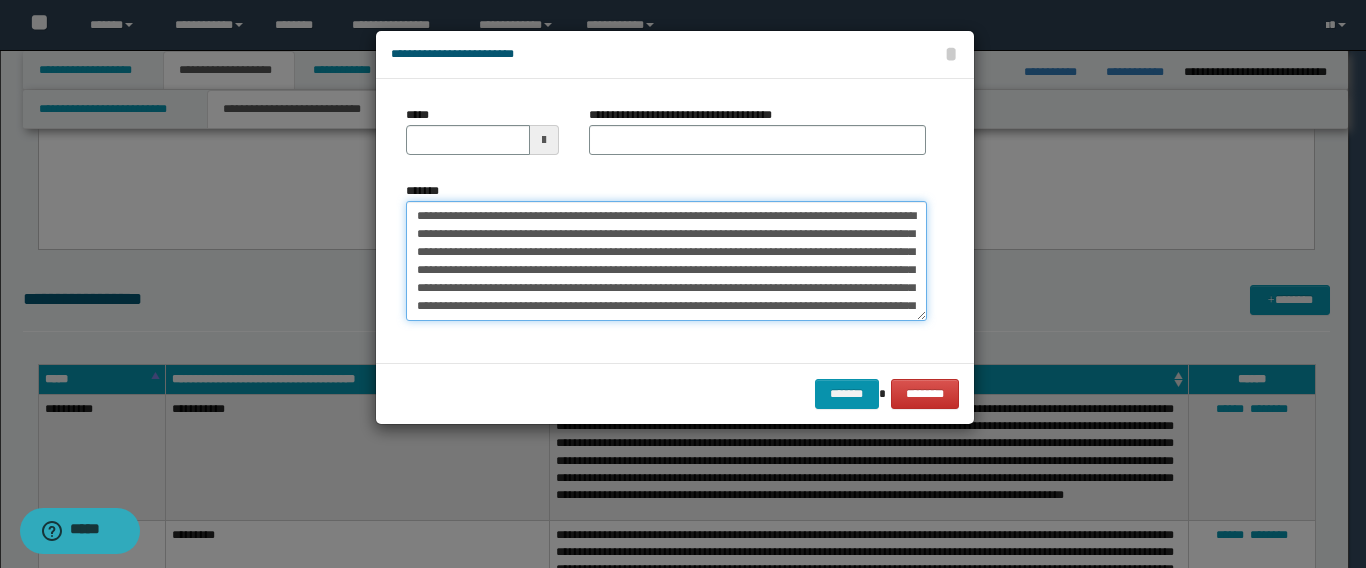 drag, startPoint x: 473, startPoint y: 218, endPoint x: 354, endPoint y: 216, distance: 119.01681 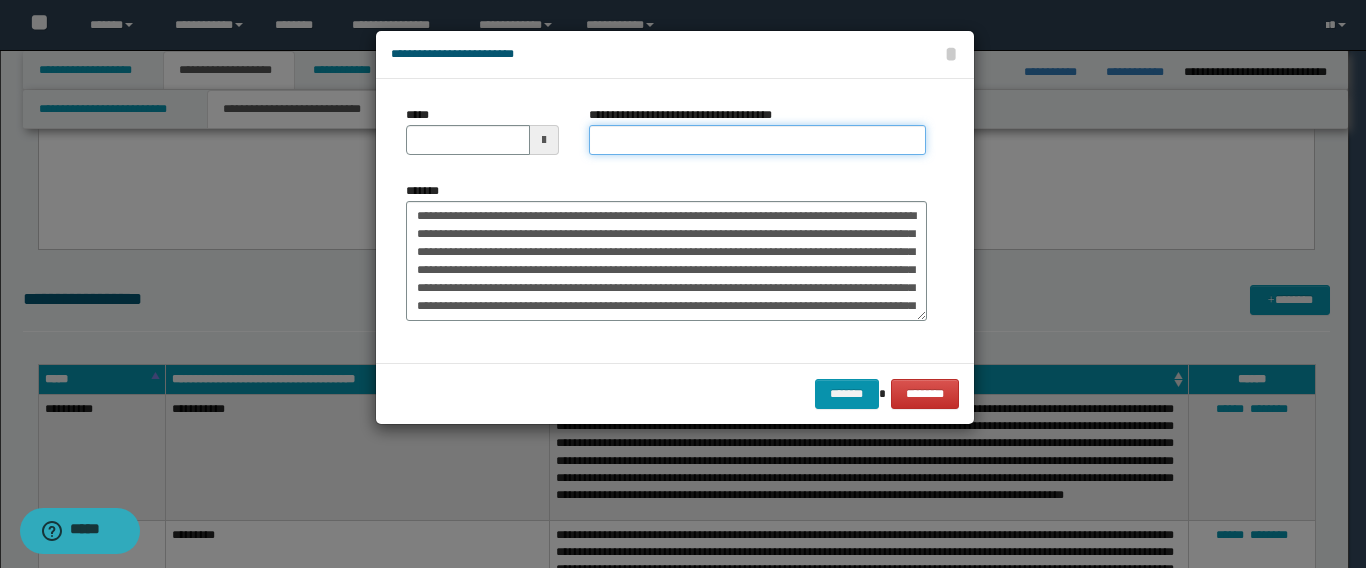 click on "**********" at bounding box center [757, 140] 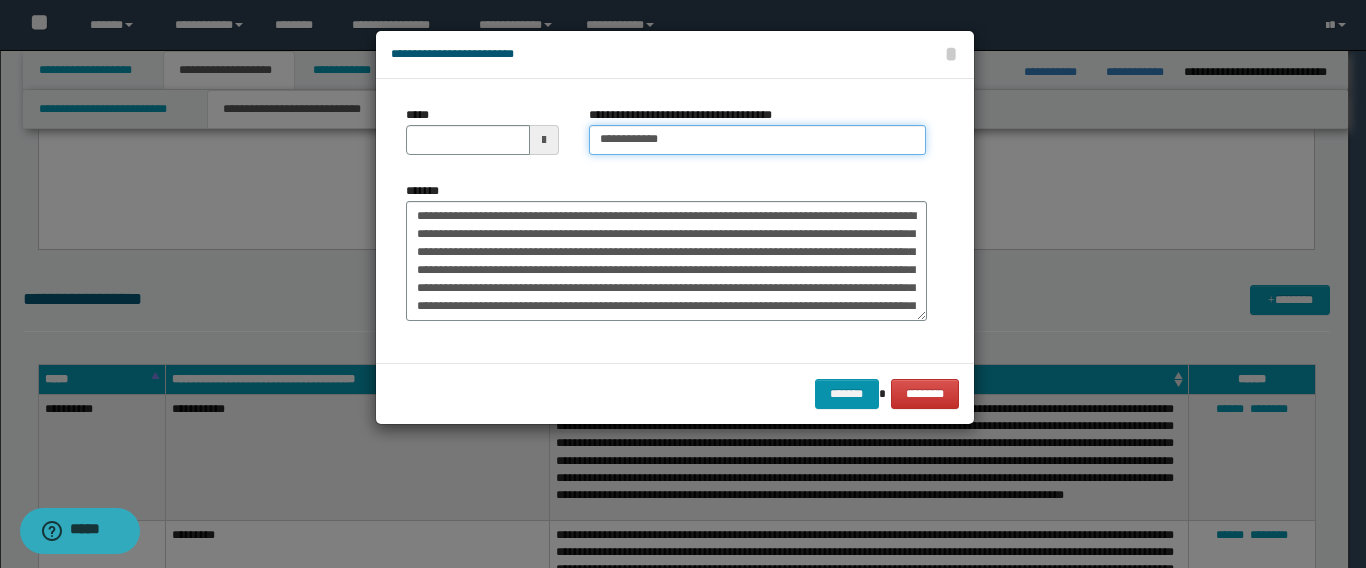type on "**********" 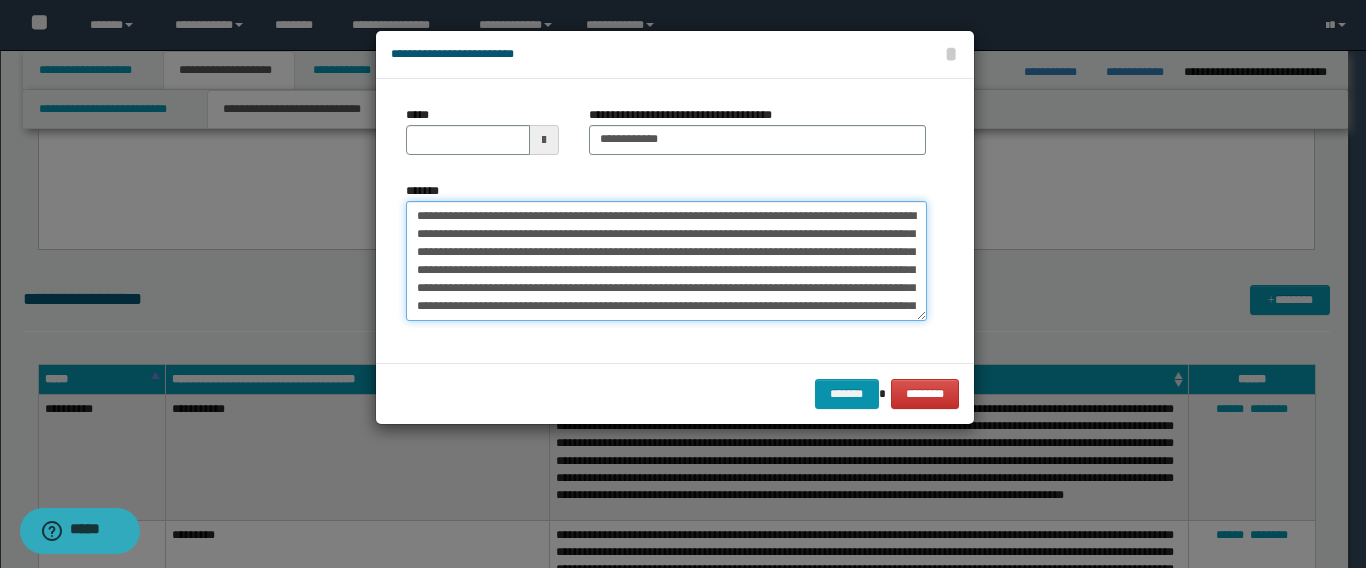 click on "*******" at bounding box center (666, 261) 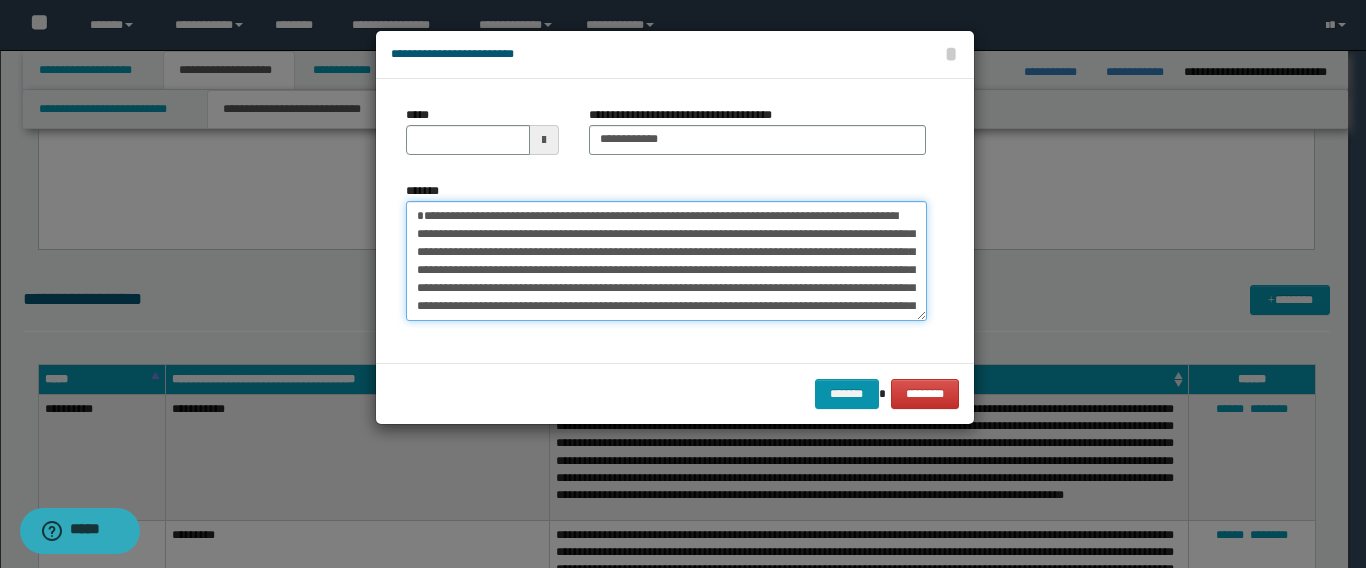 type 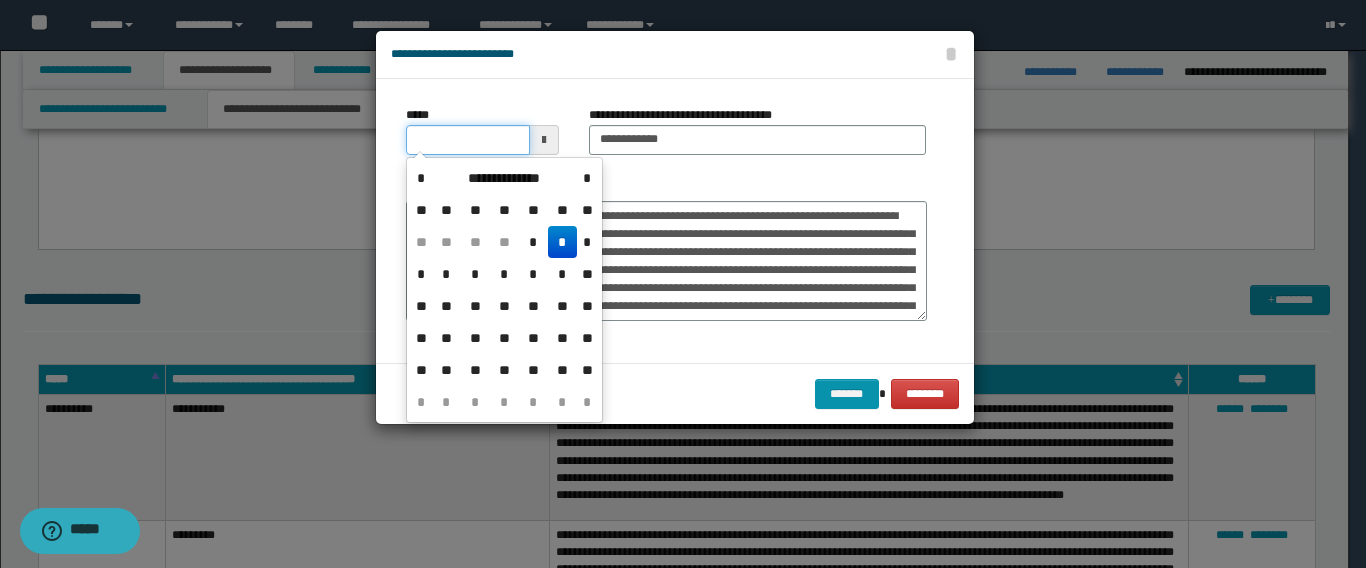click on "*****" at bounding box center [468, 140] 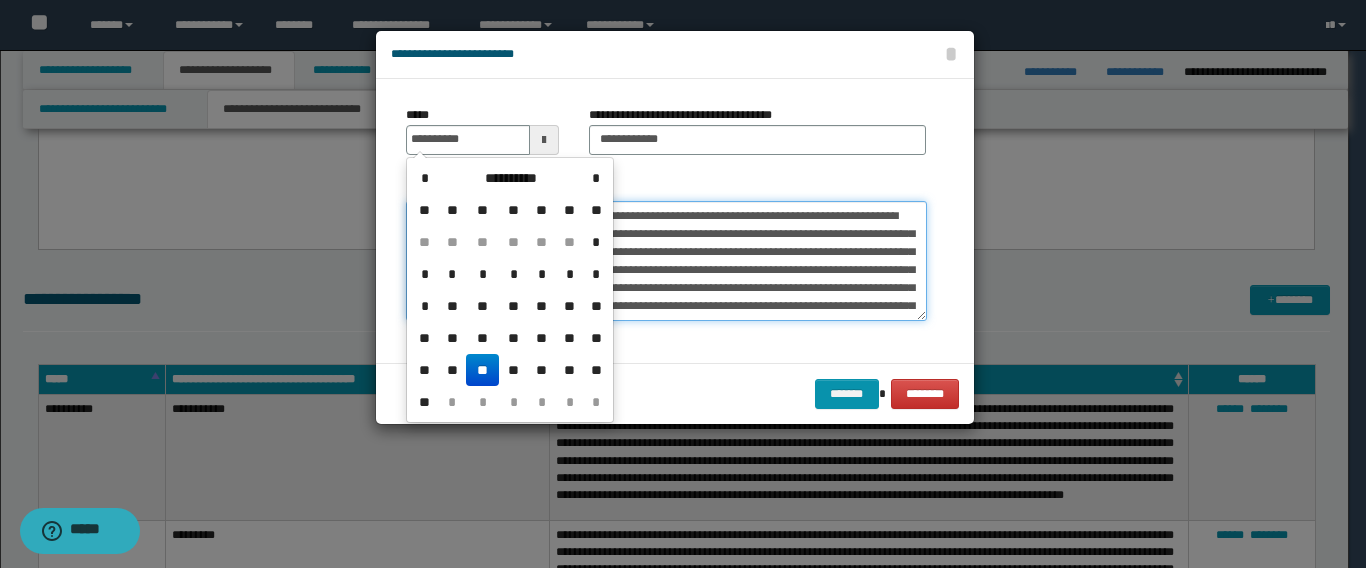 type on "**********" 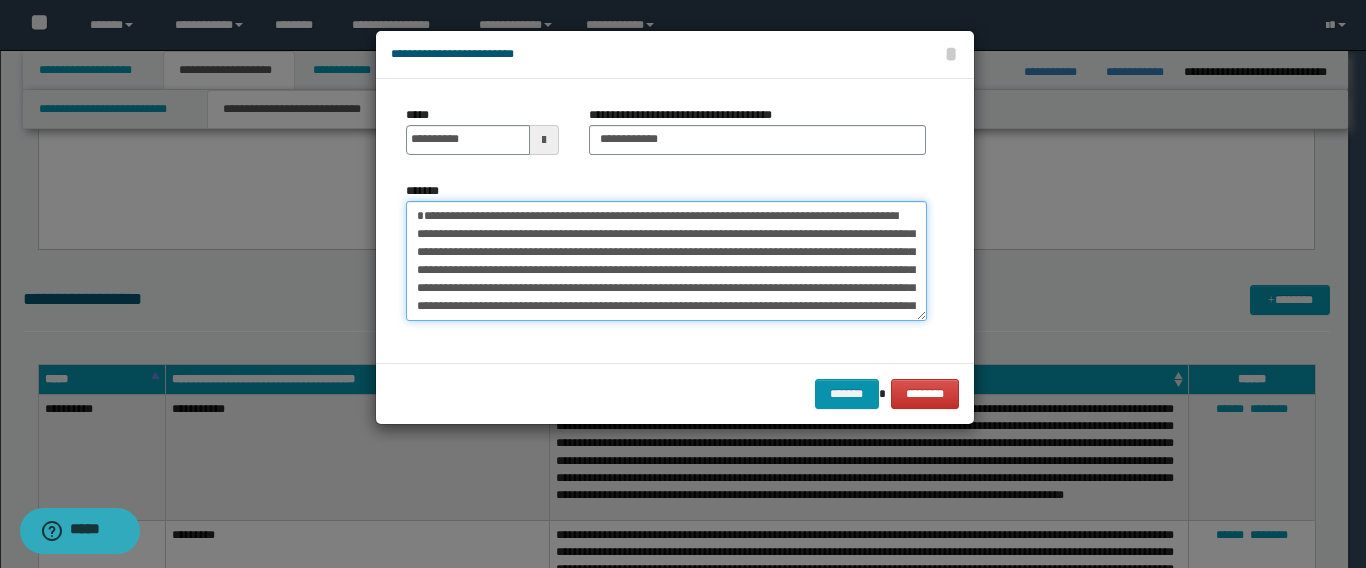 click on "*******" at bounding box center (666, 261) 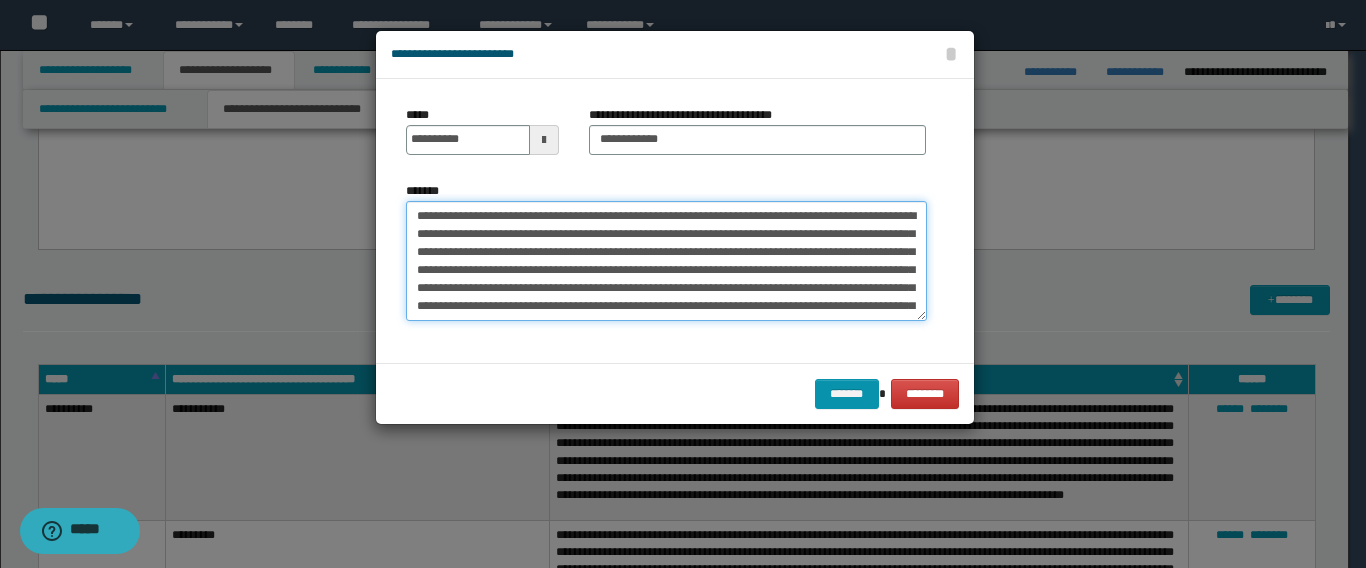 click on "*******" at bounding box center [666, 261] 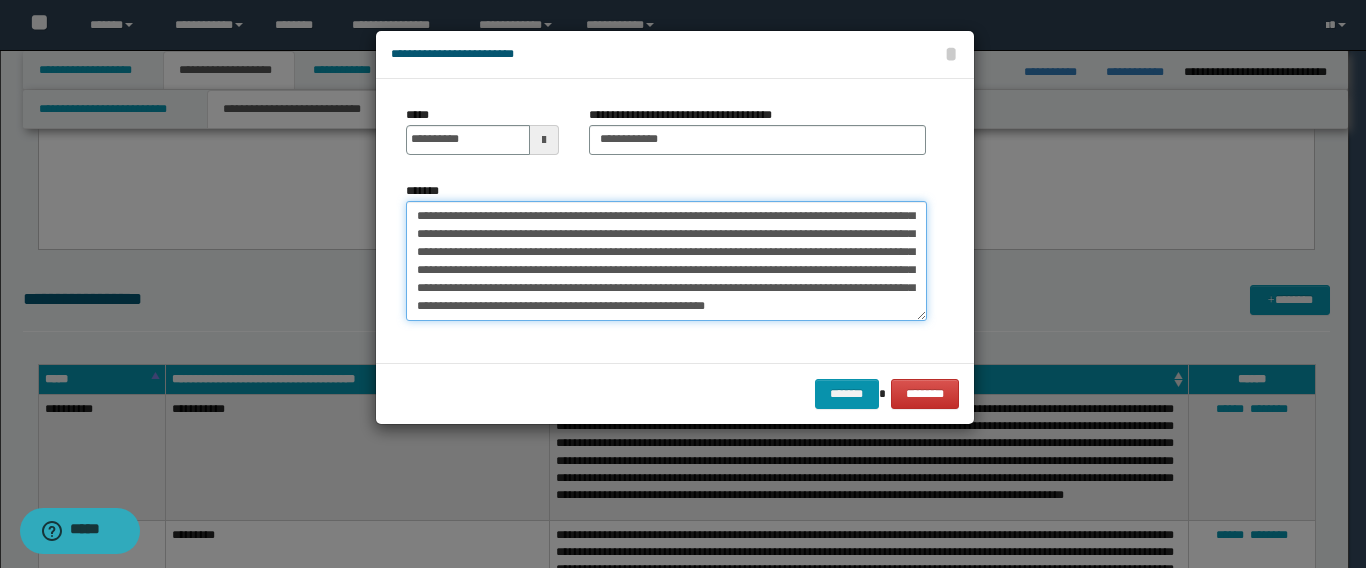 scroll, scrollTop: 360, scrollLeft: 0, axis: vertical 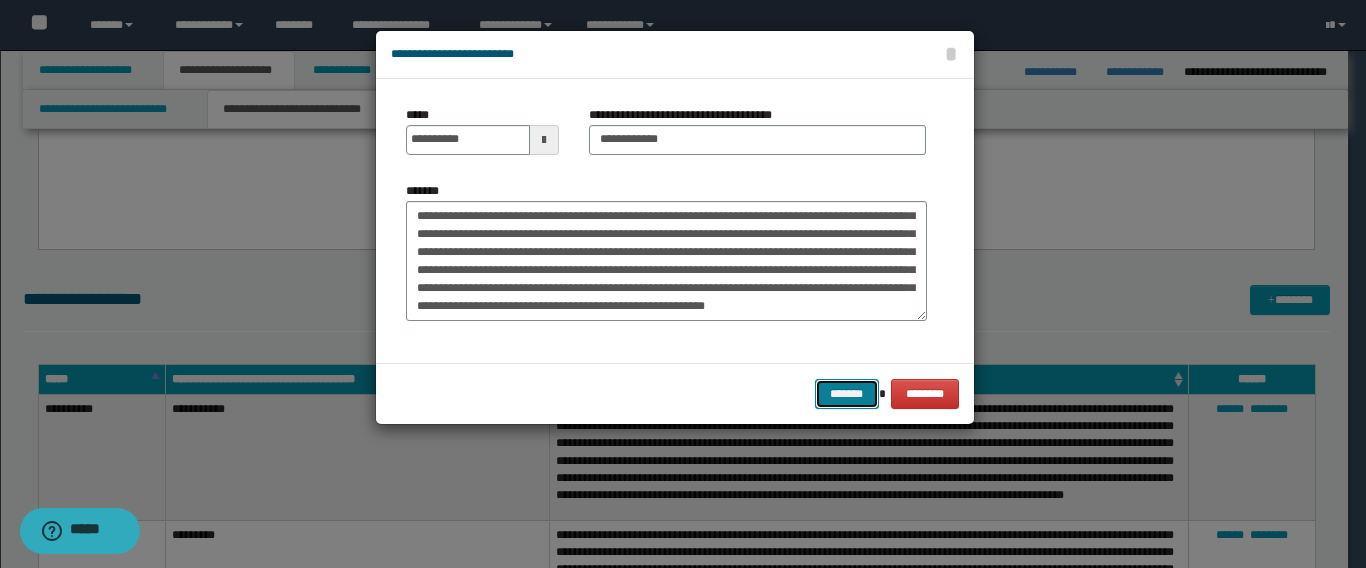 click on "*******" at bounding box center (847, 394) 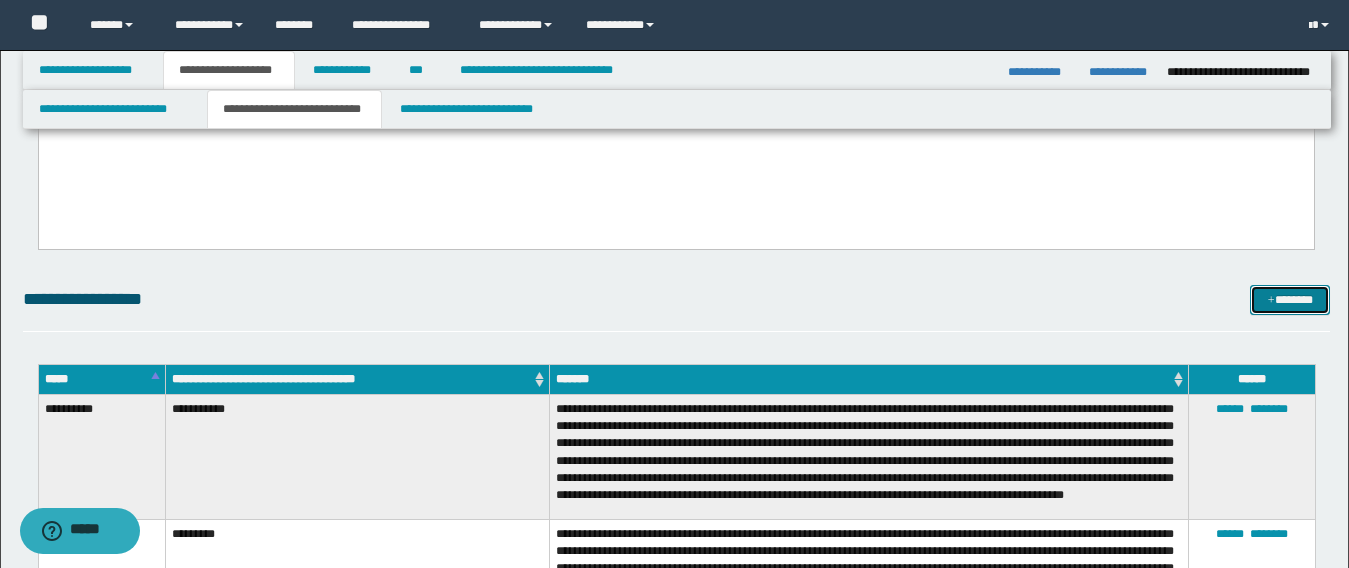 drag, startPoint x: 1273, startPoint y: 296, endPoint x: 966, endPoint y: 296, distance: 307 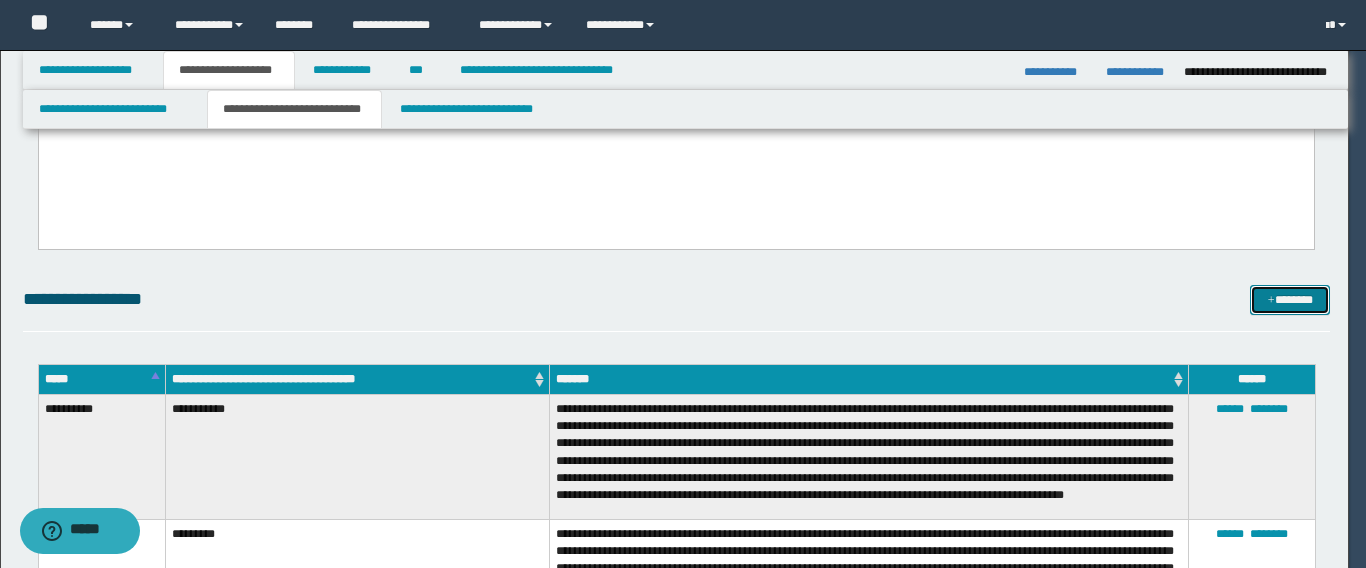 scroll, scrollTop: 0, scrollLeft: 0, axis: both 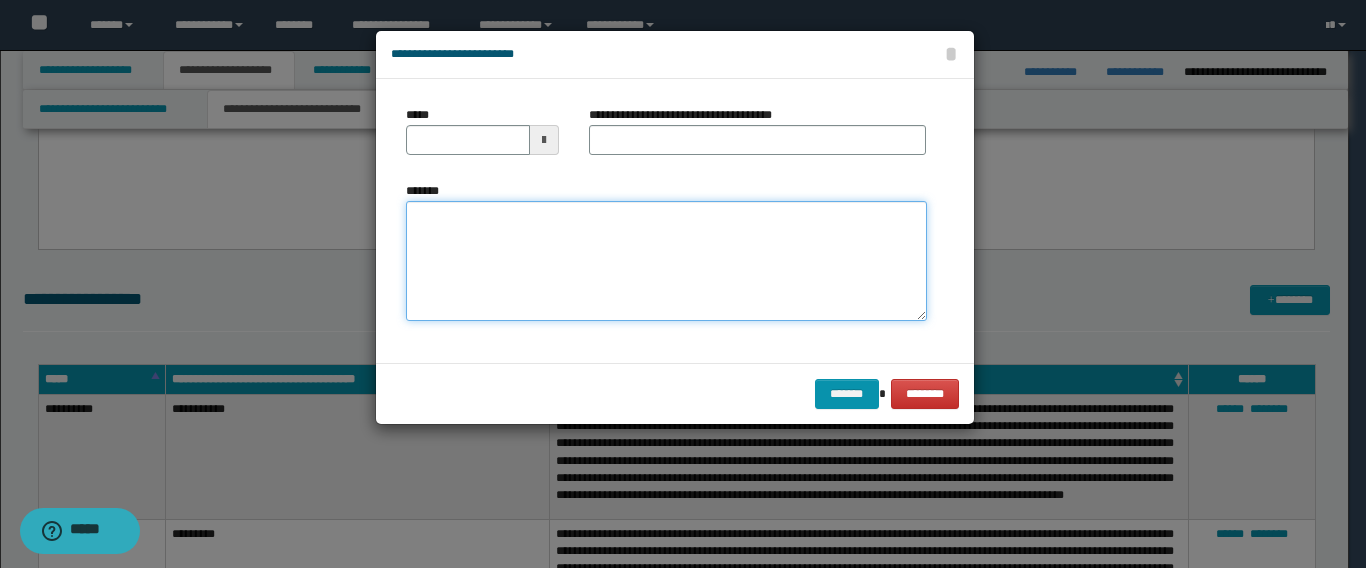 click on "*******" at bounding box center [666, 261] 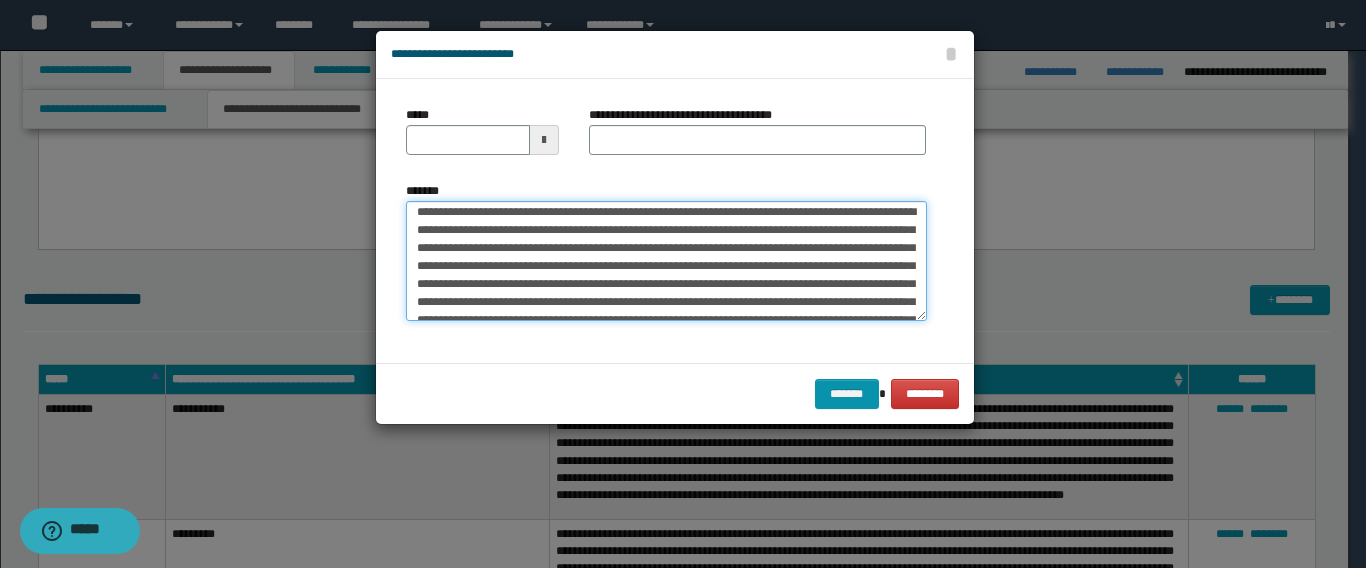 scroll, scrollTop: 0, scrollLeft: 0, axis: both 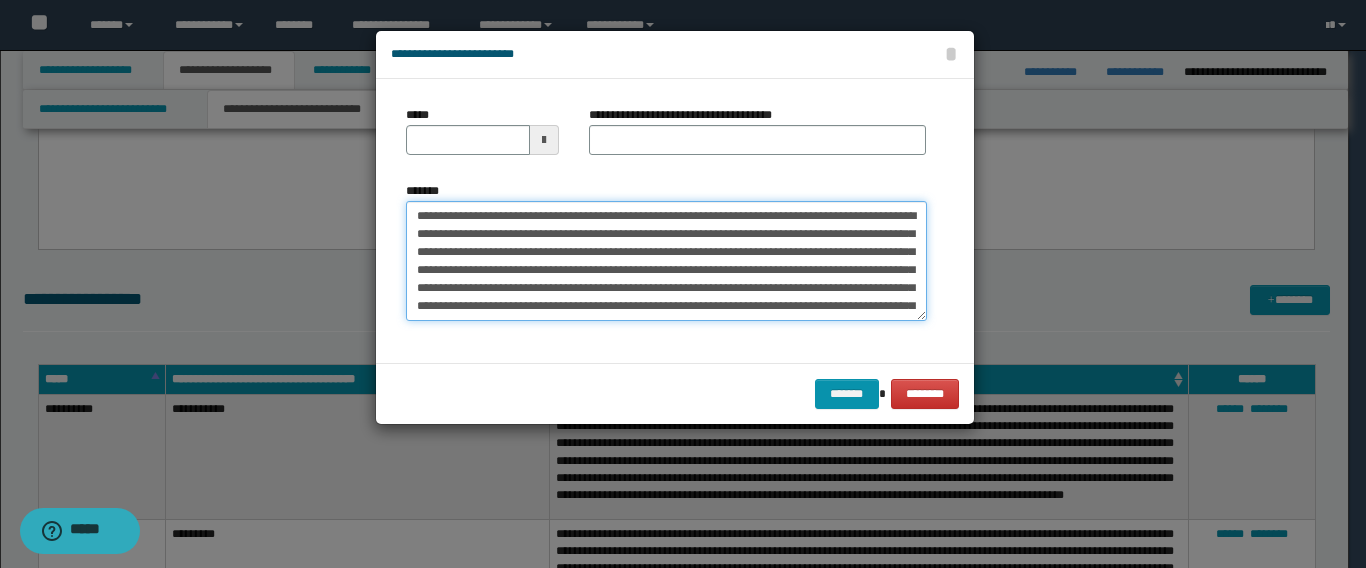 drag, startPoint x: 474, startPoint y: 215, endPoint x: 315, endPoint y: 197, distance: 160.01562 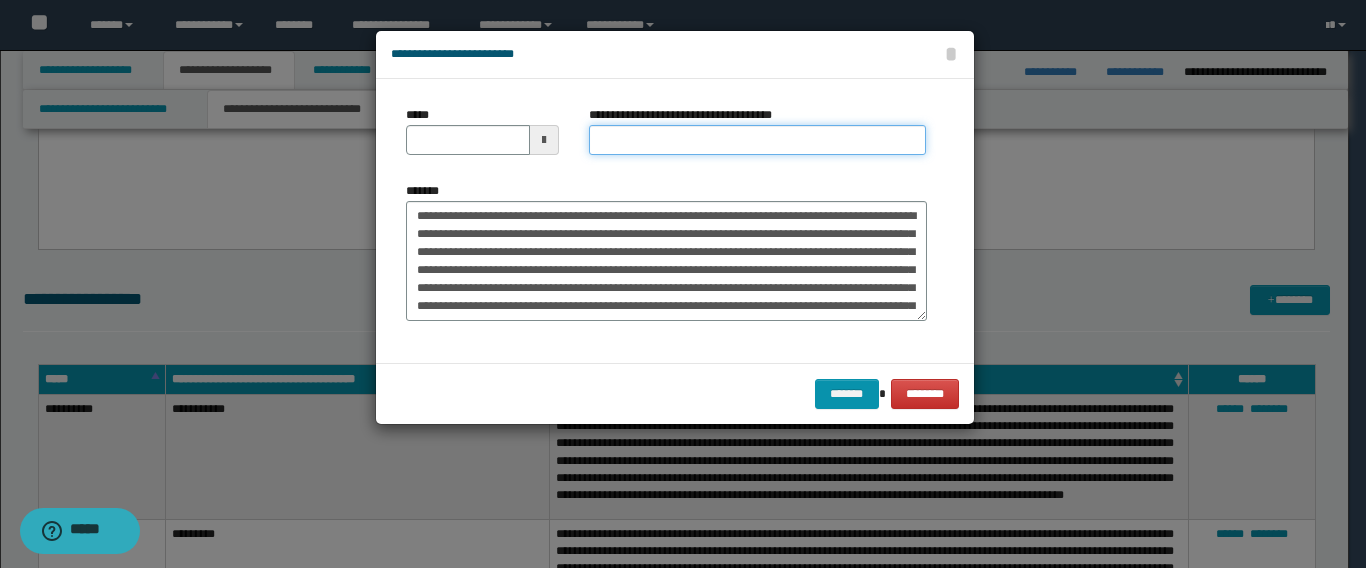 click on "**********" at bounding box center [757, 140] 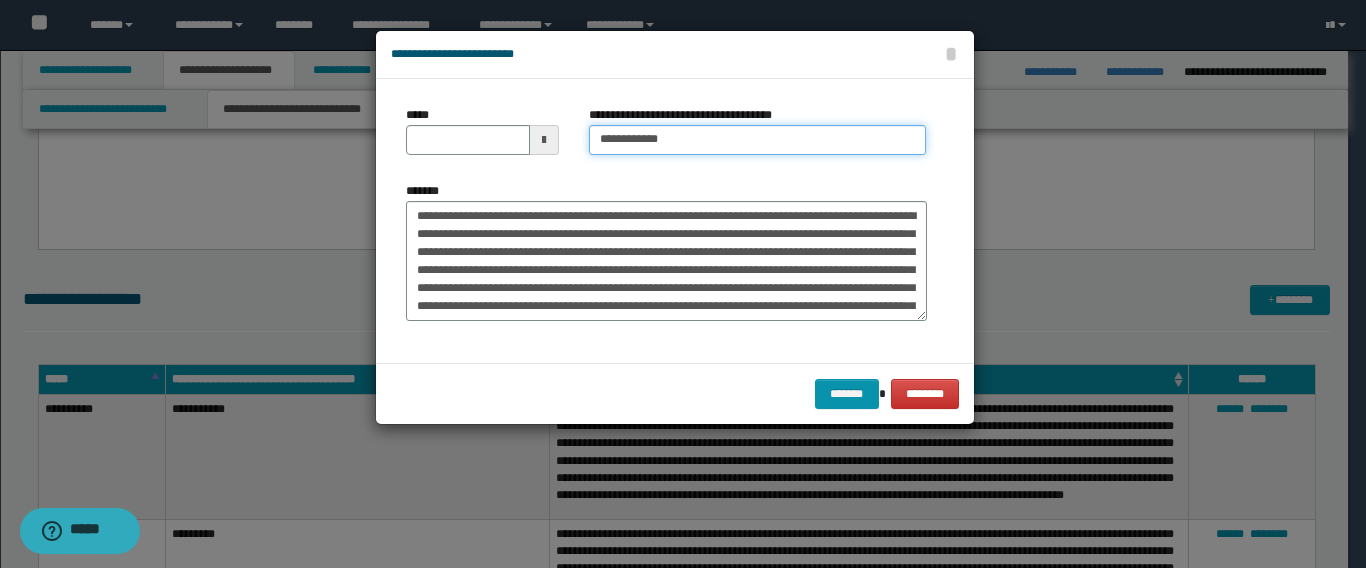 type on "**********" 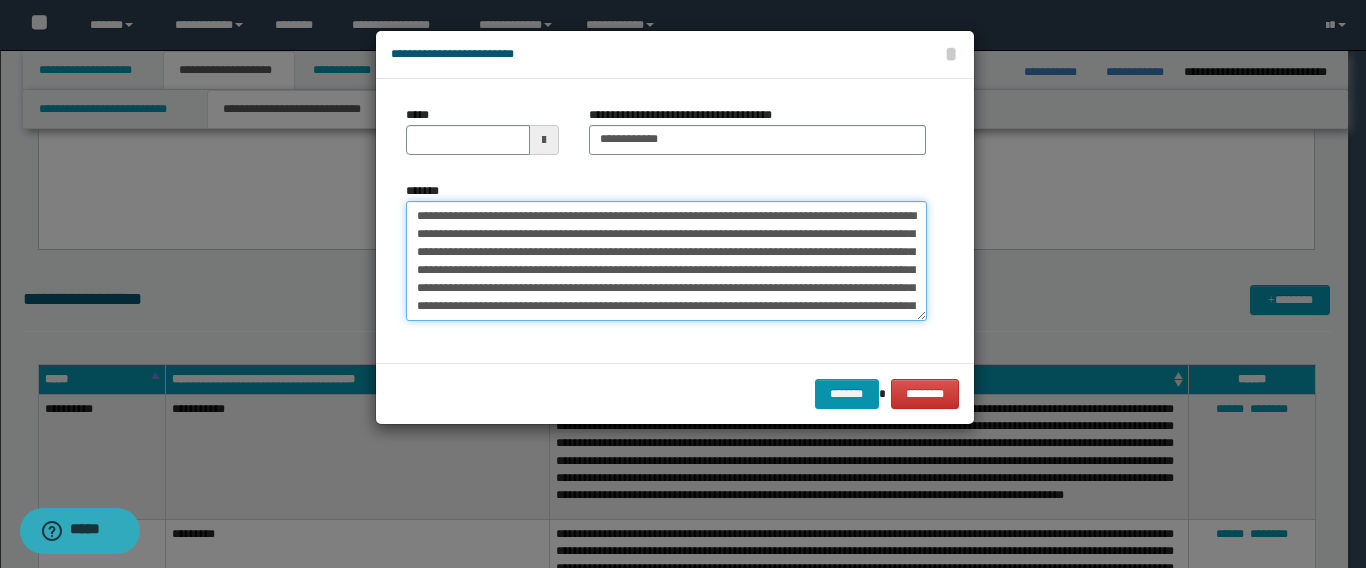 drag, startPoint x: 484, startPoint y: 212, endPoint x: 317, endPoint y: 199, distance: 167.50522 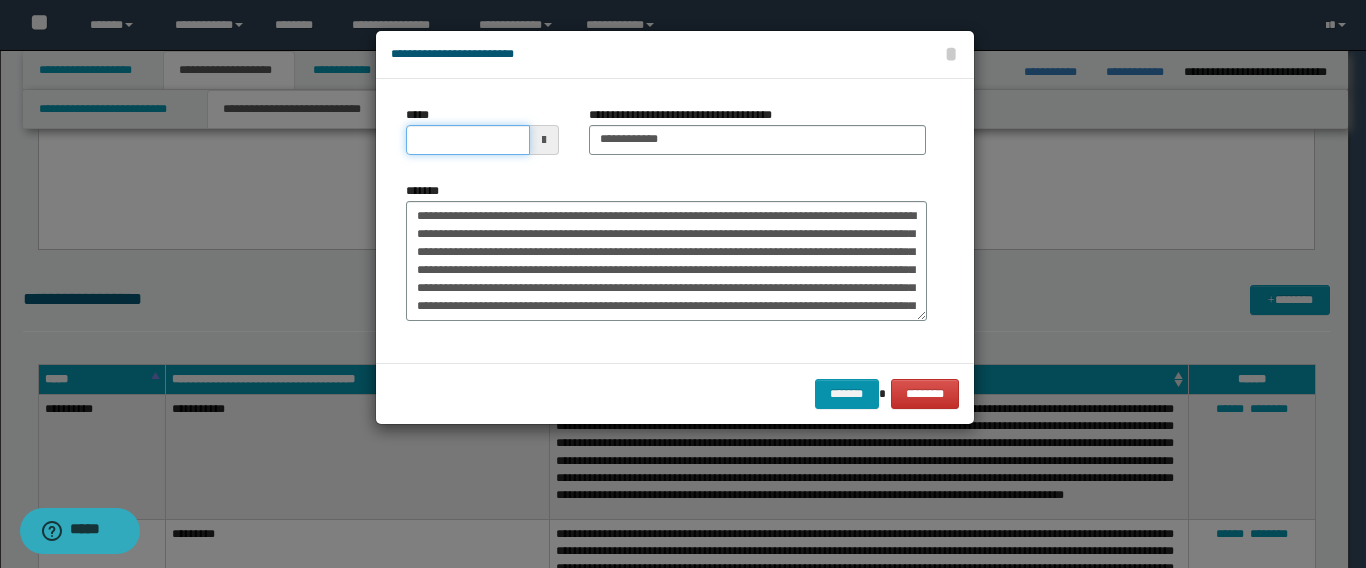 click on "*****" at bounding box center [468, 140] 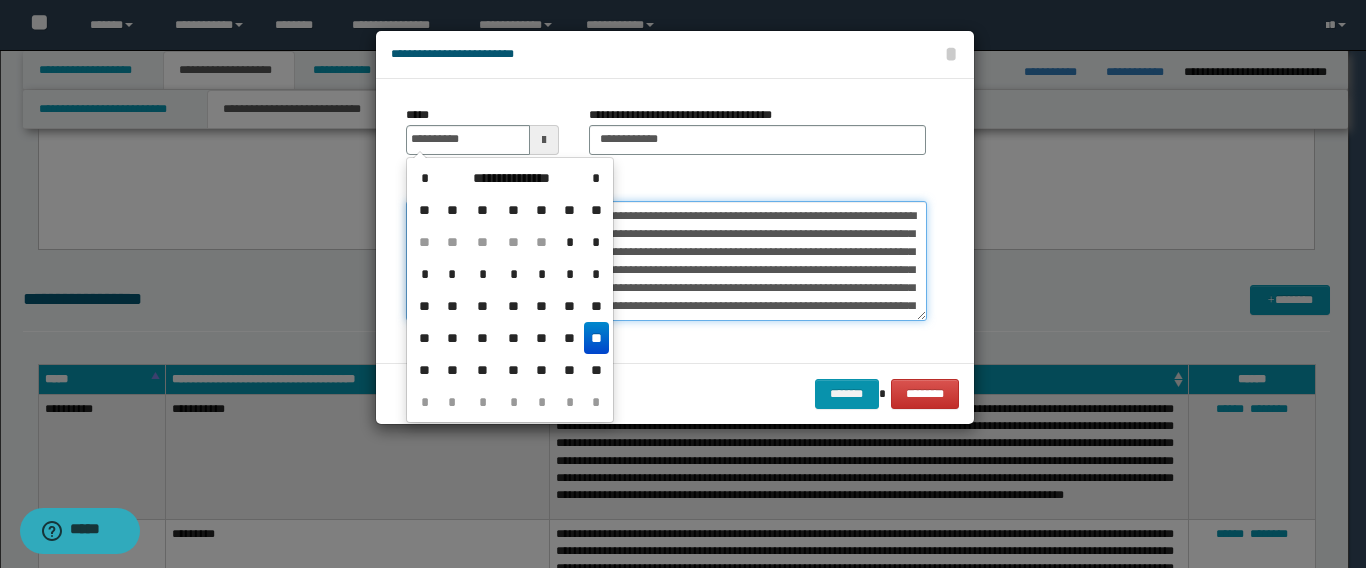 type on "**********" 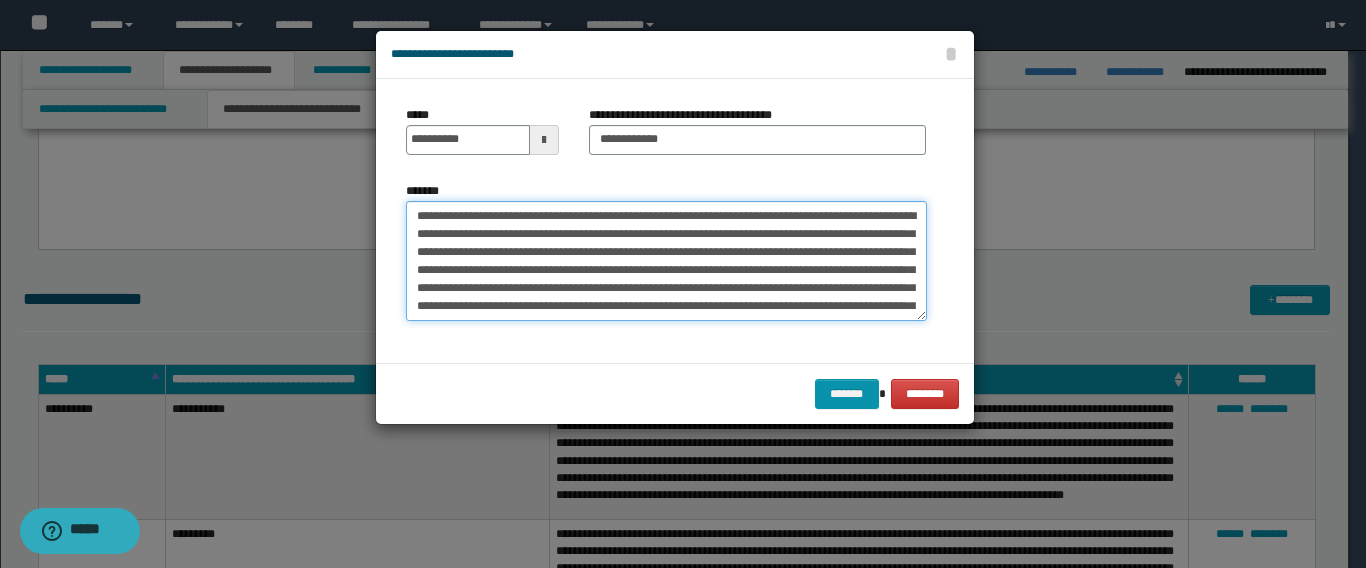 click on "*******" at bounding box center (666, 261) 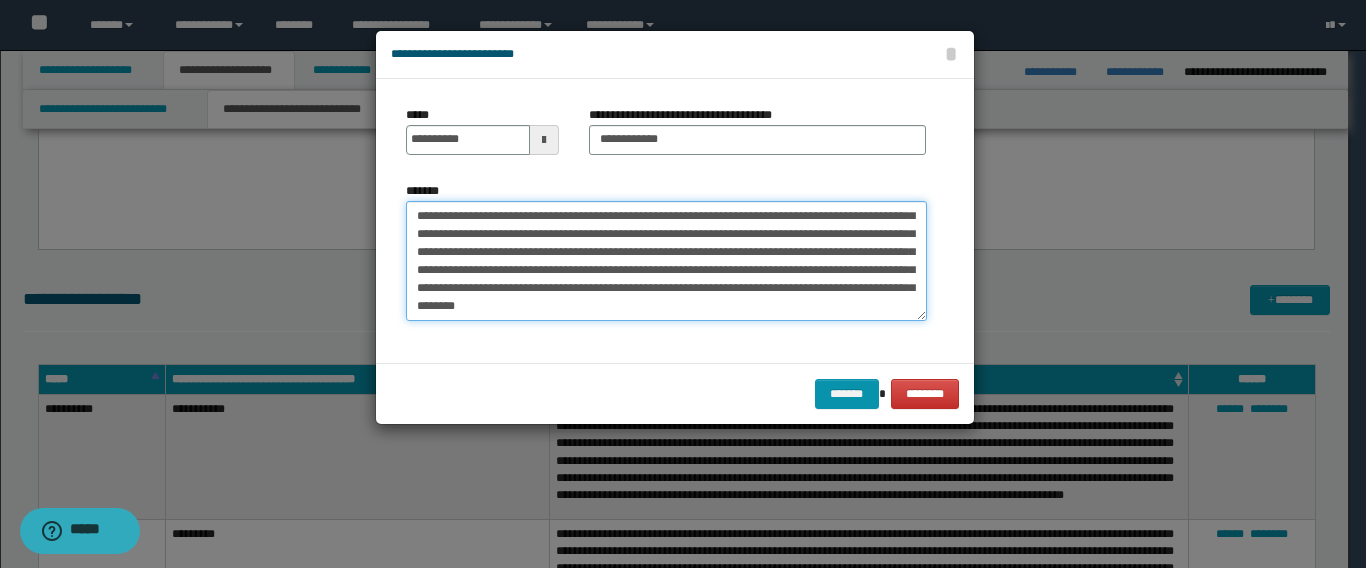 scroll, scrollTop: 144, scrollLeft: 0, axis: vertical 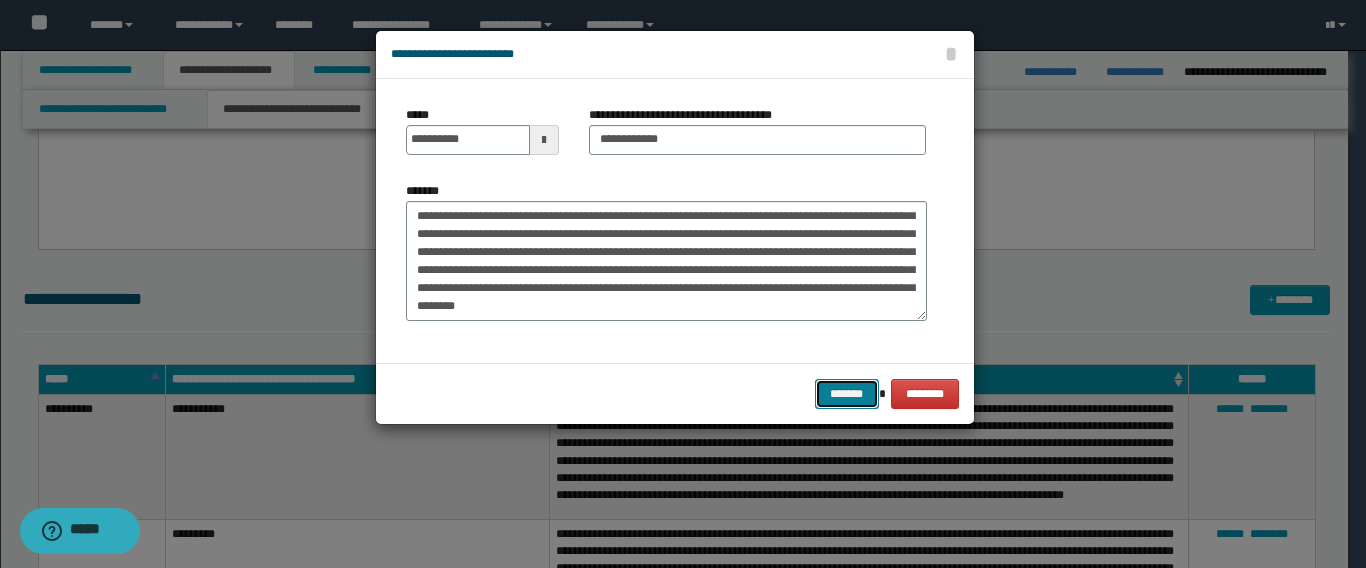 click on "*******" at bounding box center [847, 394] 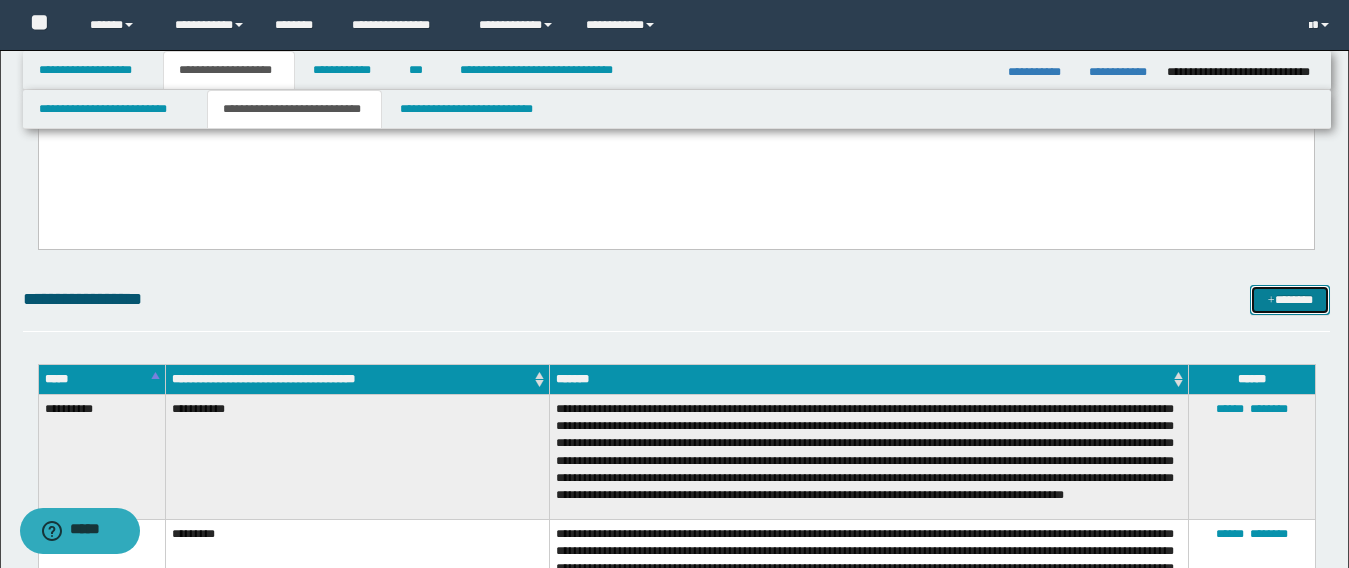 click on "*******" at bounding box center (1290, 300) 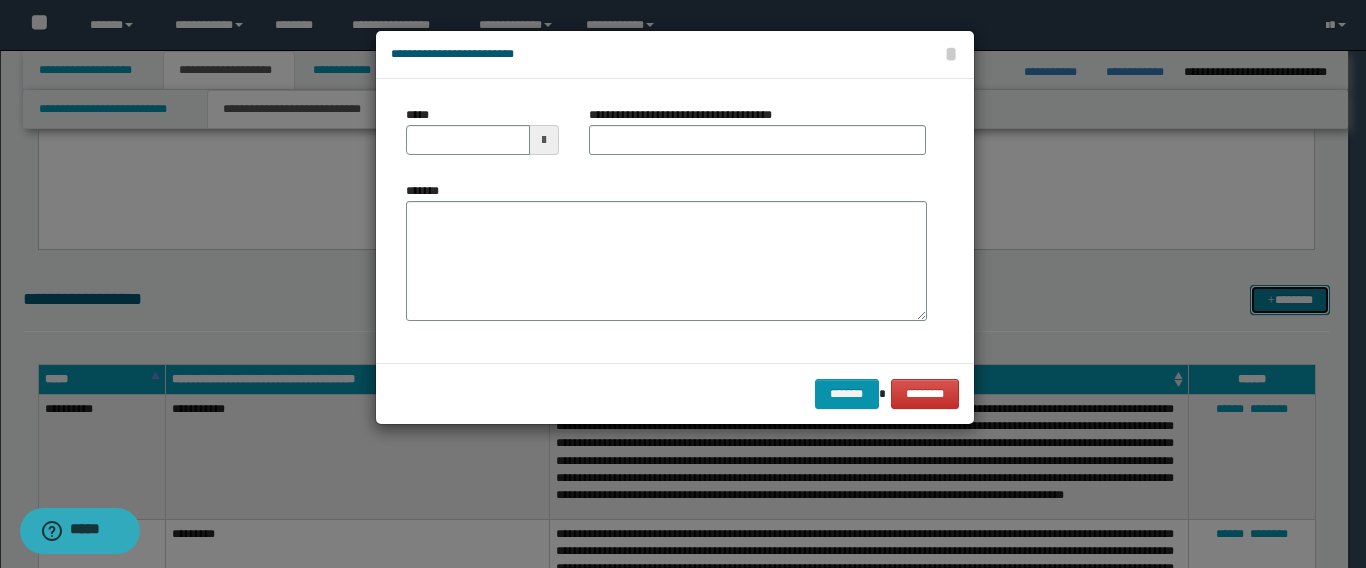 scroll, scrollTop: 0, scrollLeft: 0, axis: both 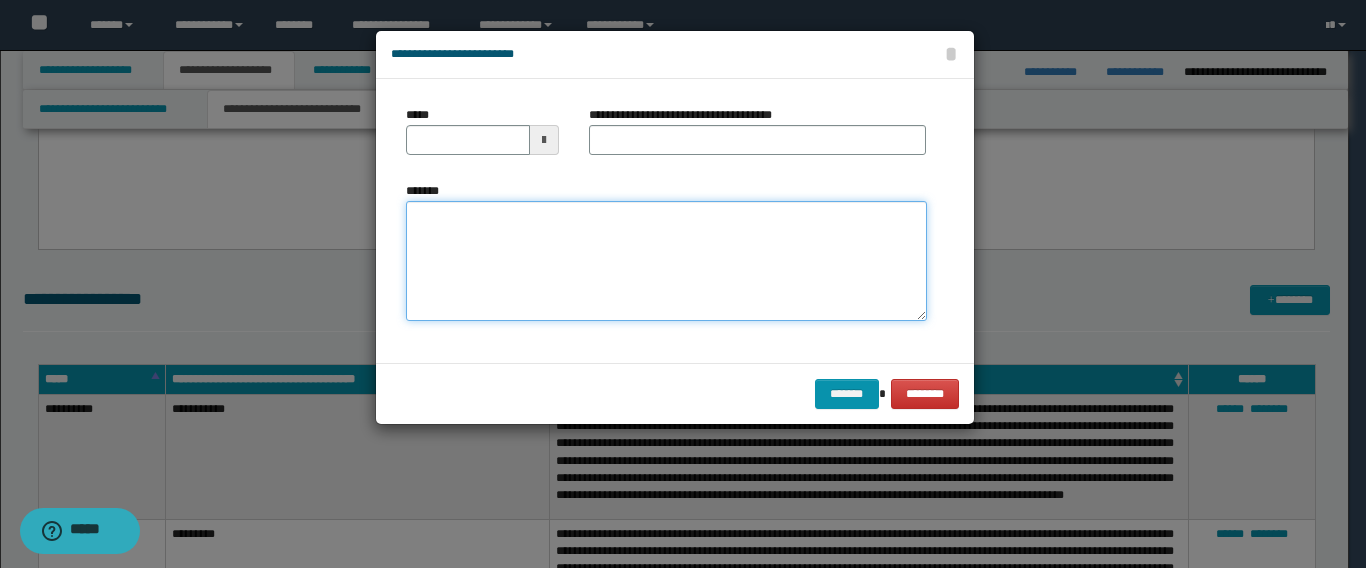 click on "*******" at bounding box center (666, 261) 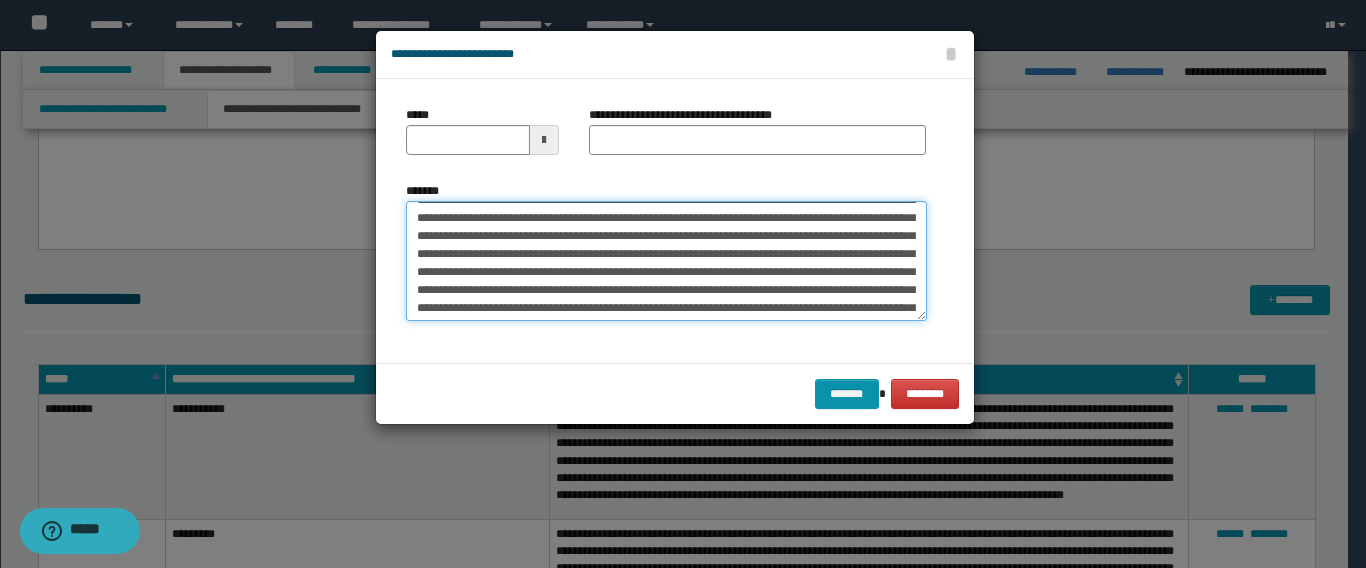 scroll, scrollTop: 0, scrollLeft: 0, axis: both 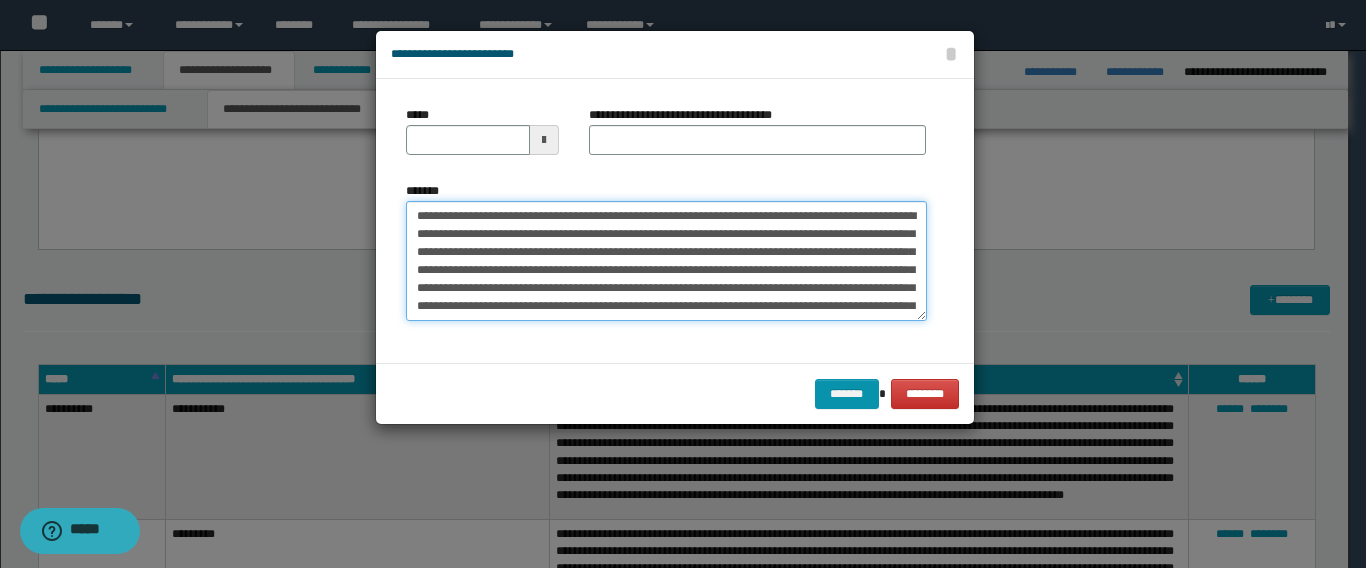 drag, startPoint x: 478, startPoint y: 217, endPoint x: 432, endPoint y: 215, distance: 46.043457 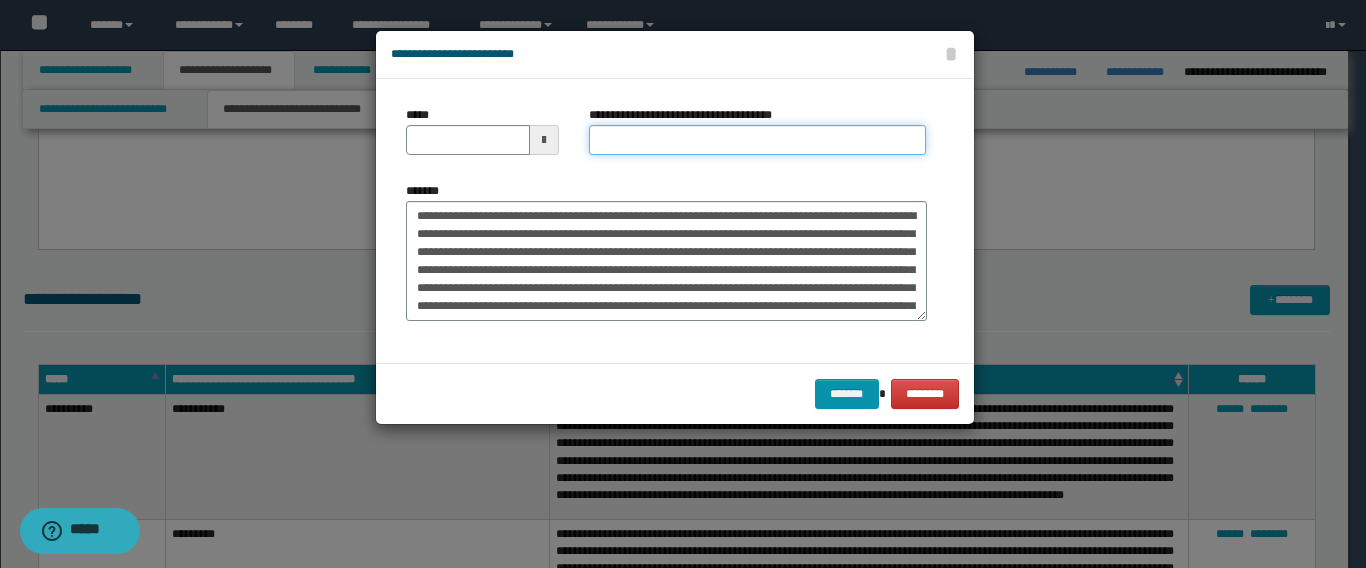 click on "**********" at bounding box center (757, 140) 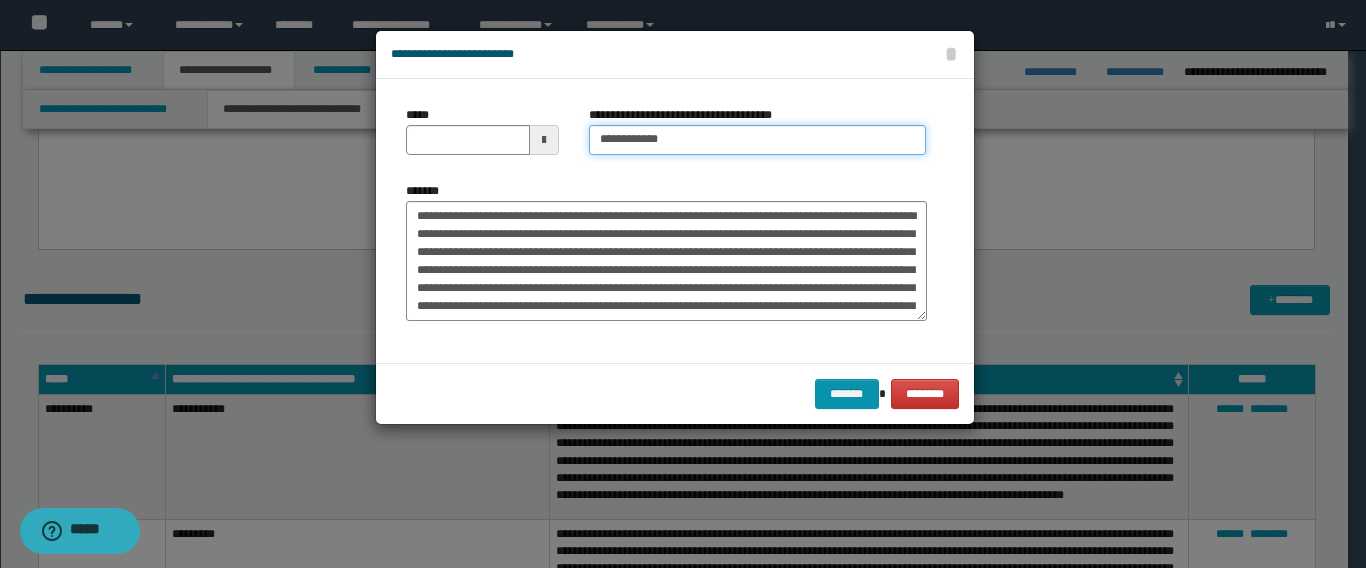 type on "**********" 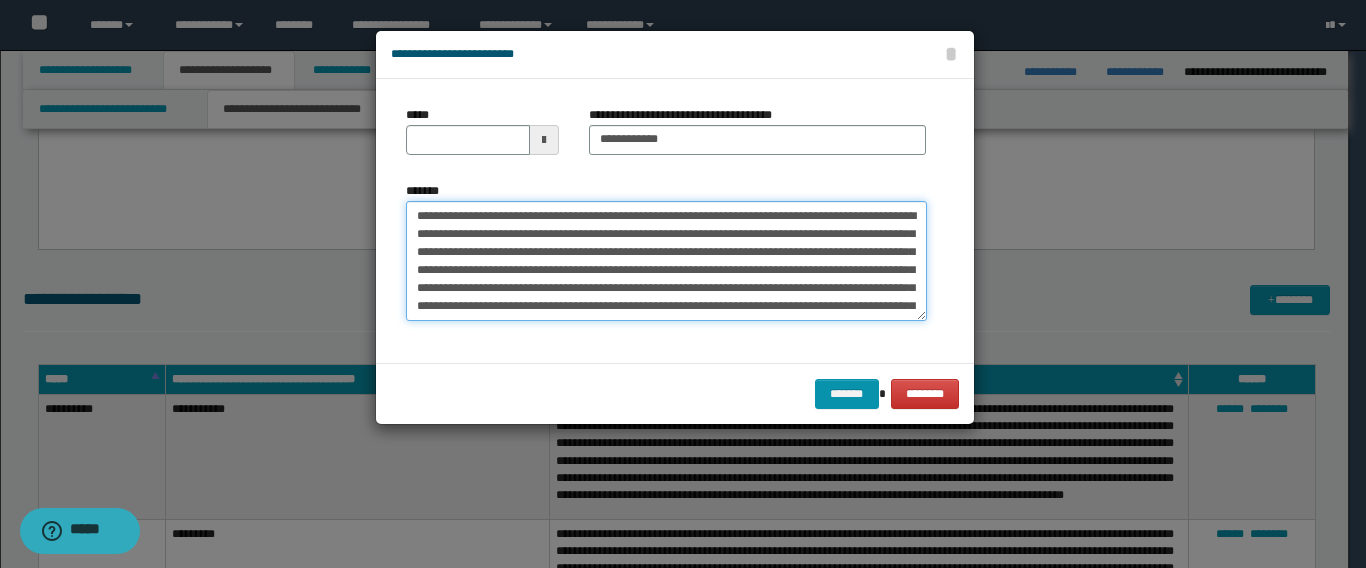 drag, startPoint x: 482, startPoint y: 212, endPoint x: 261, endPoint y: 201, distance: 221.27359 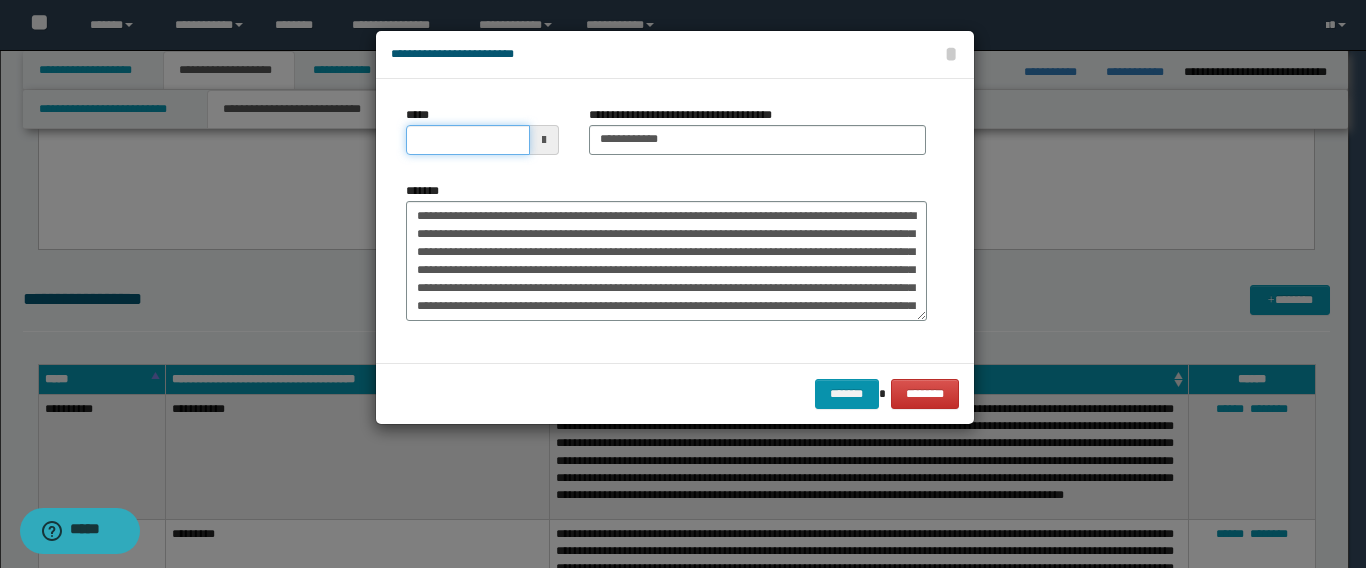 click on "*****" at bounding box center (468, 140) 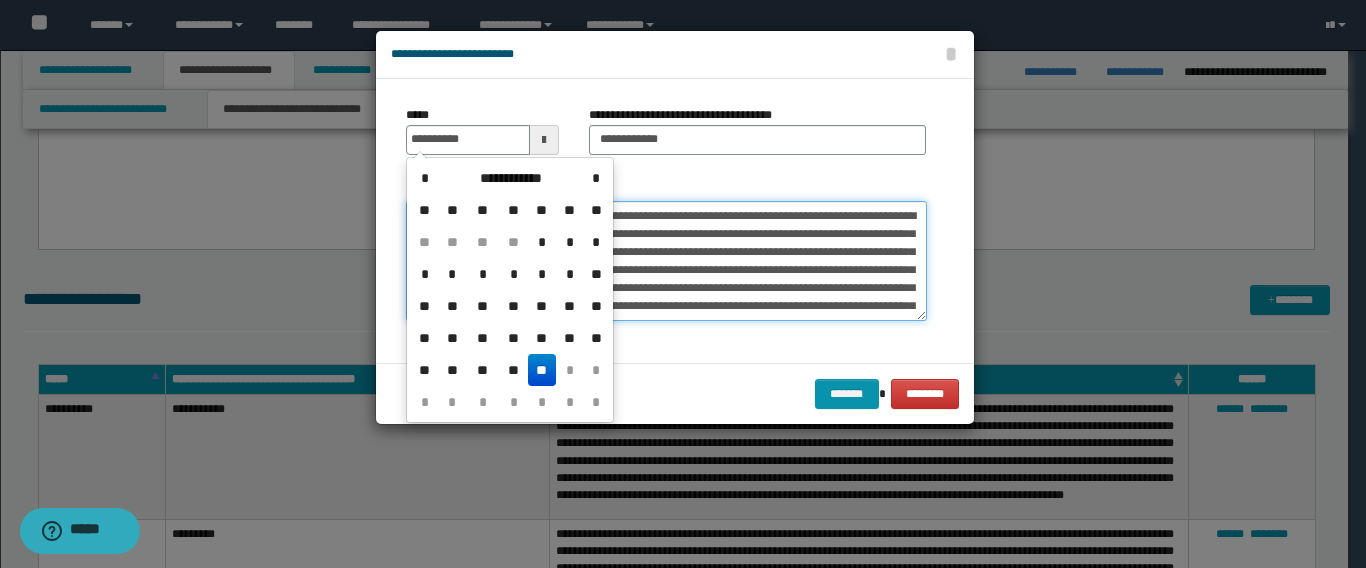 type on "**********" 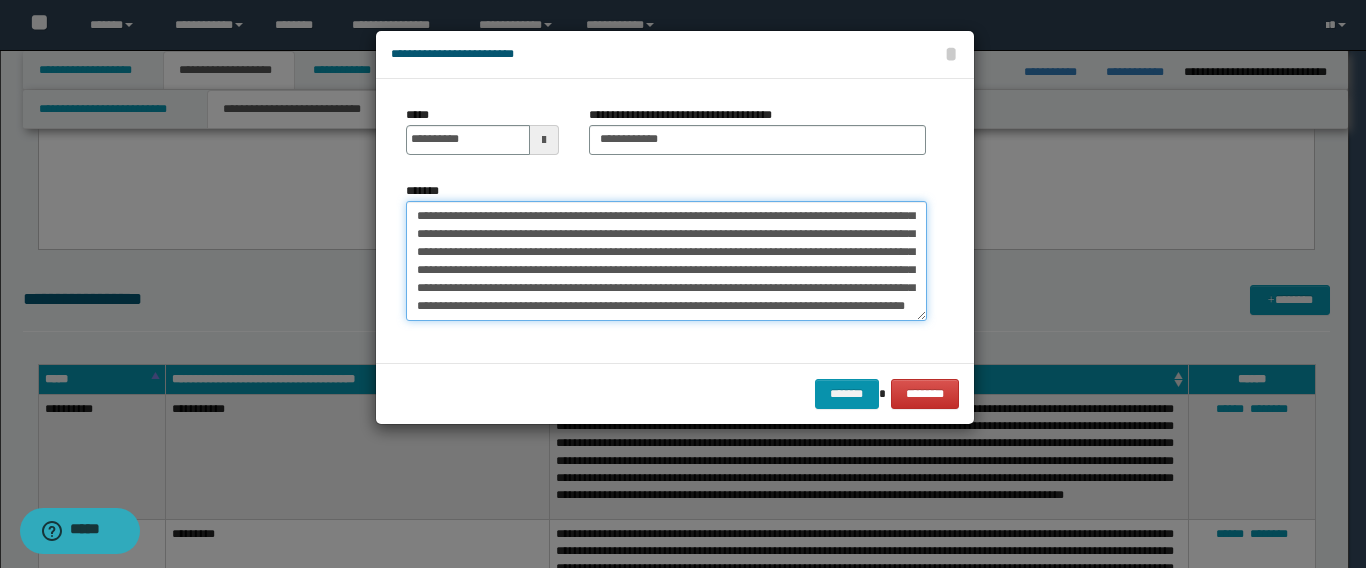 scroll, scrollTop: 396, scrollLeft: 0, axis: vertical 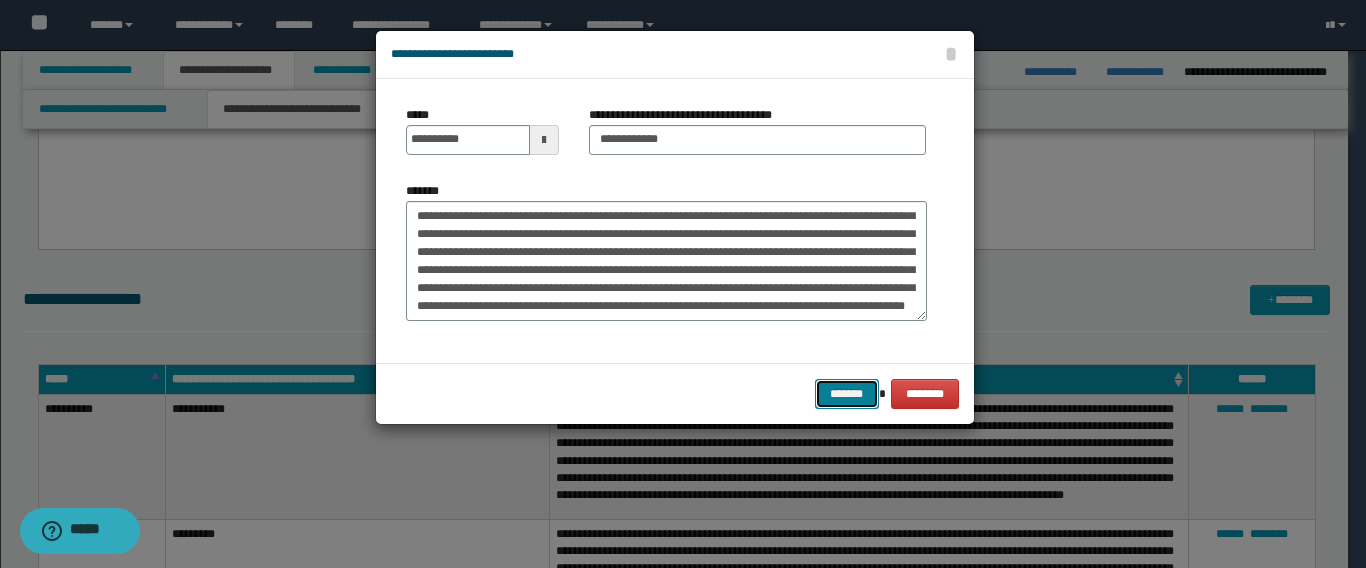 click on "*******" at bounding box center (847, 394) 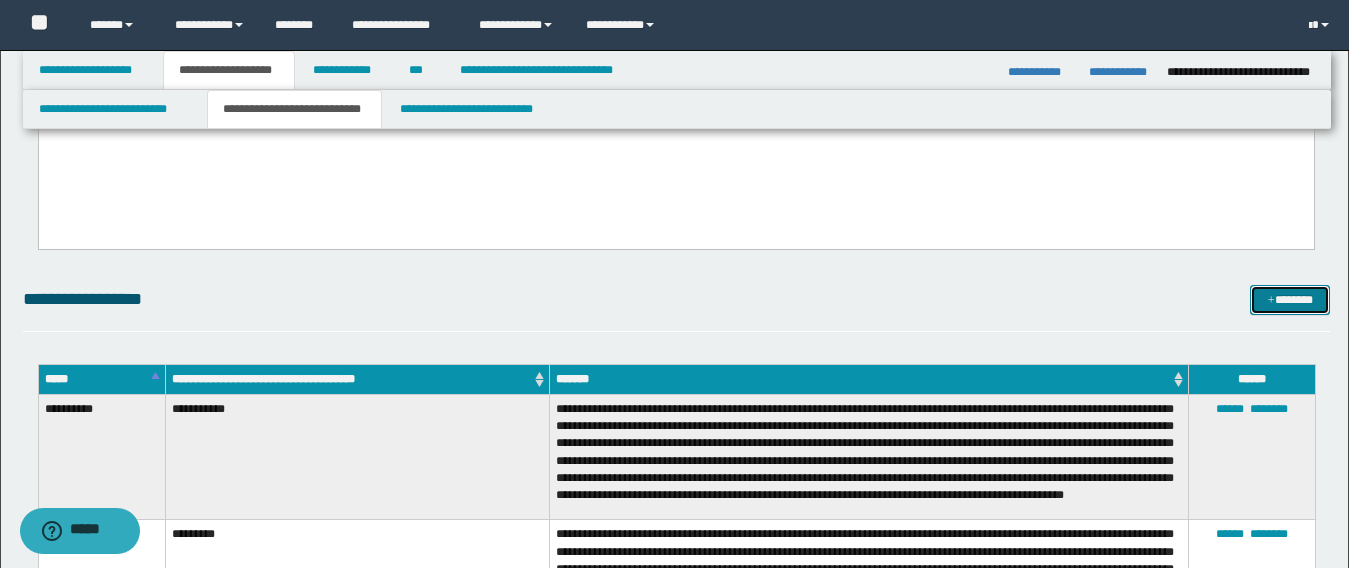 click on "*******" at bounding box center (1290, 300) 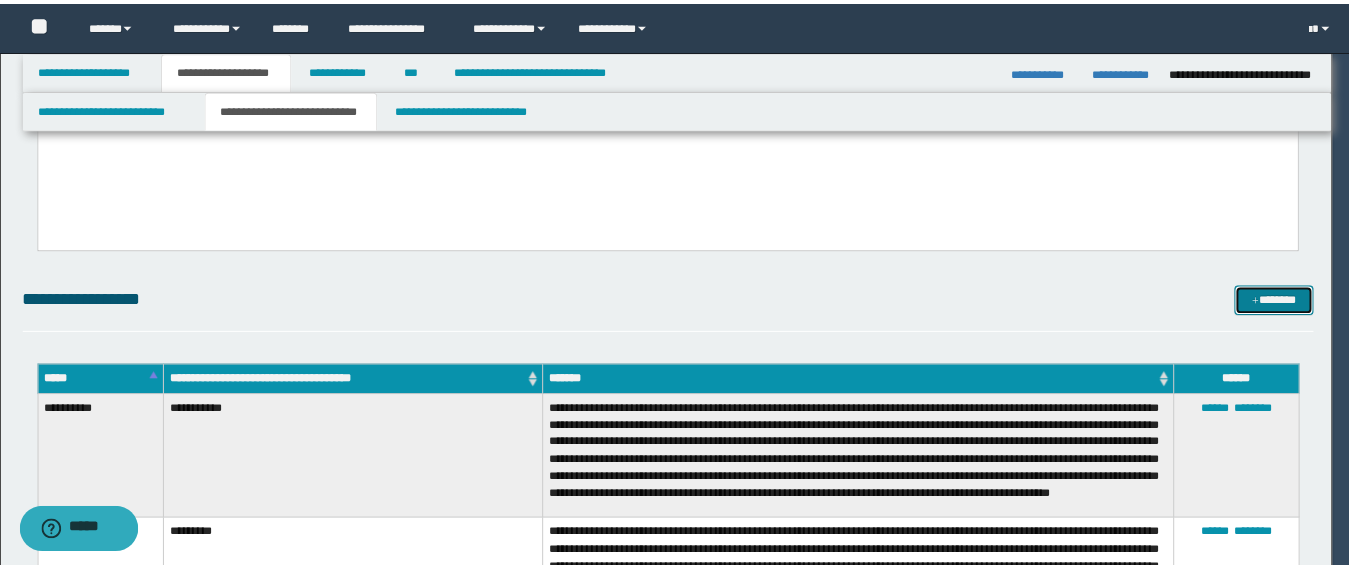 scroll, scrollTop: 0, scrollLeft: 0, axis: both 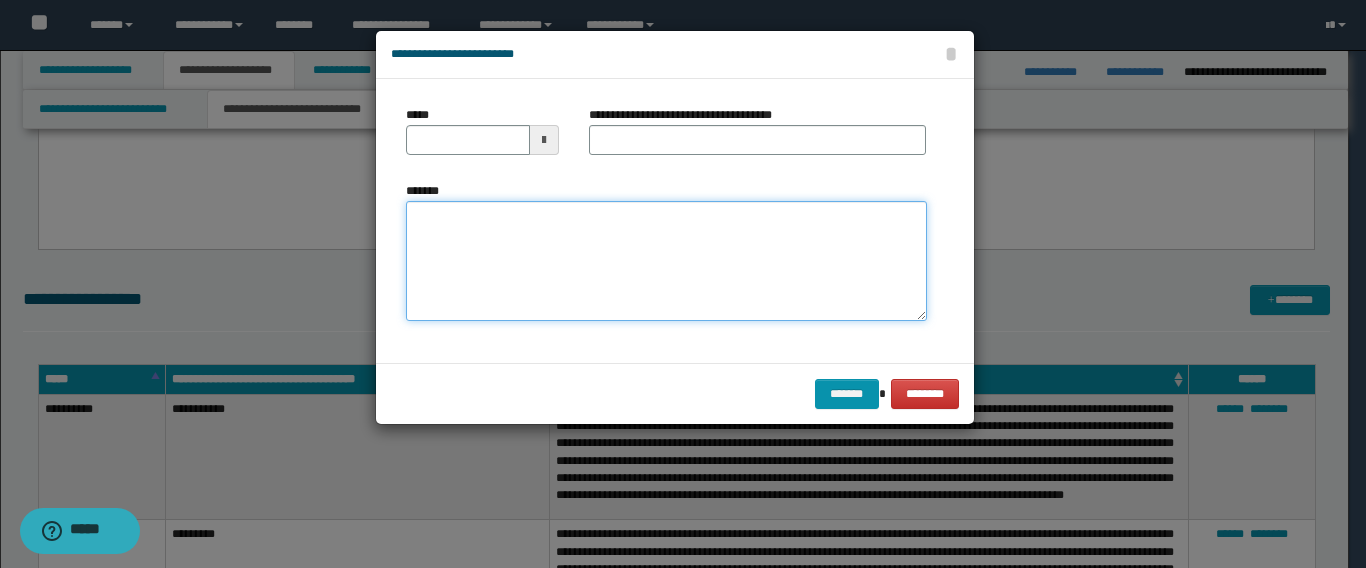 click on "*******" at bounding box center [666, 261] 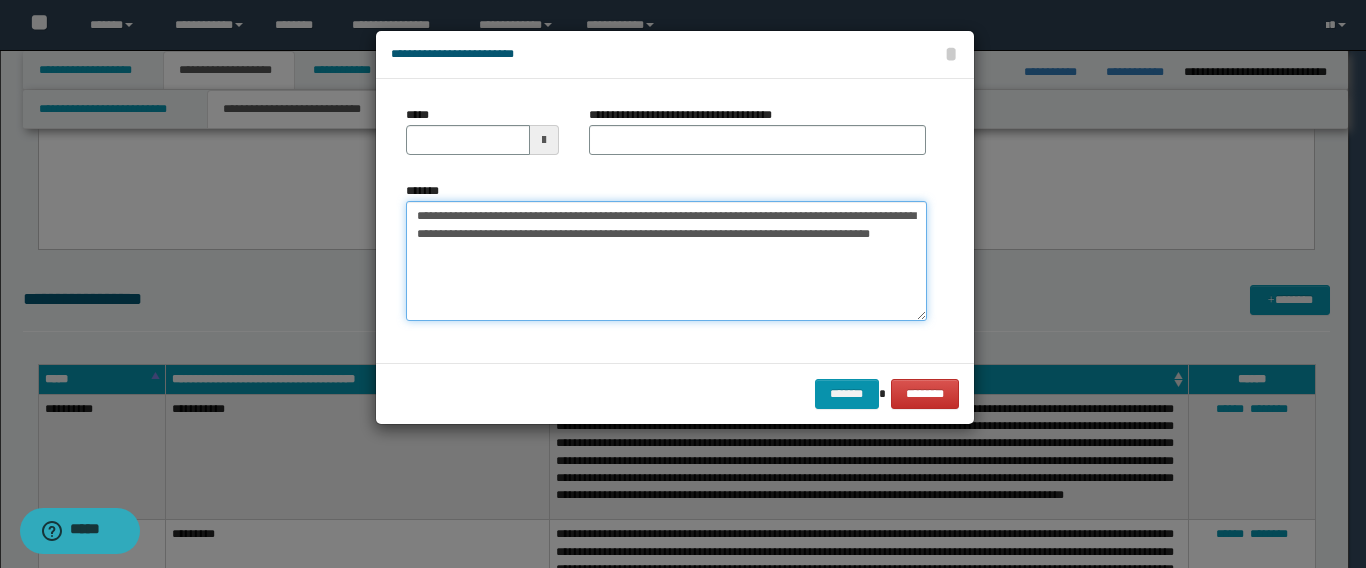 drag, startPoint x: 504, startPoint y: 213, endPoint x: 348, endPoint y: 204, distance: 156.2594 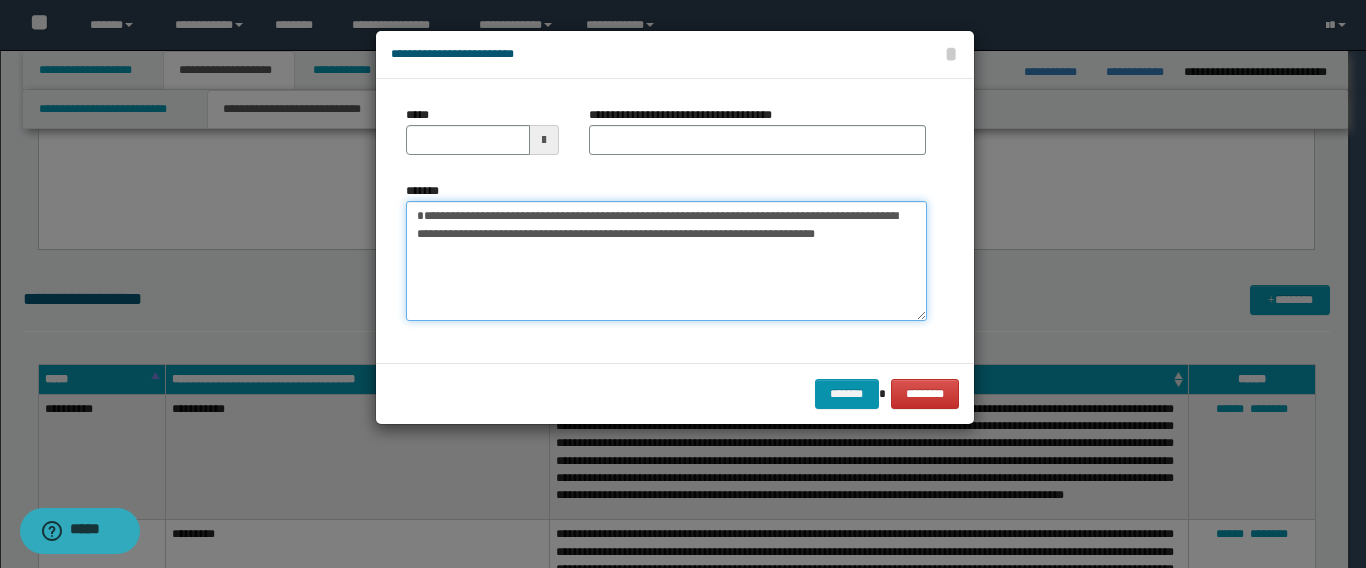 type on "**********" 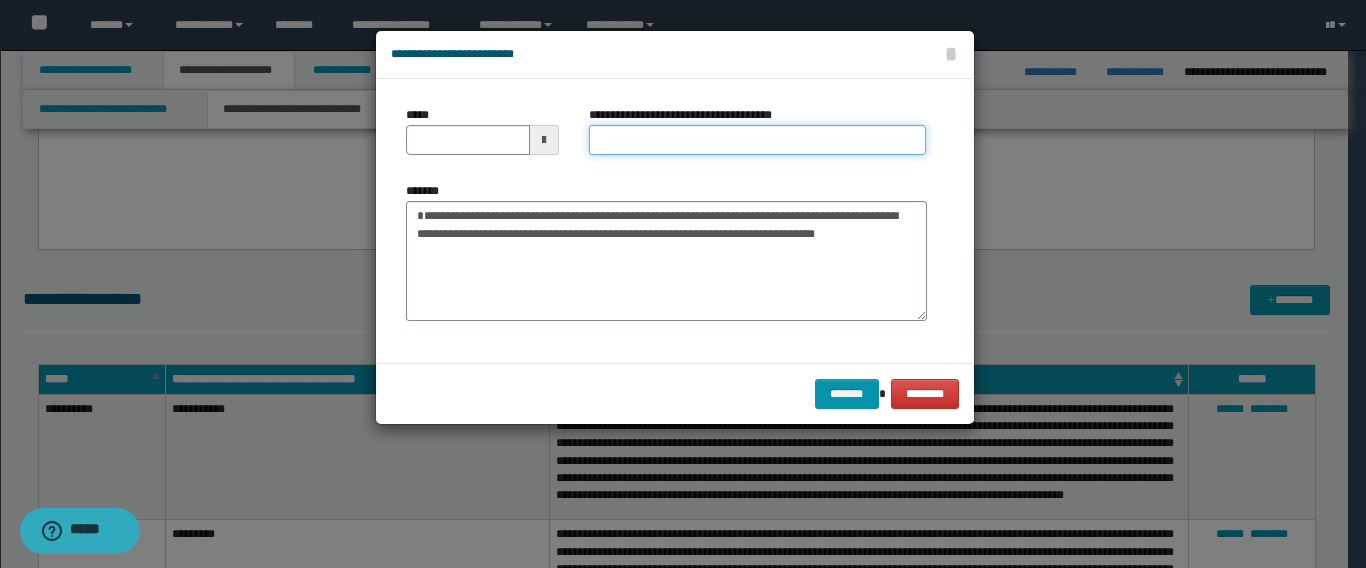click on "**********" at bounding box center [757, 140] 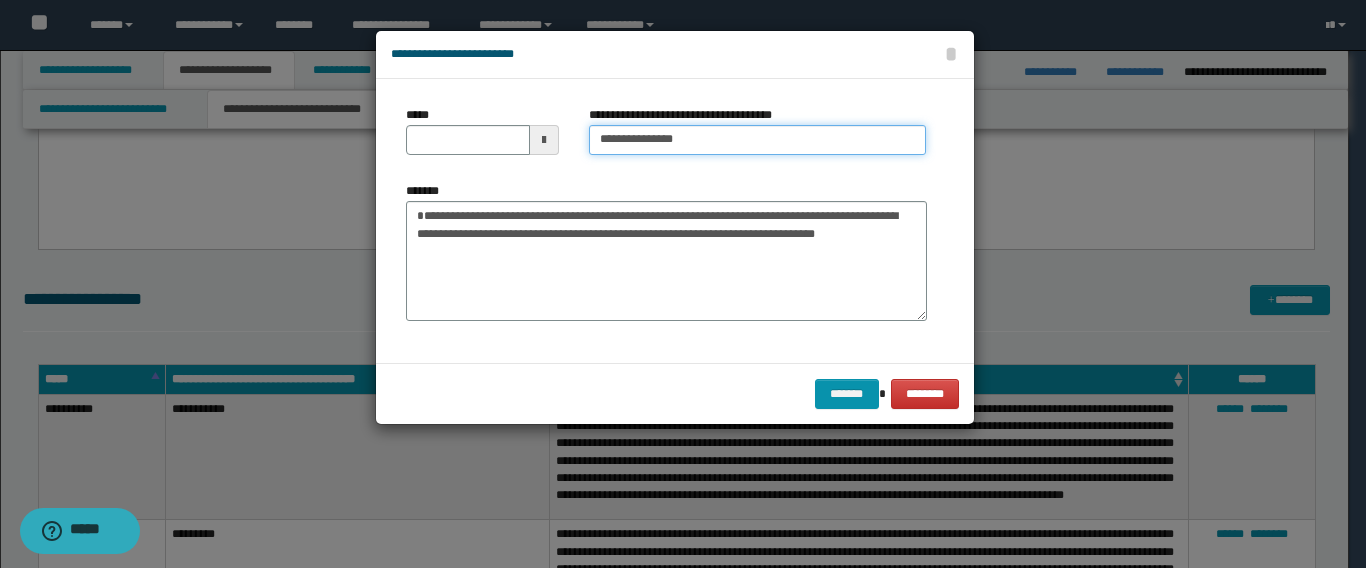 type on "**********" 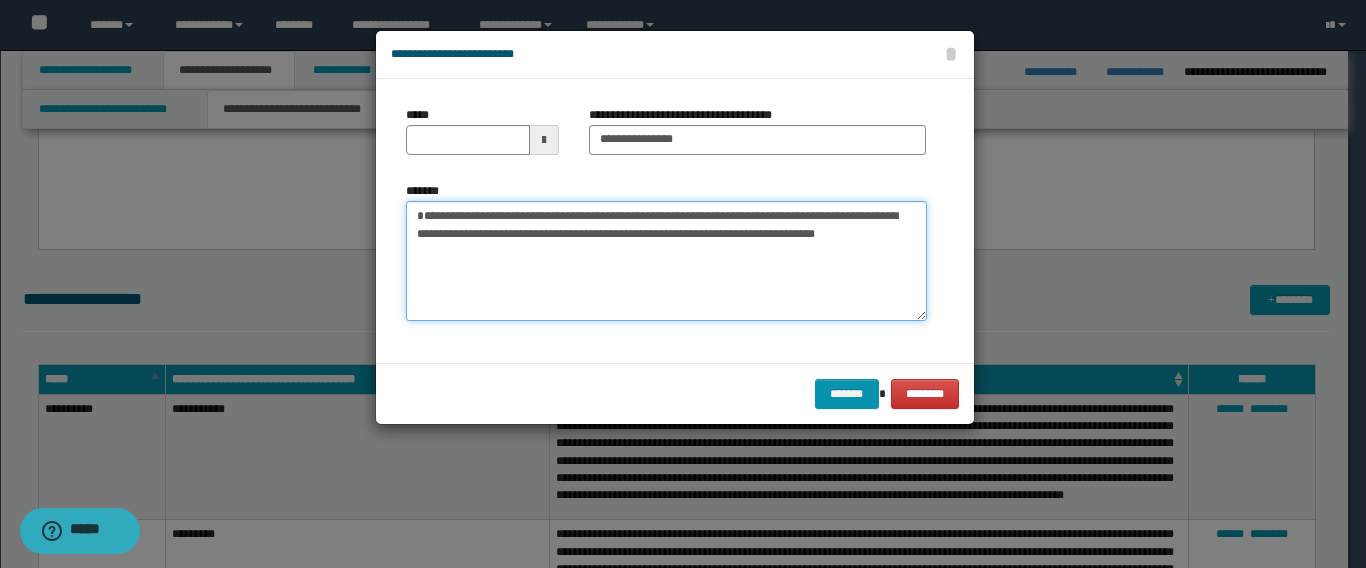 drag, startPoint x: 484, startPoint y: 222, endPoint x: 252, endPoint y: 209, distance: 232.36394 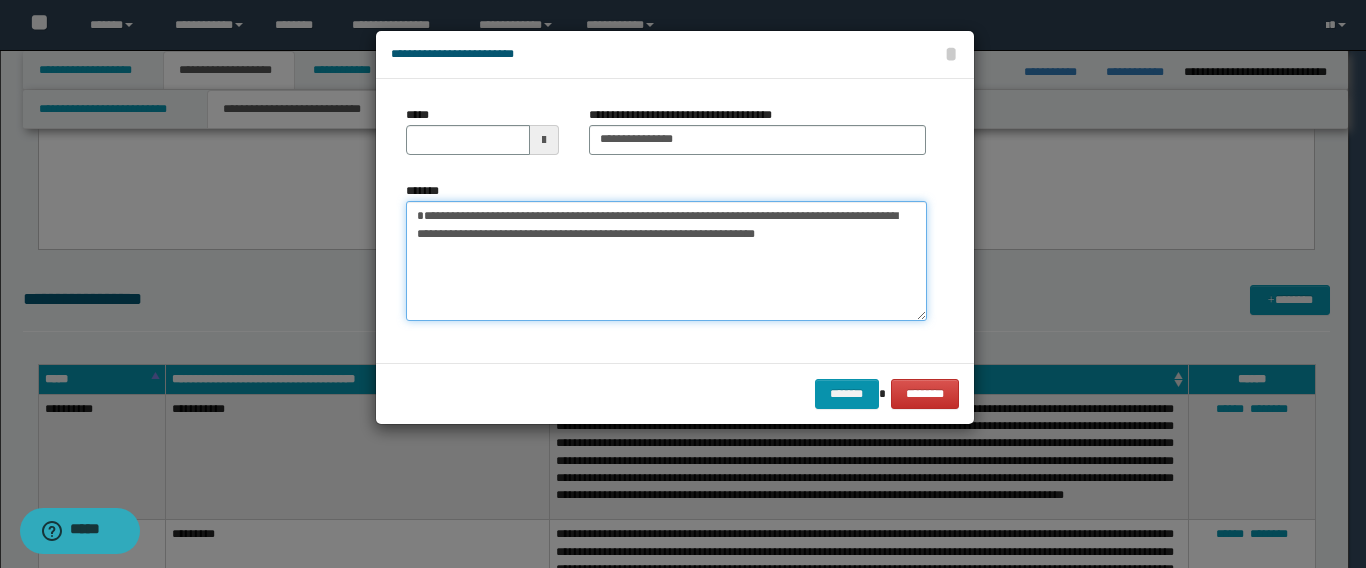 type 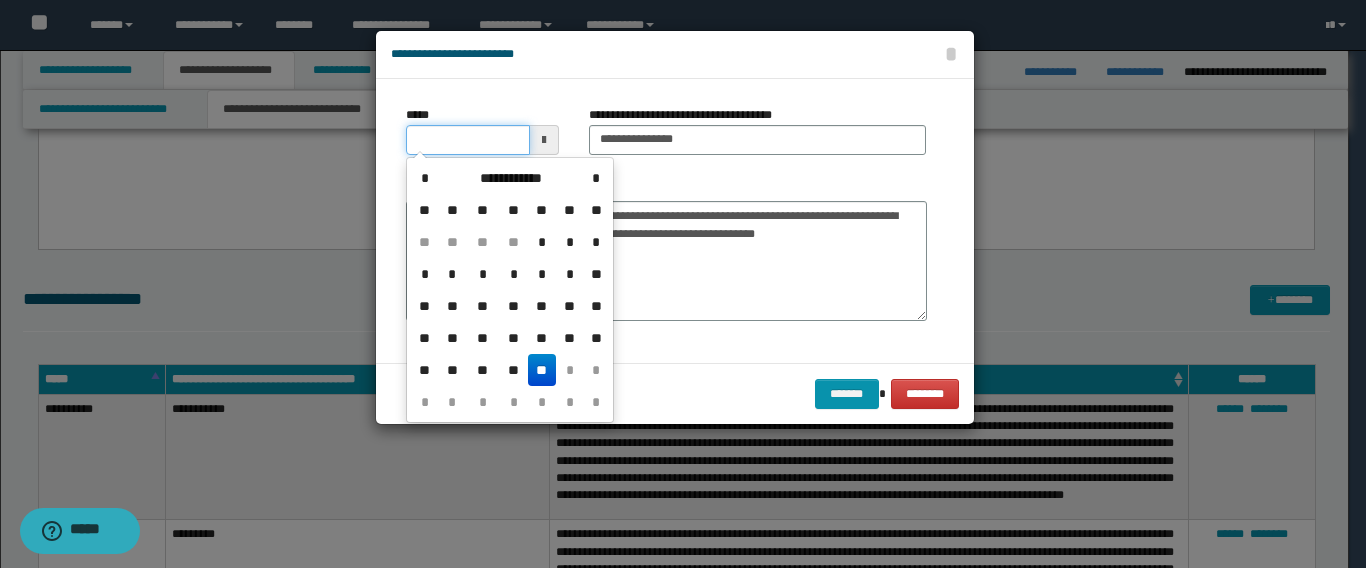 click on "*****" at bounding box center [468, 140] 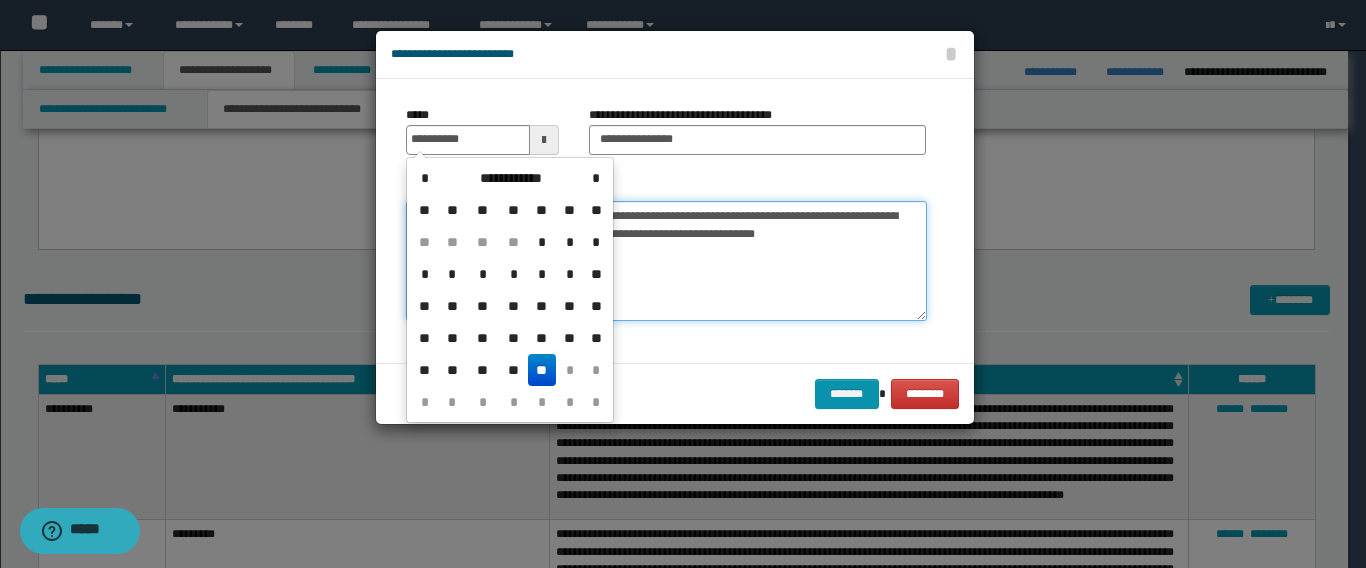 type on "**********" 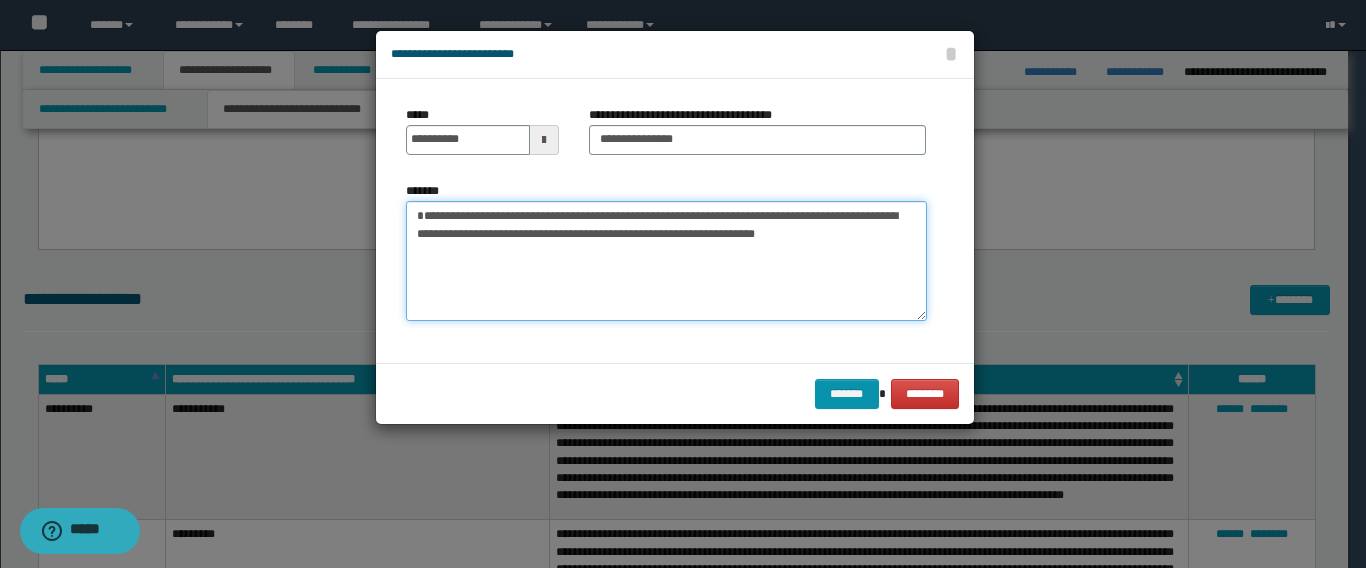 click on "**********" at bounding box center (666, 261) 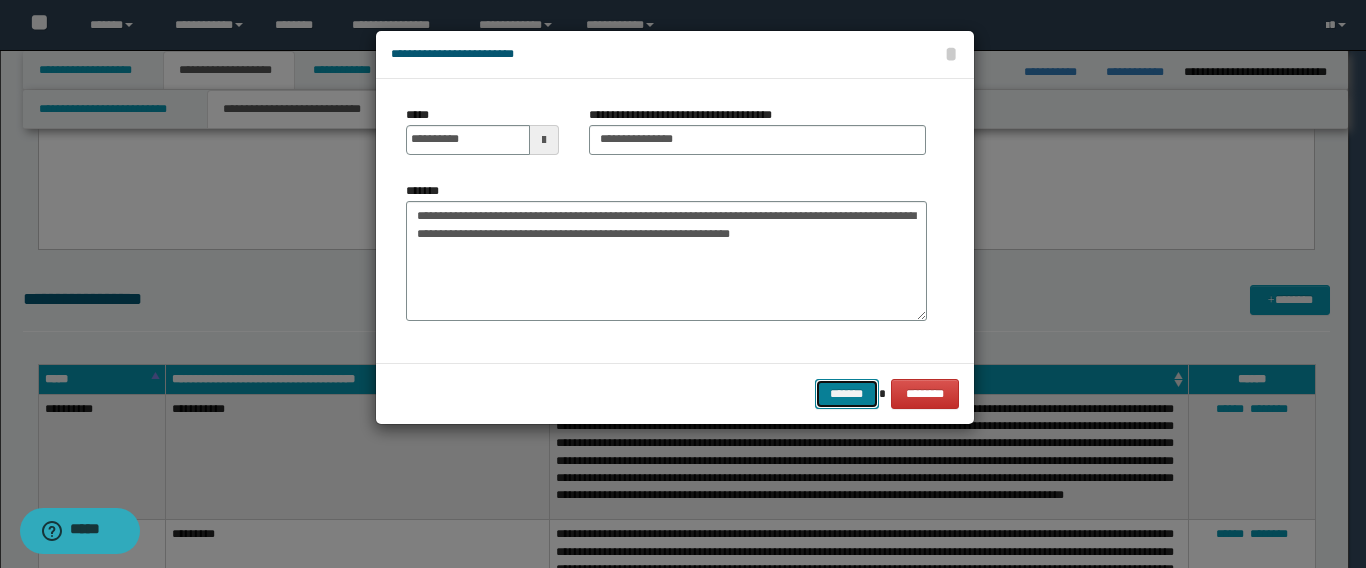 click on "*******" at bounding box center (847, 394) 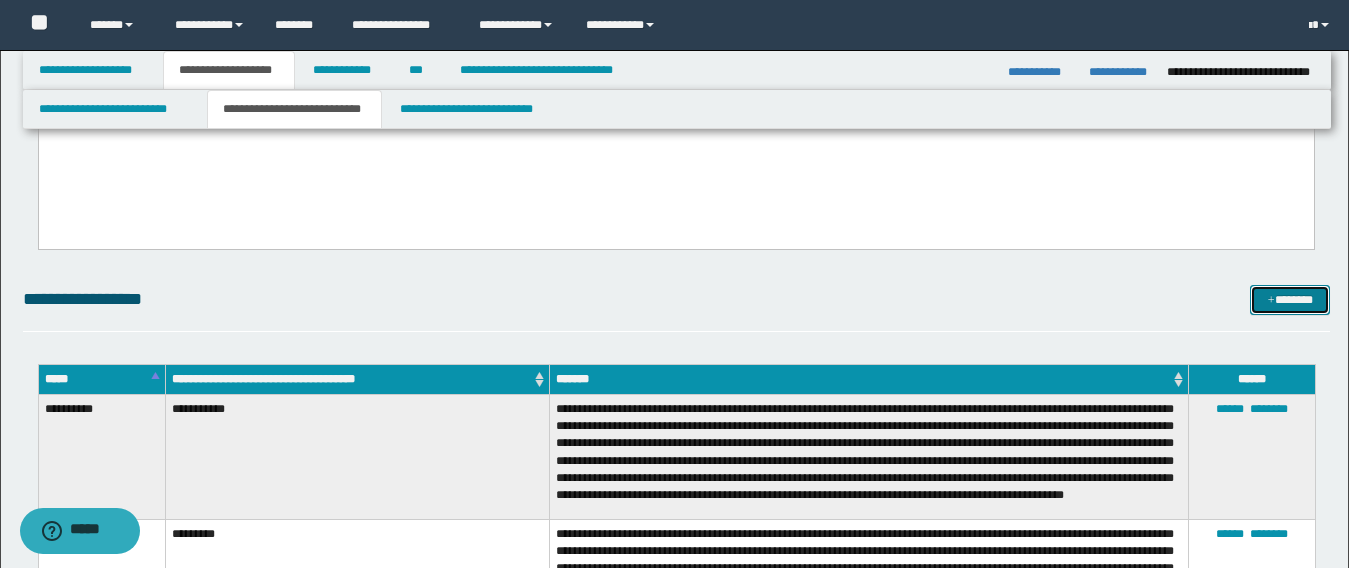 click on "*******" at bounding box center (1290, 300) 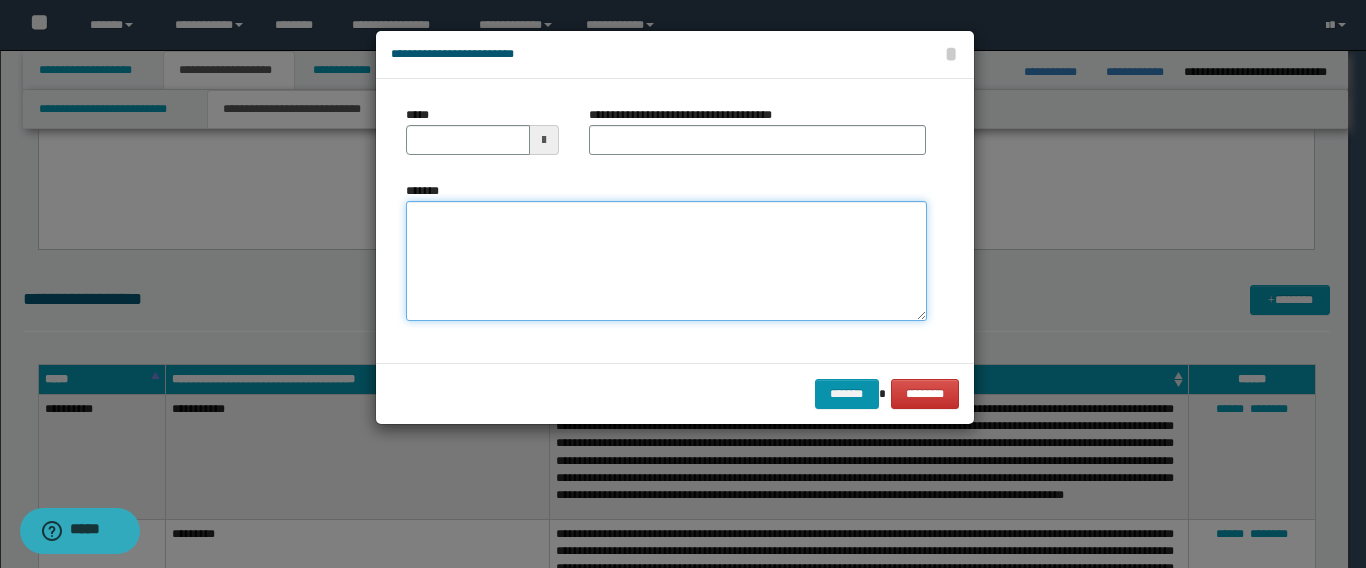 click on "*******" at bounding box center [666, 261] 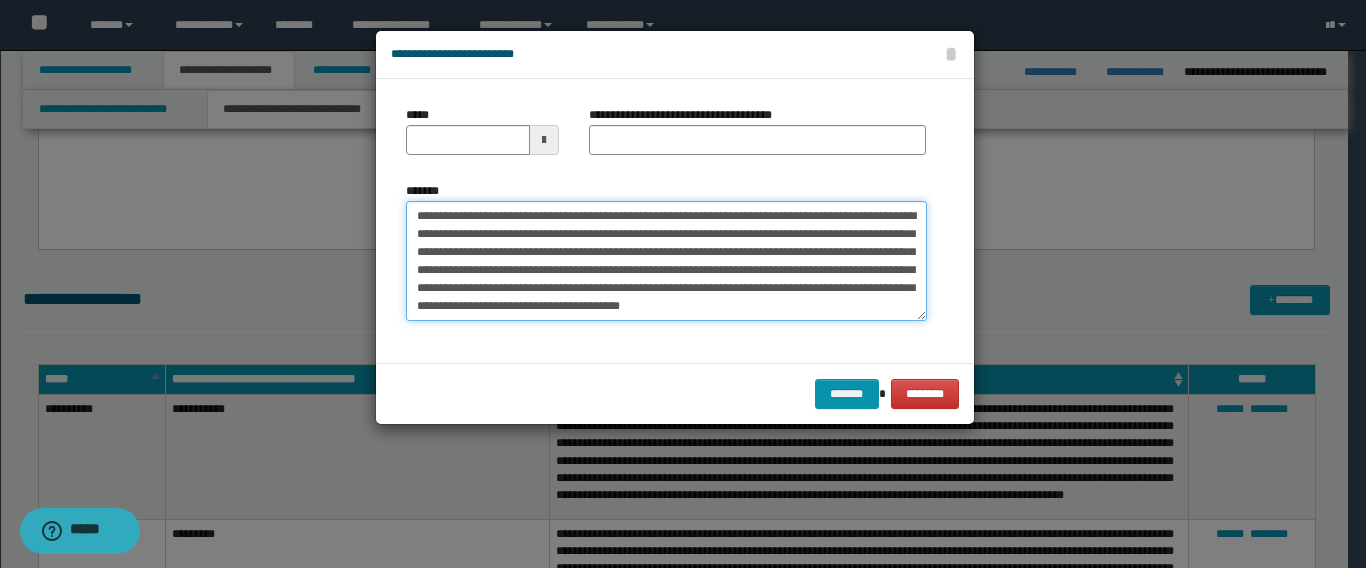 drag, startPoint x: 464, startPoint y: 214, endPoint x: 429, endPoint y: 220, distance: 35.510563 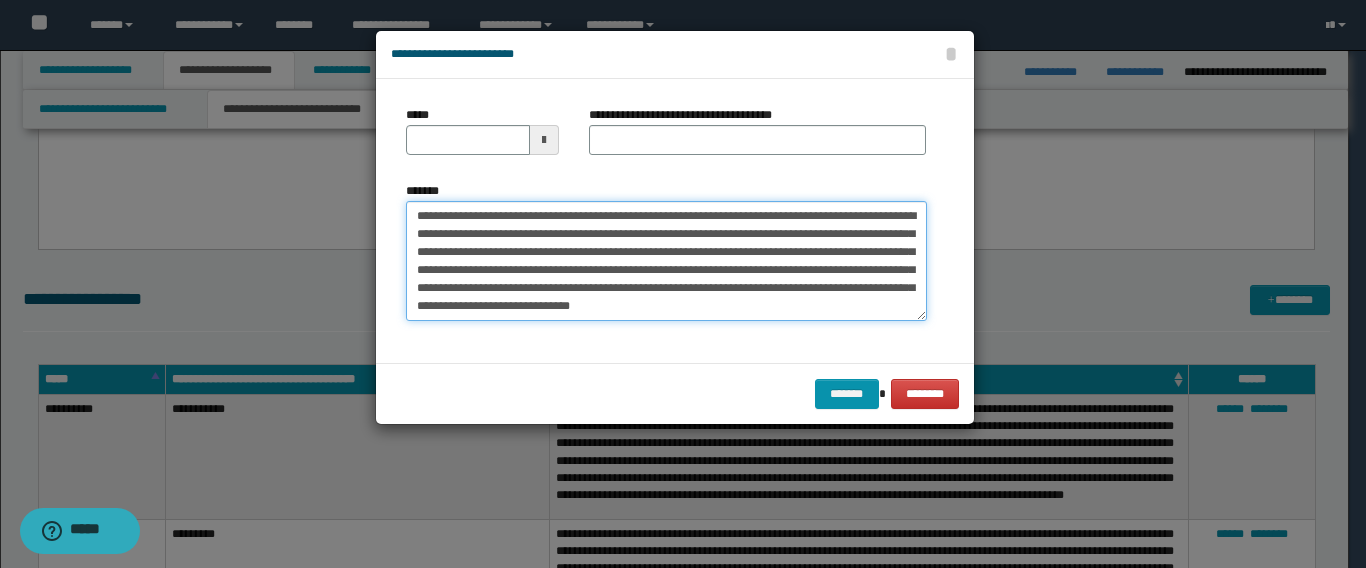 type on "**********" 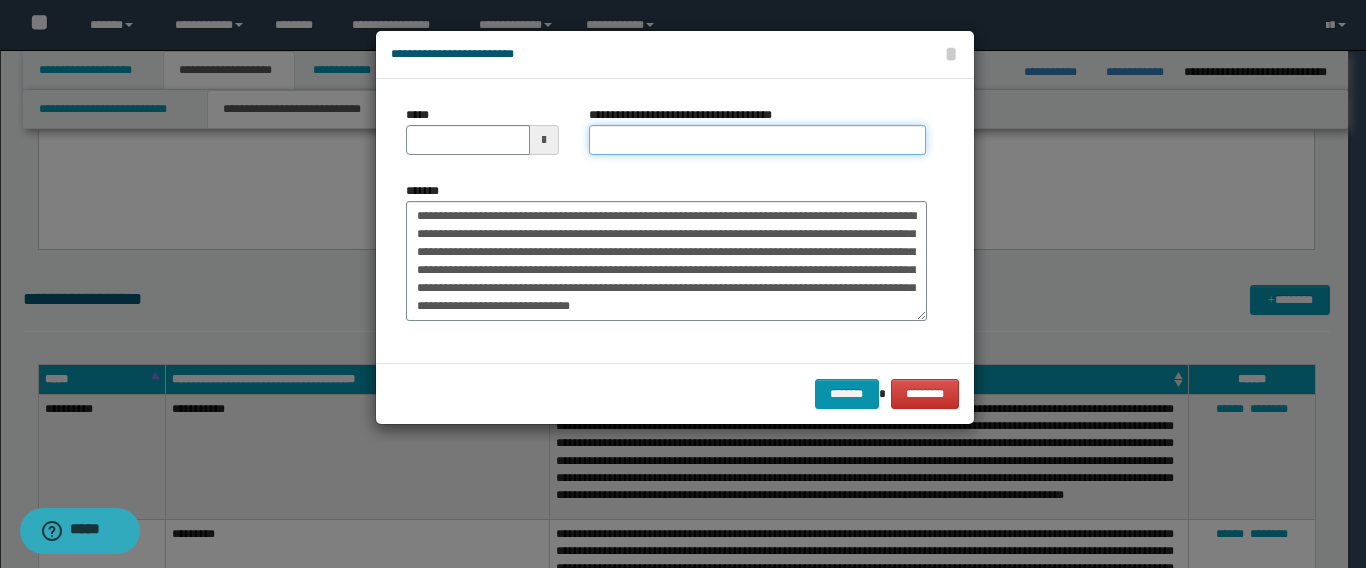 click on "**********" at bounding box center (757, 140) 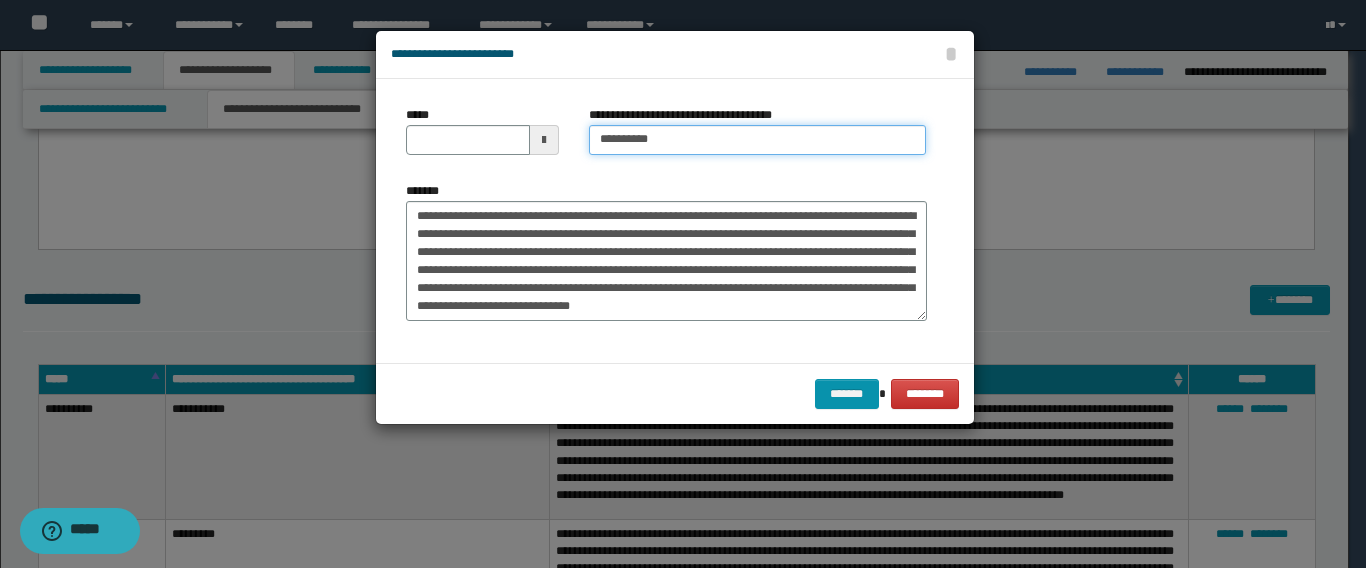 type on "*********" 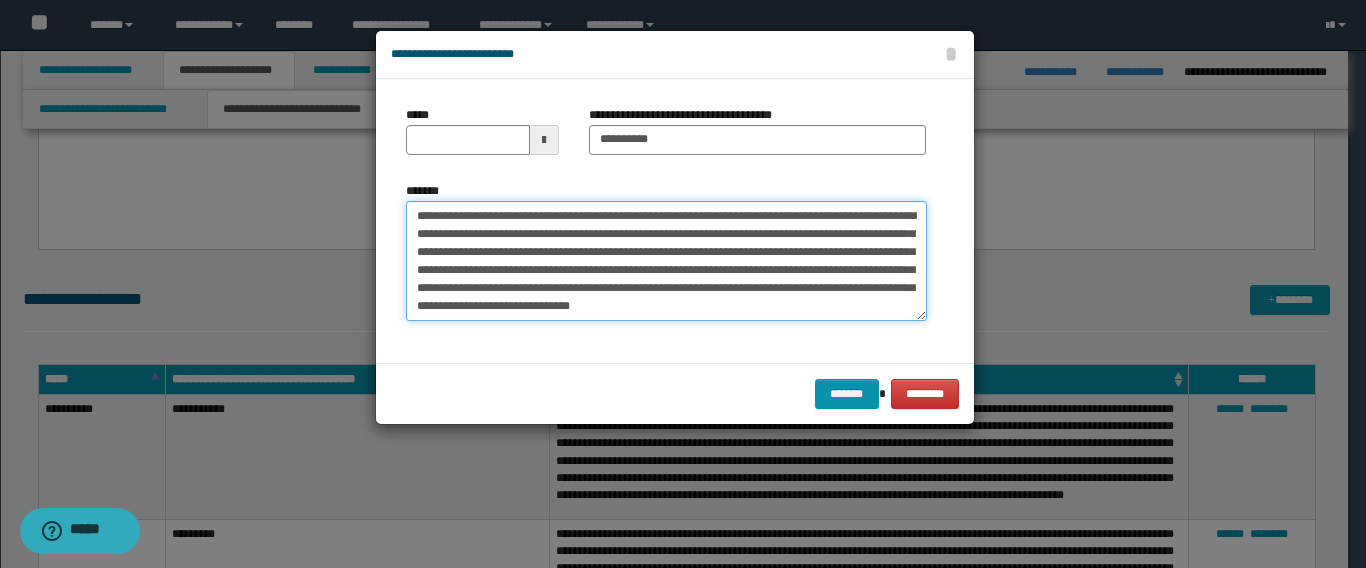drag, startPoint x: 484, startPoint y: 214, endPoint x: 244, endPoint y: 203, distance: 240.25195 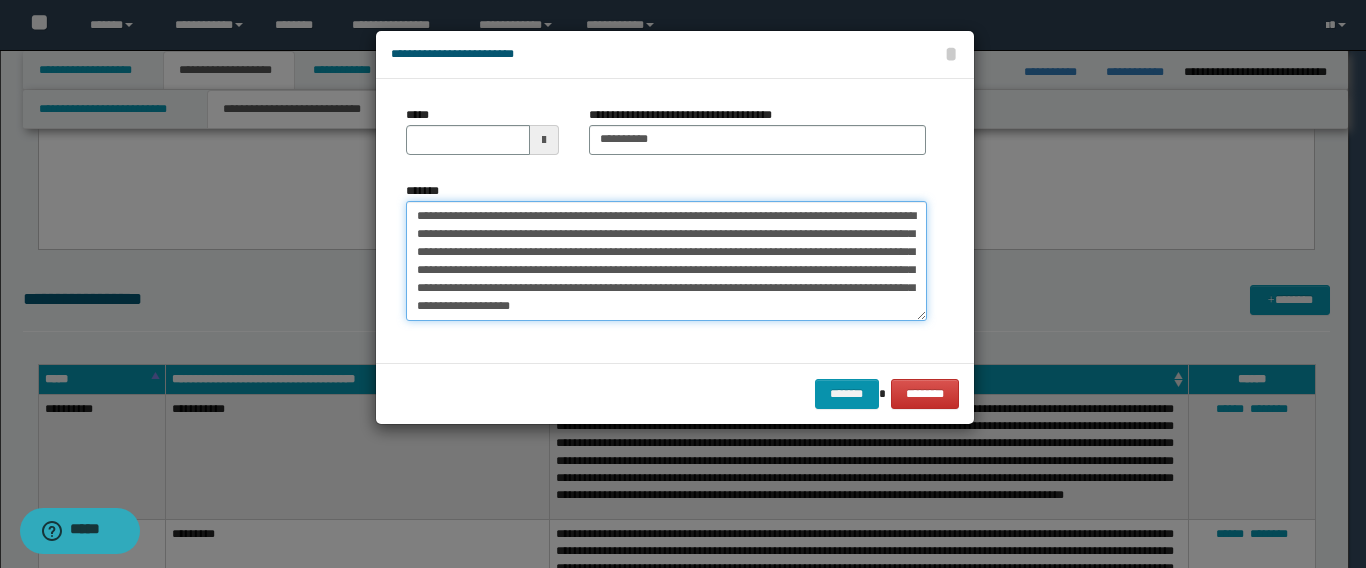 type 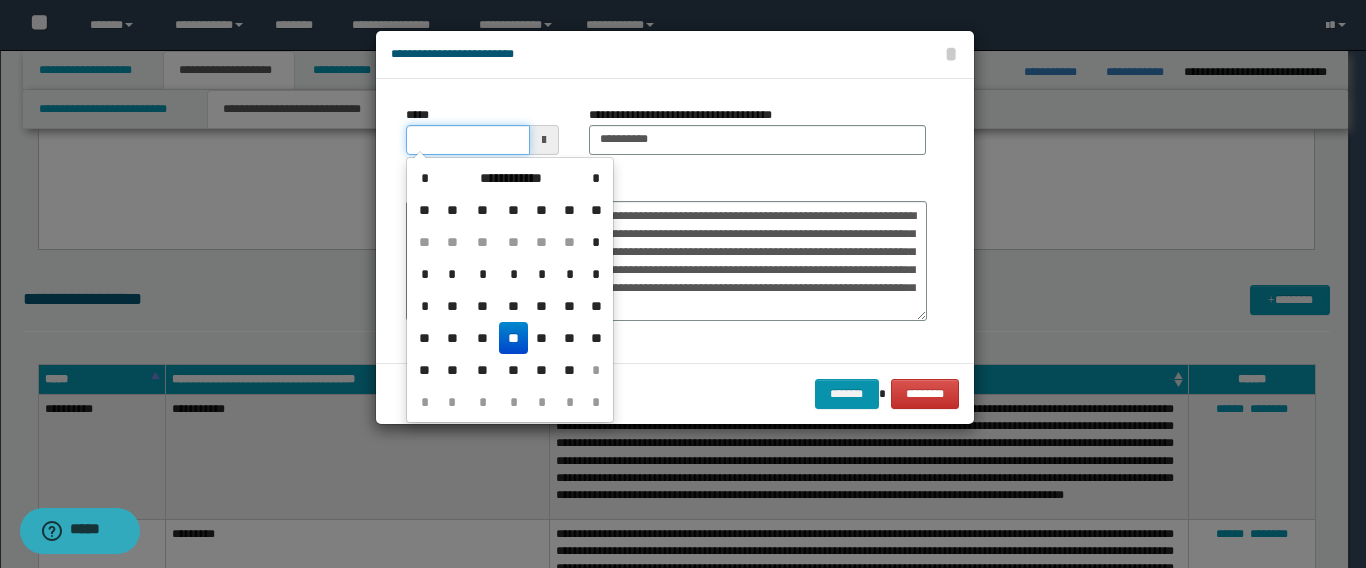 click on "*****" at bounding box center (468, 140) 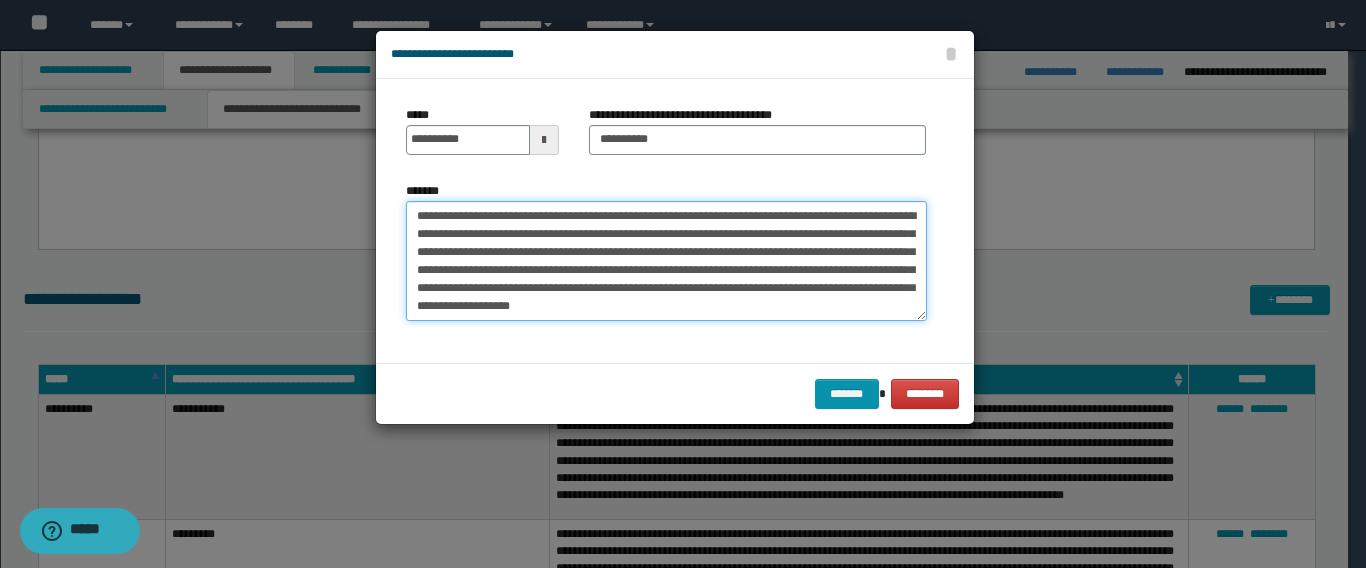 type on "**********" 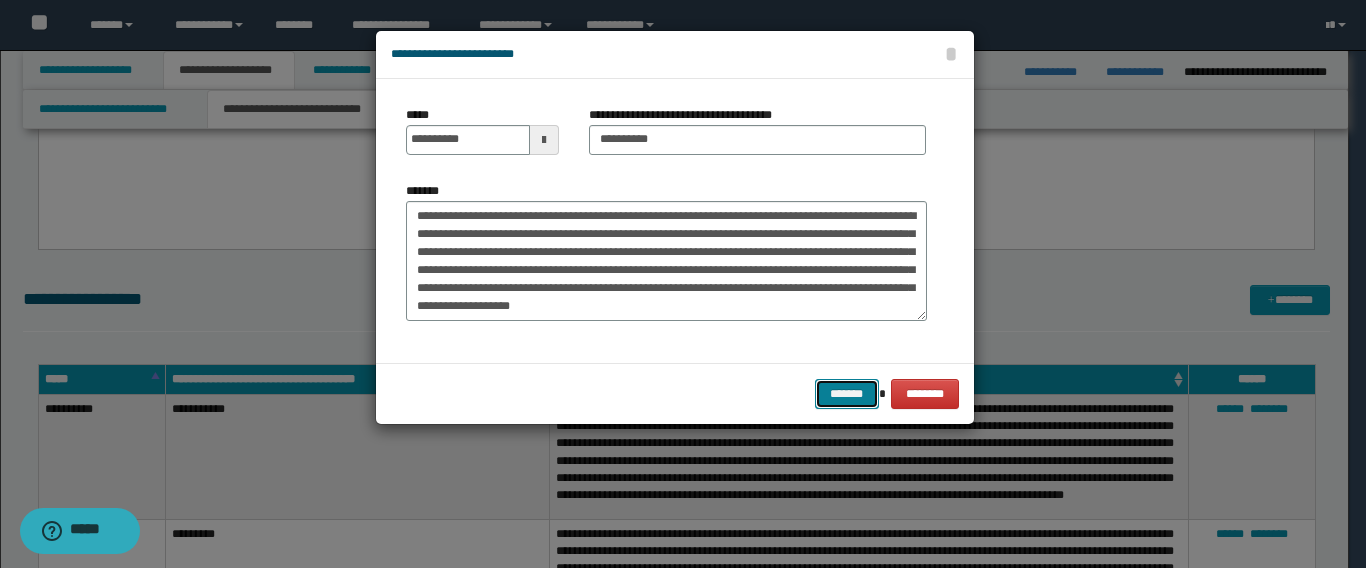 click on "*******" at bounding box center [847, 394] 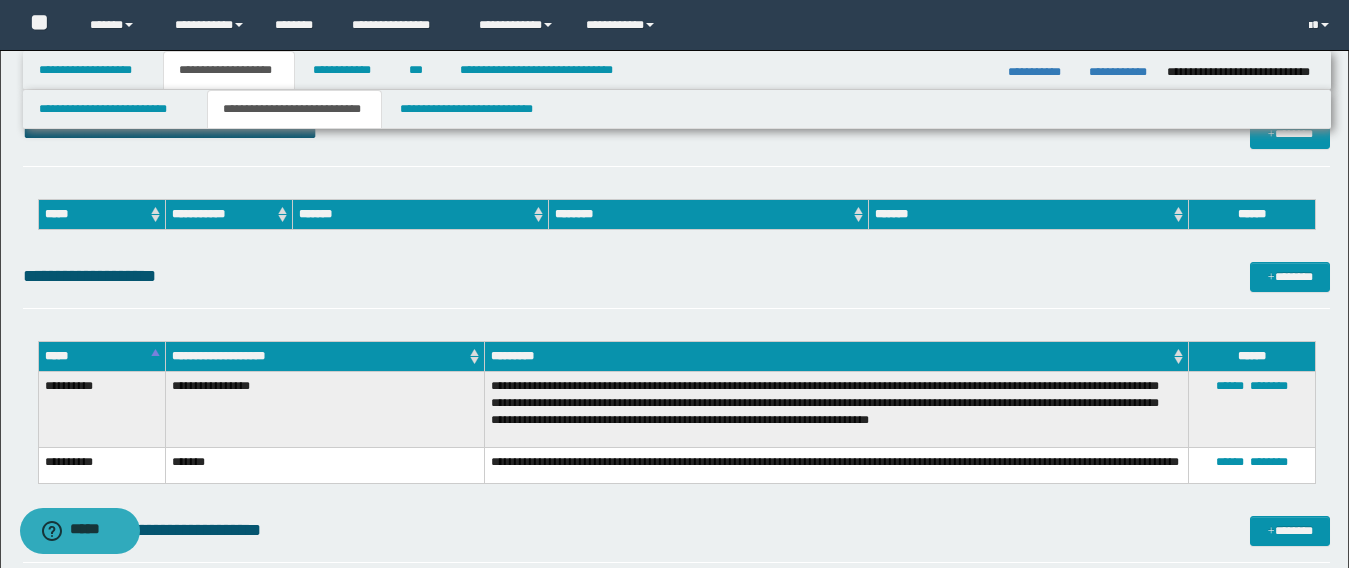 scroll, scrollTop: 2800, scrollLeft: 0, axis: vertical 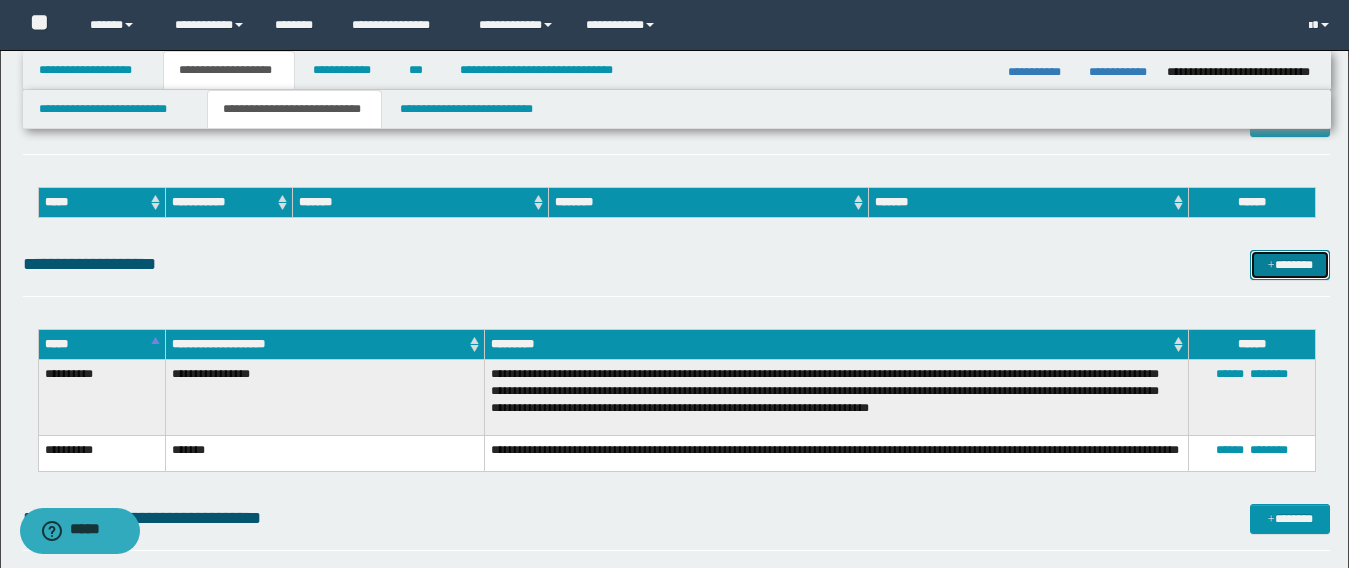 click on "*******" at bounding box center (1290, 265) 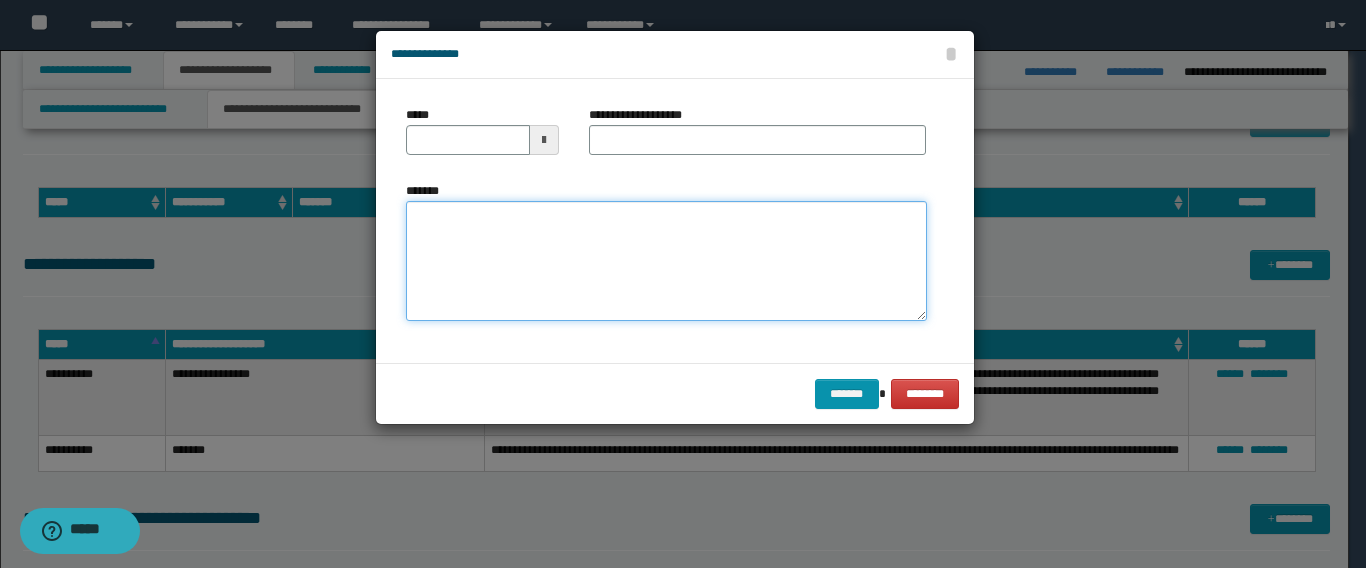 click on "*******" at bounding box center (666, 261) 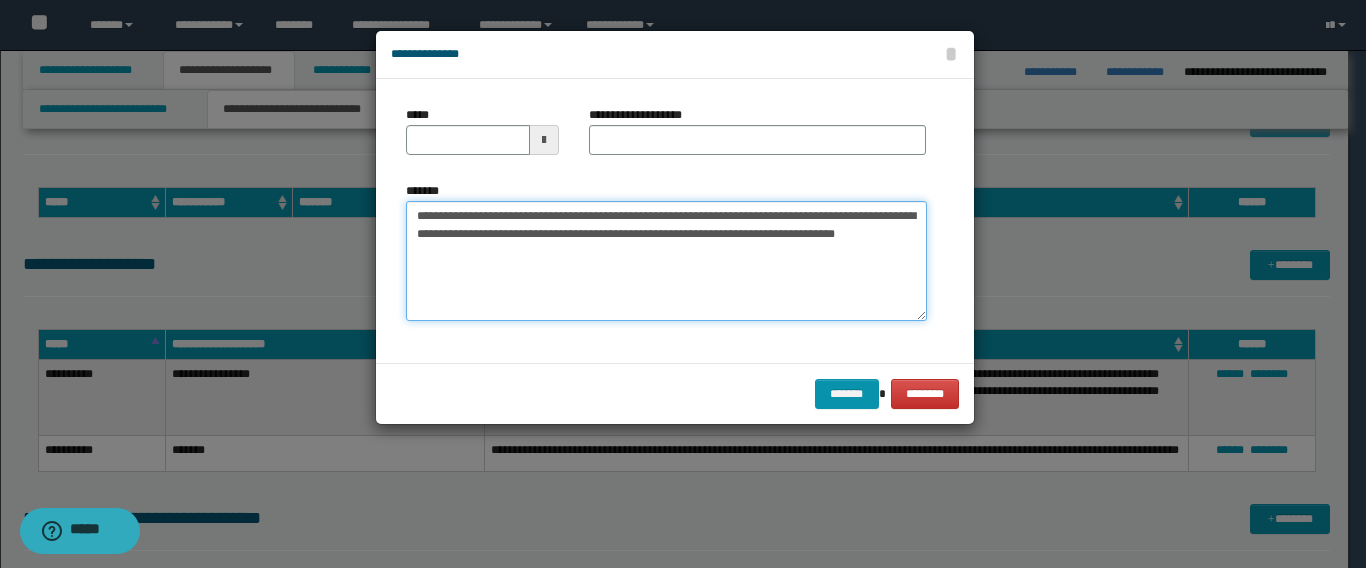 drag, startPoint x: 564, startPoint y: 215, endPoint x: 311, endPoint y: 210, distance: 253.04941 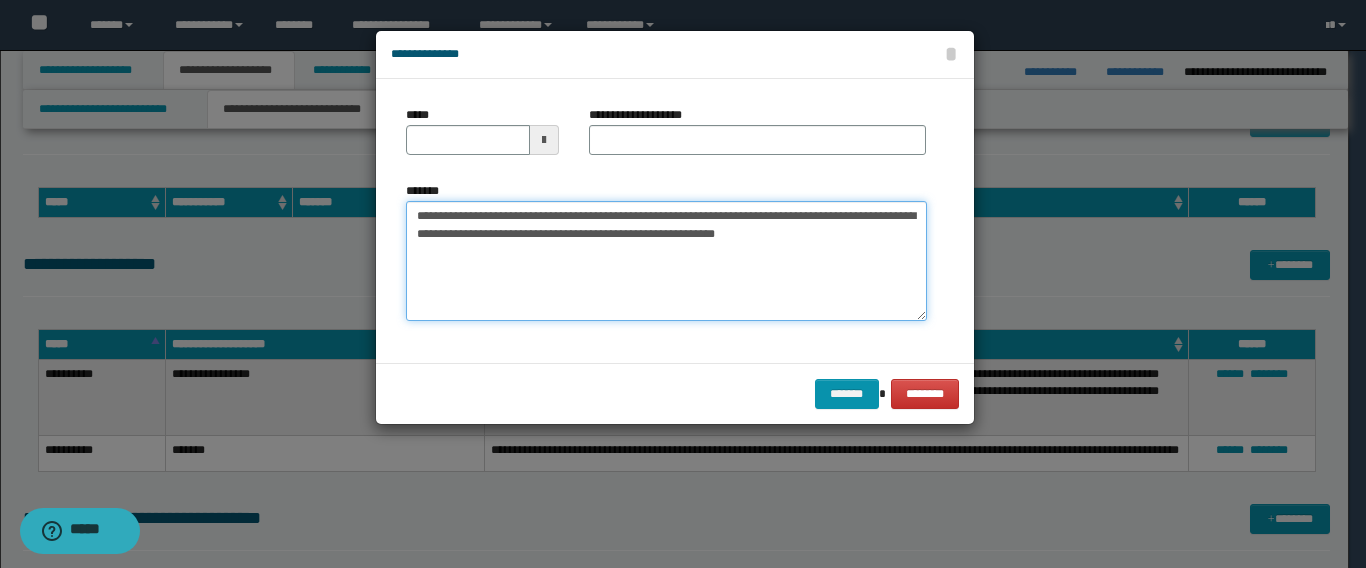type on "**********" 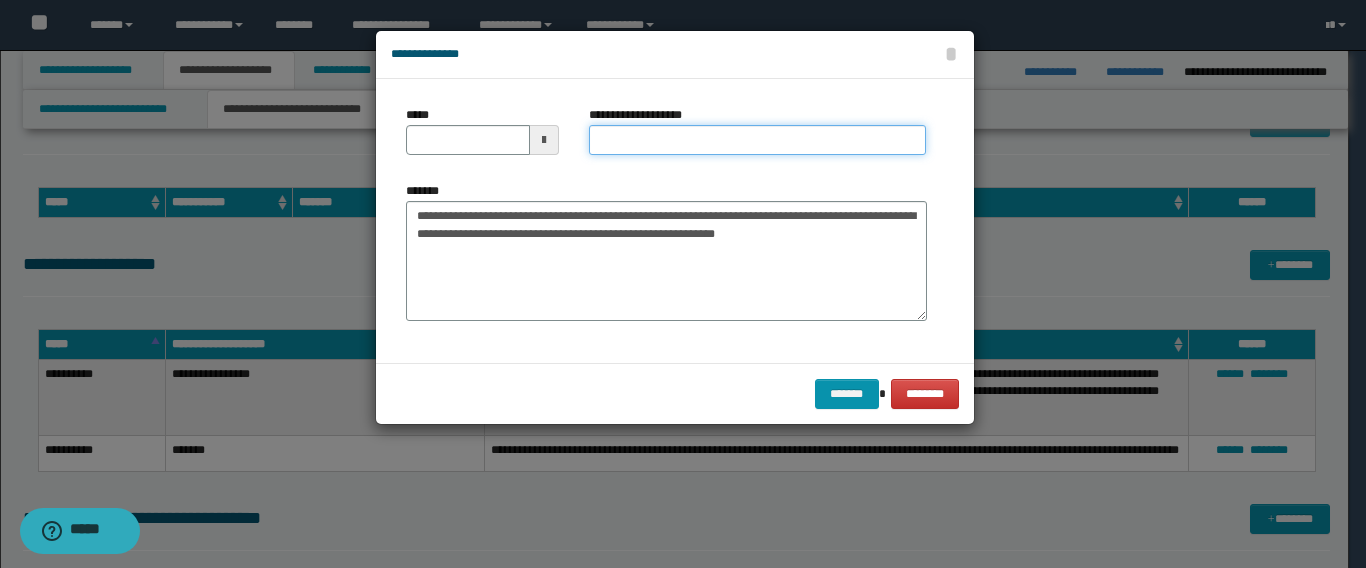 click on "**********" at bounding box center [757, 140] 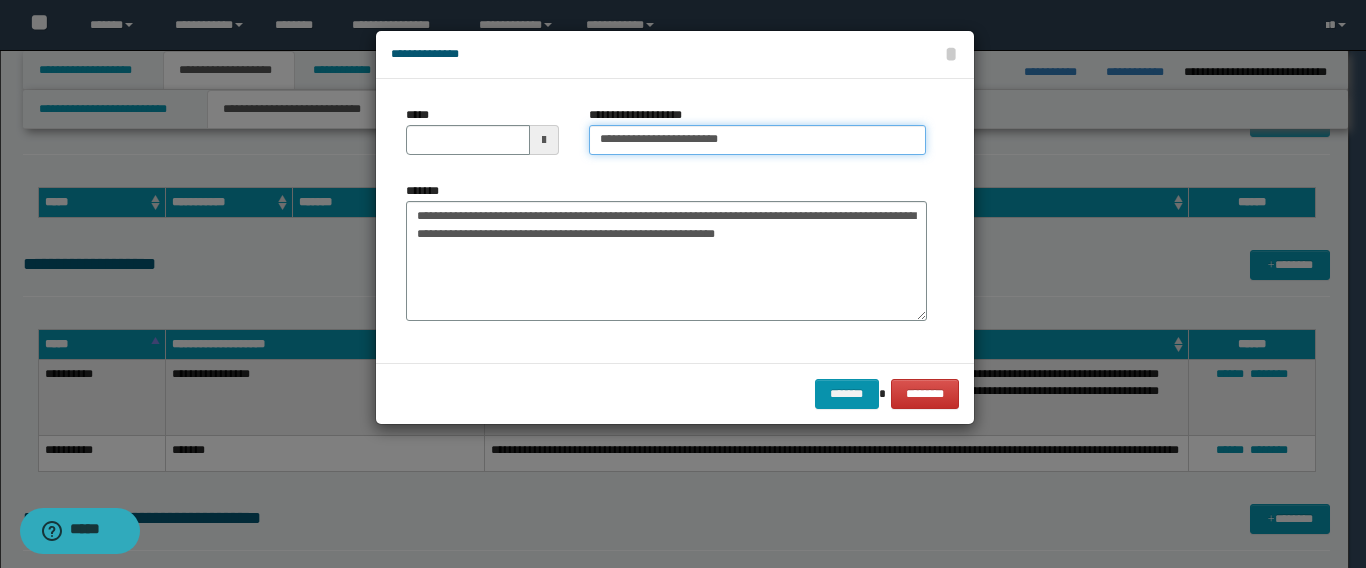type on "**********" 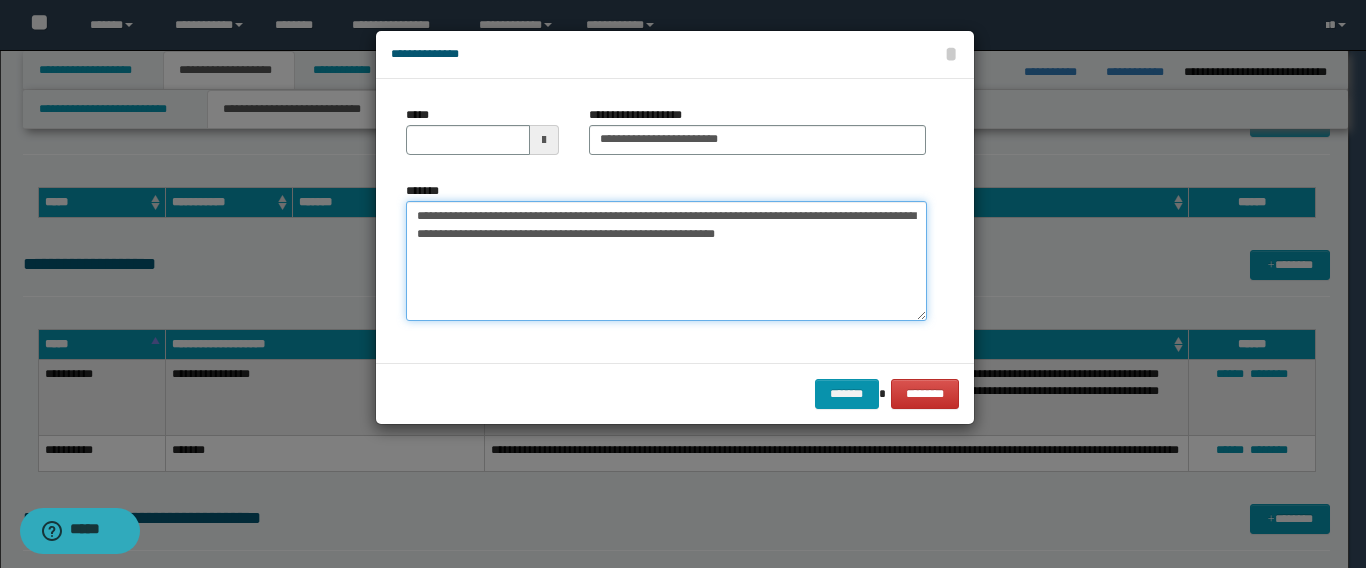 drag, startPoint x: 483, startPoint y: 215, endPoint x: 306, endPoint y: 214, distance: 177.00282 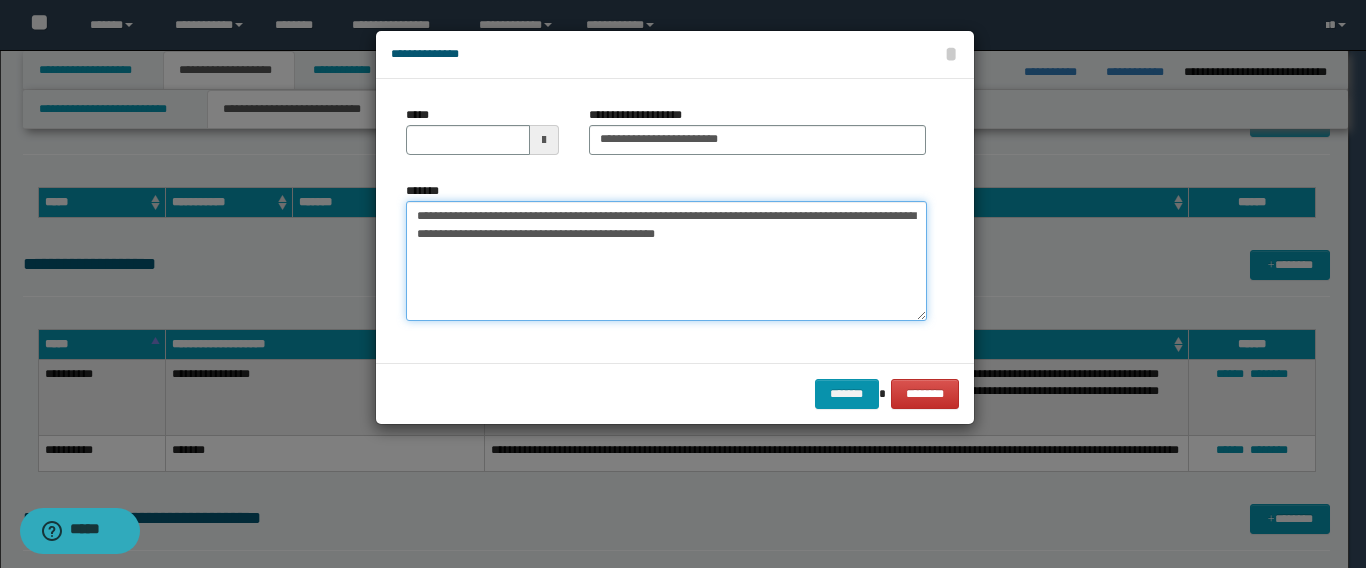 type 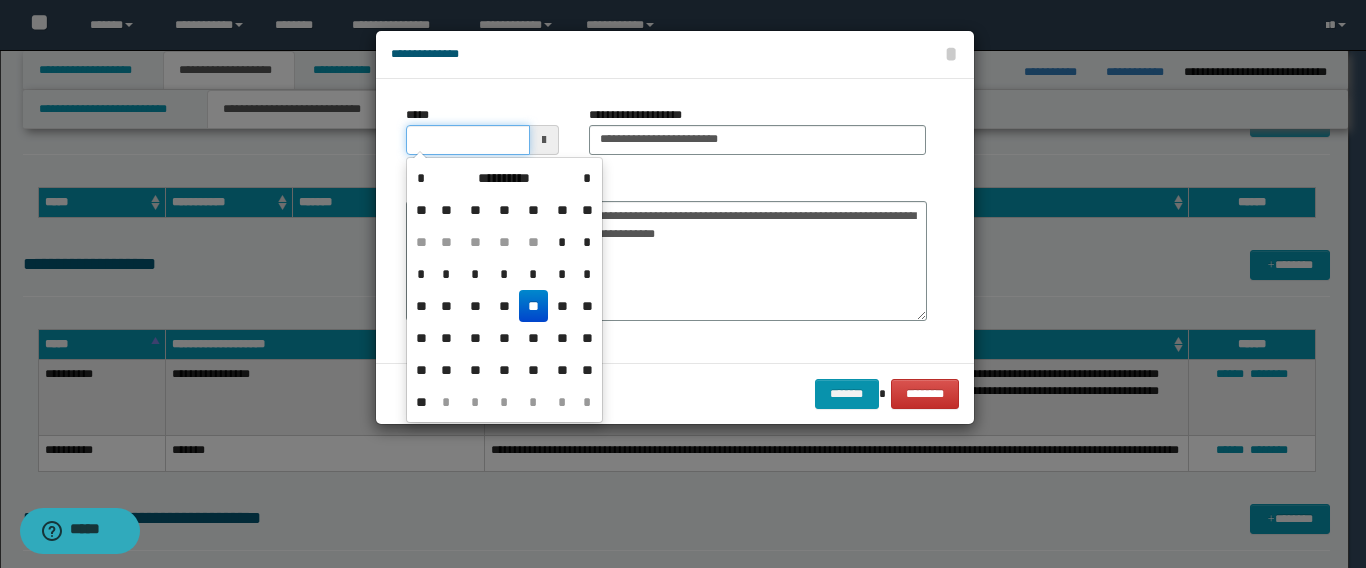 click on "*****" at bounding box center (468, 140) 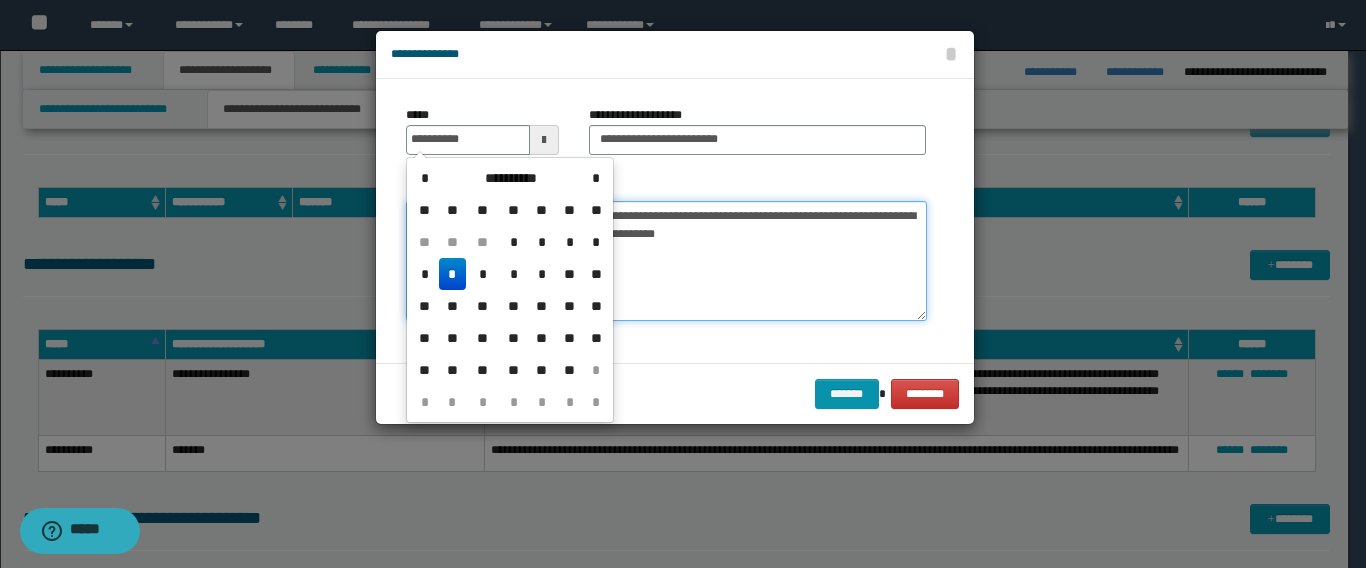 type on "**********" 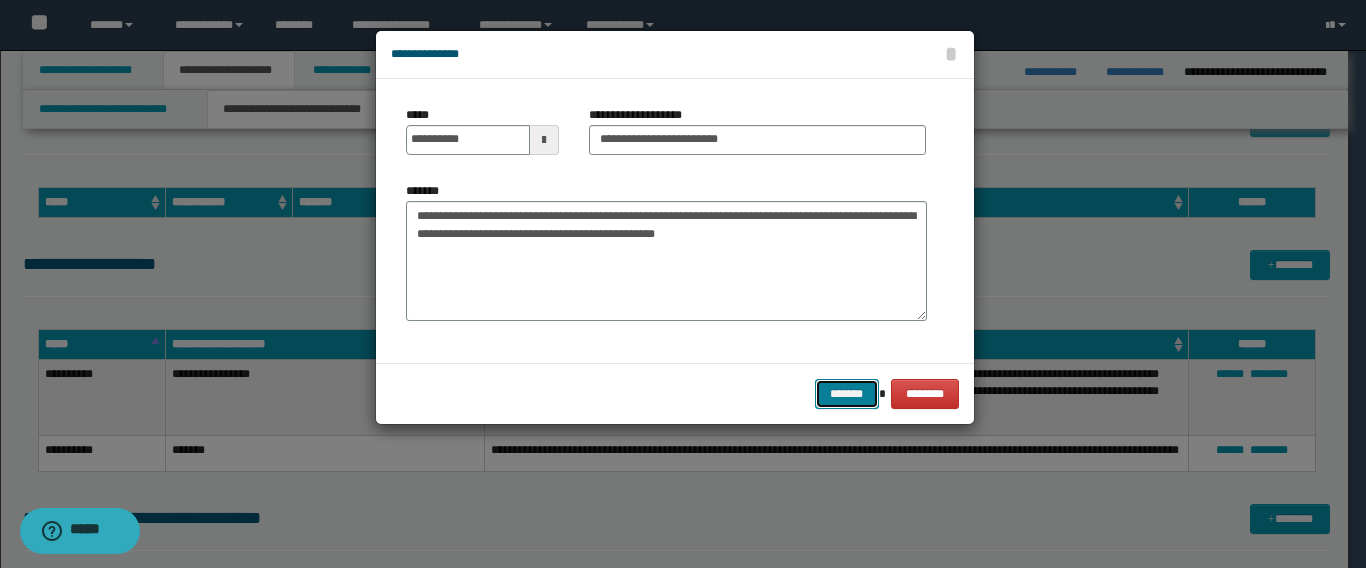 click on "*******" at bounding box center [847, 394] 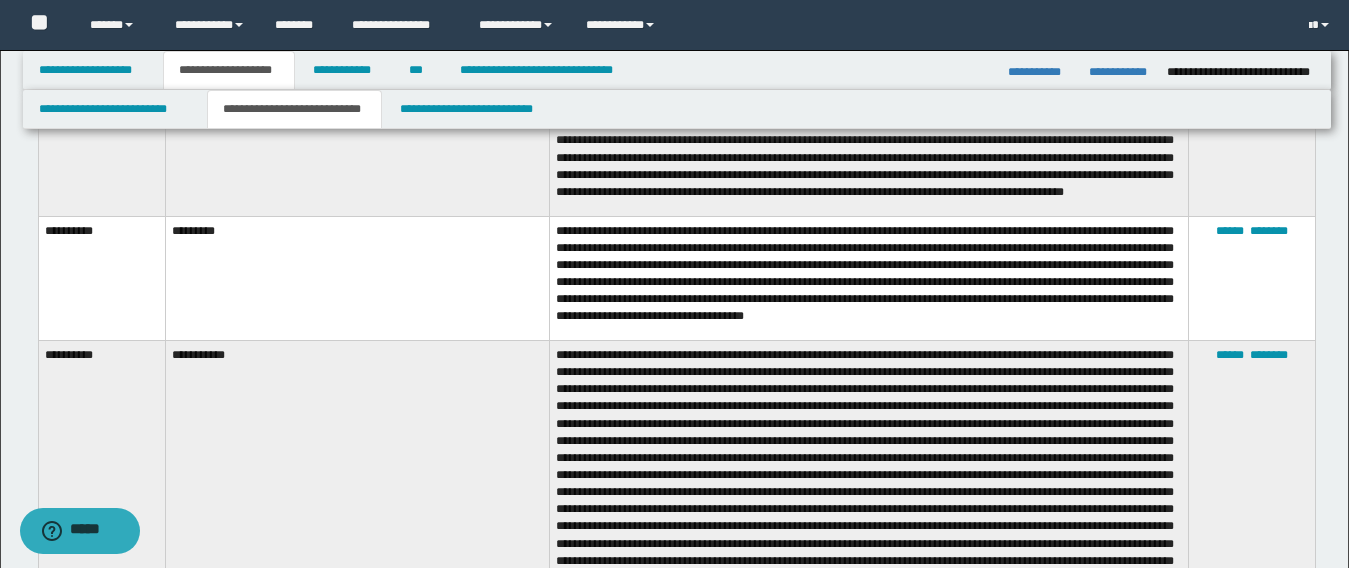 scroll, scrollTop: 1000, scrollLeft: 0, axis: vertical 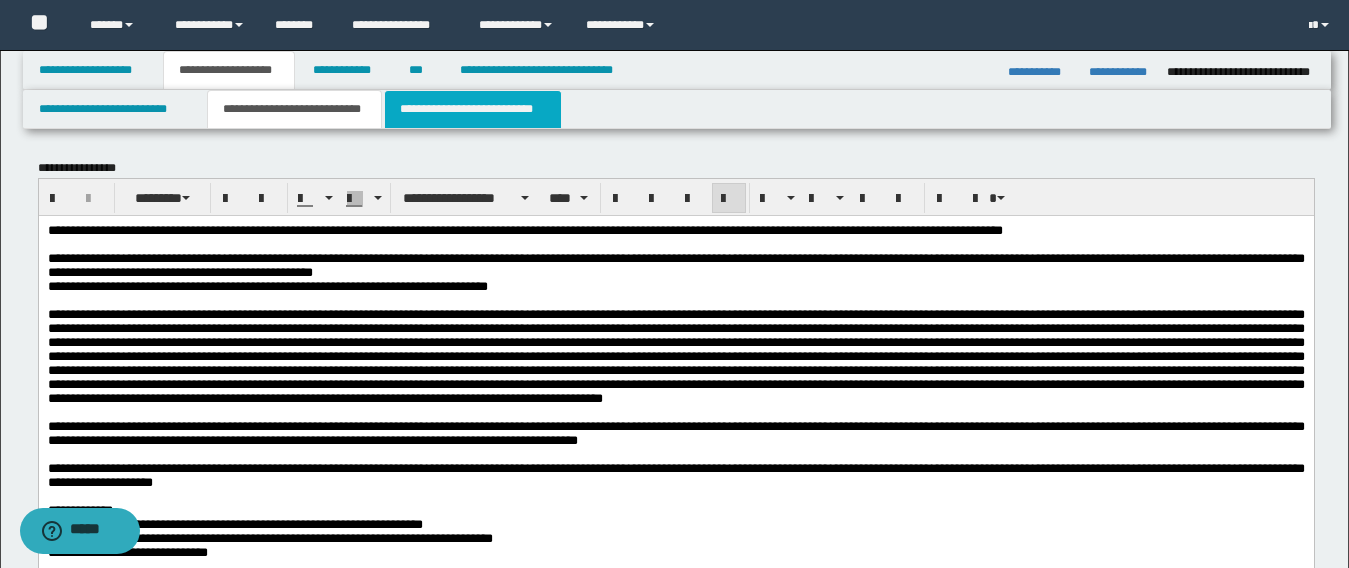 click on "**********" at bounding box center [473, 109] 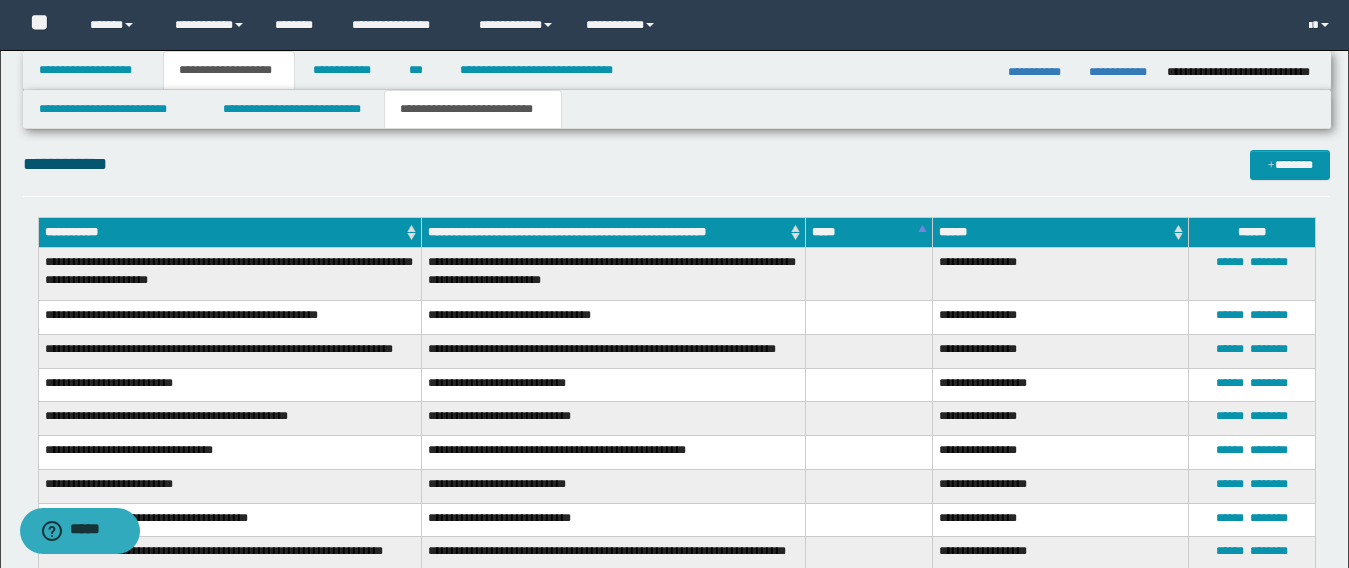 scroll, scrollTop: 500, scrollLeft: 0, axis: vertical 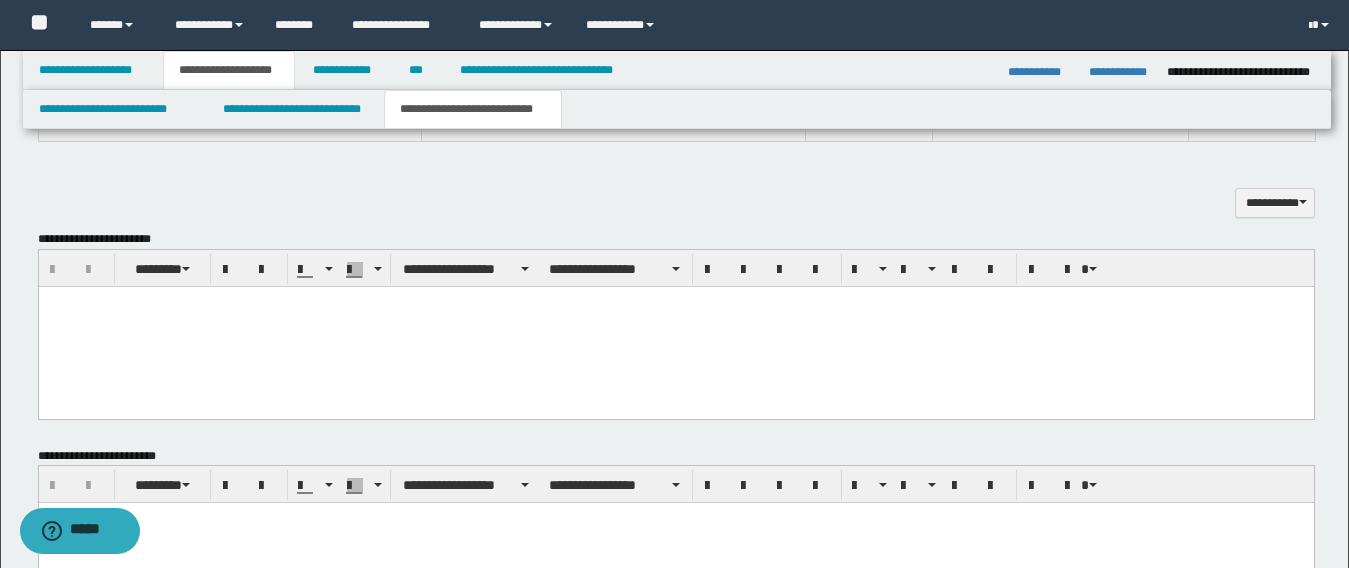 click at bounding box center [675, 326] 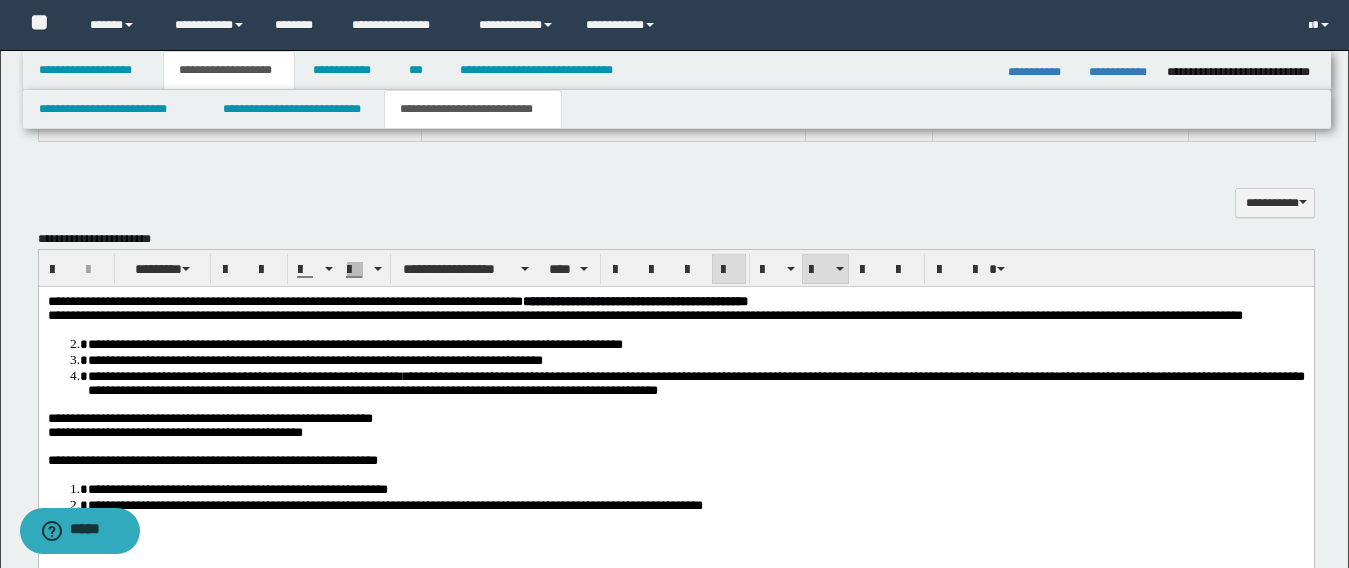 click on "**********" at bounding box center [284, 300] 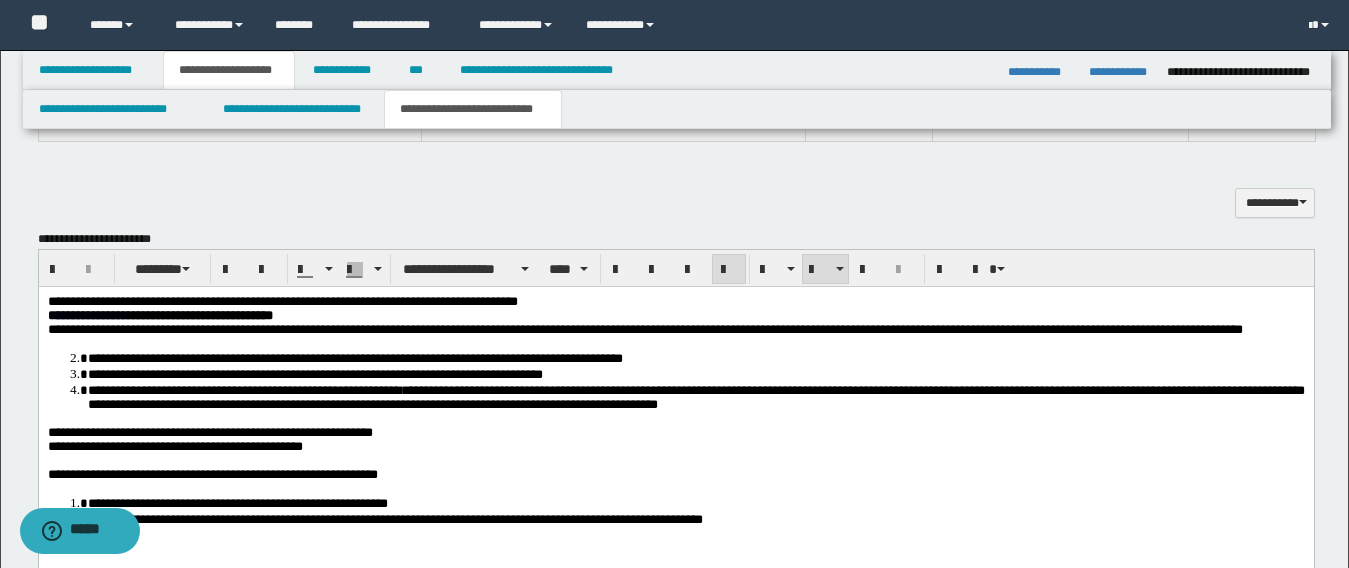 click on "**********" at bounding box center (129, 357) 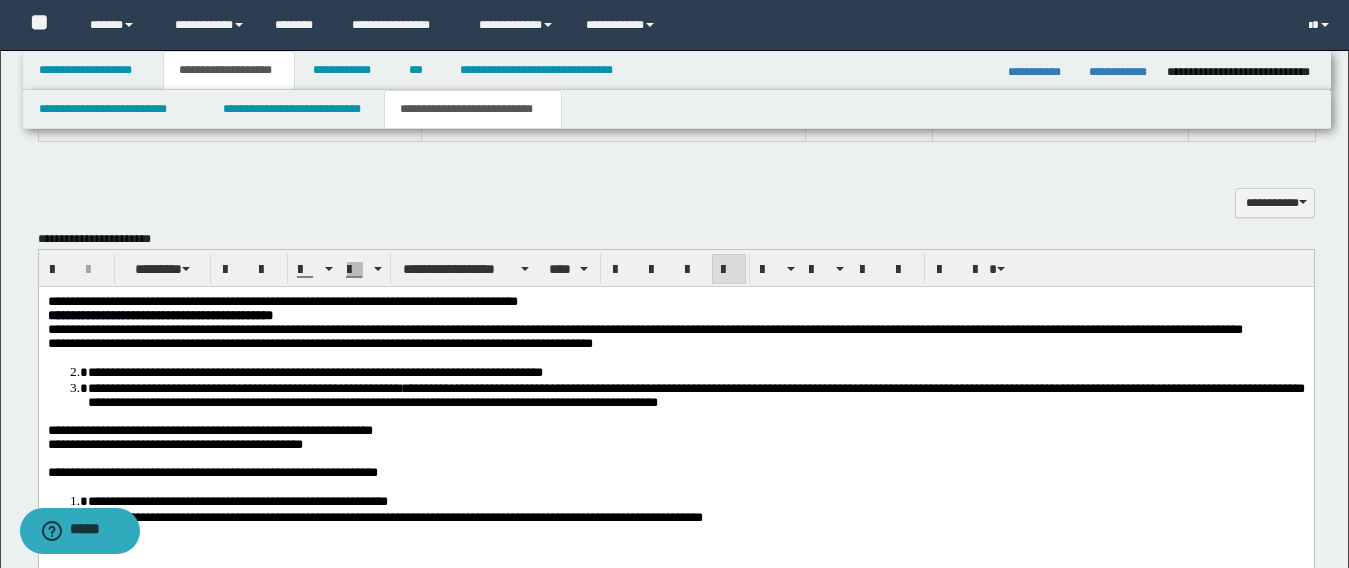 click on "**********" at bounding box center [314, 371] 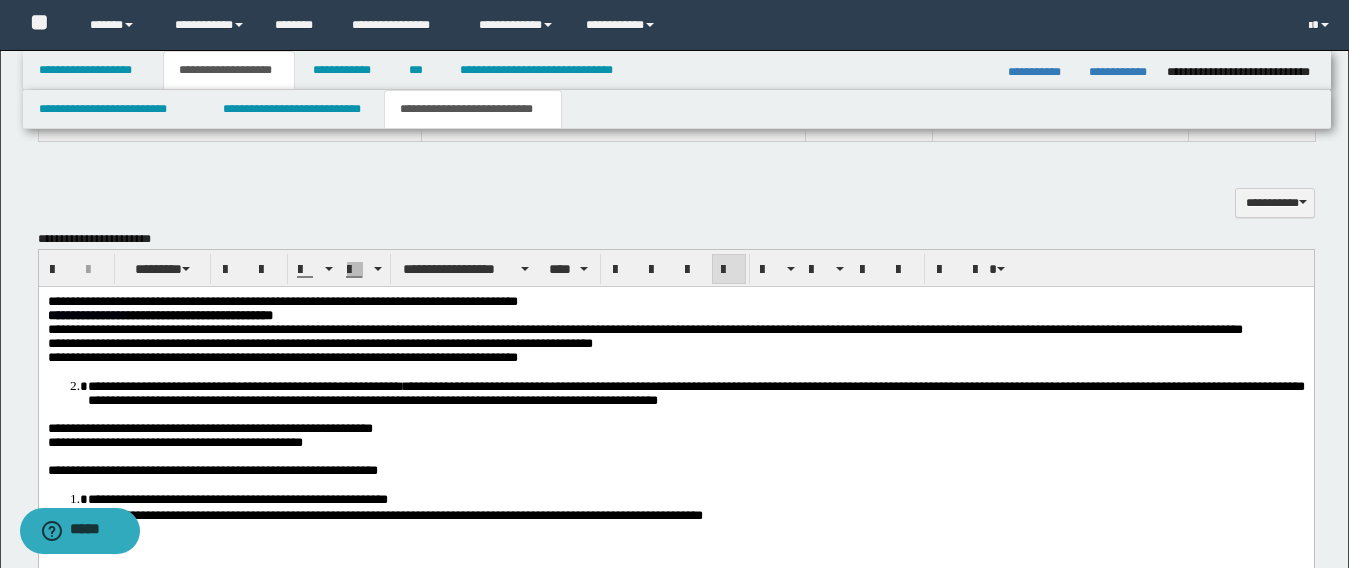 click on "**********" at bounding box center (243, 385) 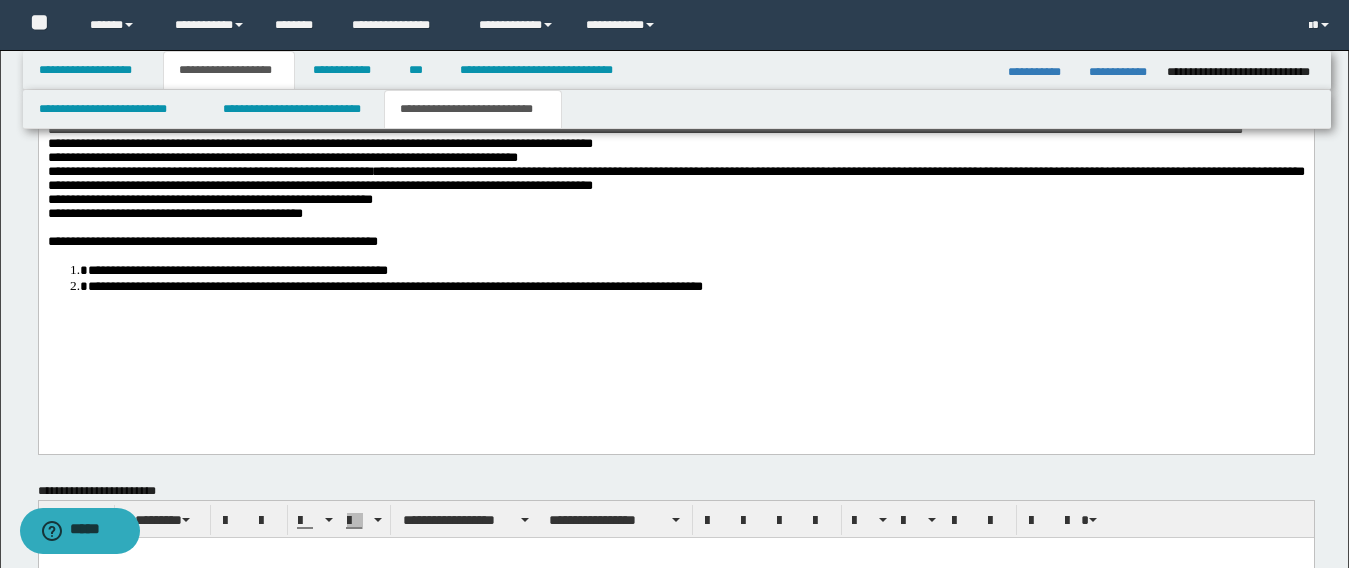 scroll, scrollTop: 1200, scrollLeft: 0, axis: vertical 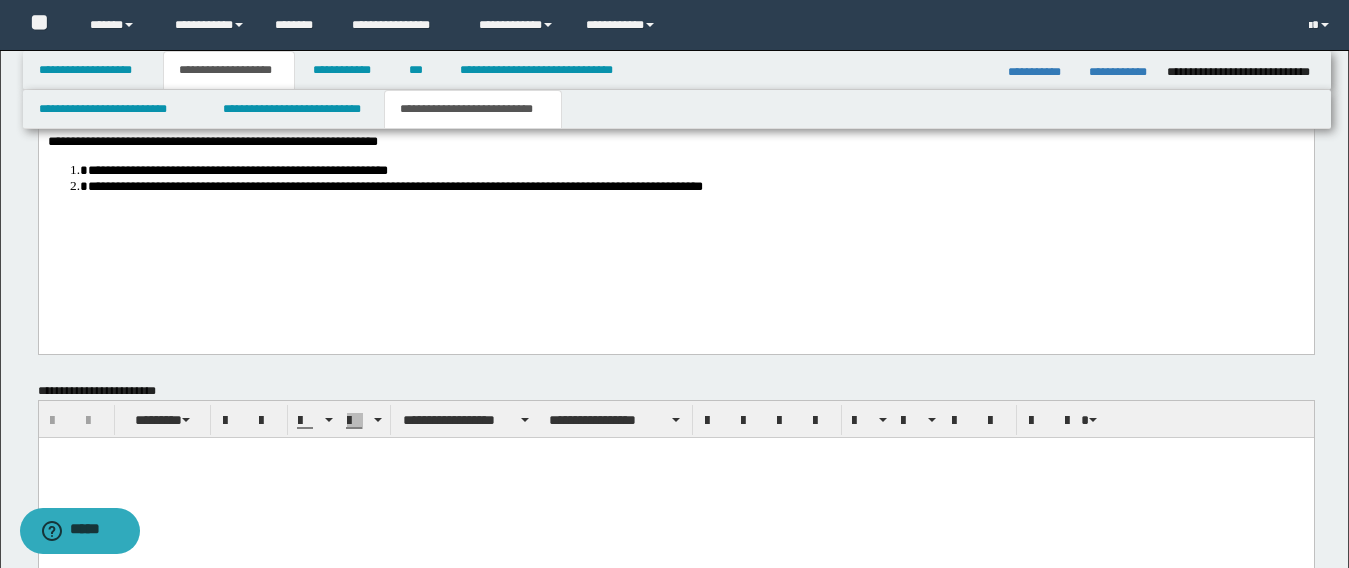 click on "**********" at bounding box center (675, 126) 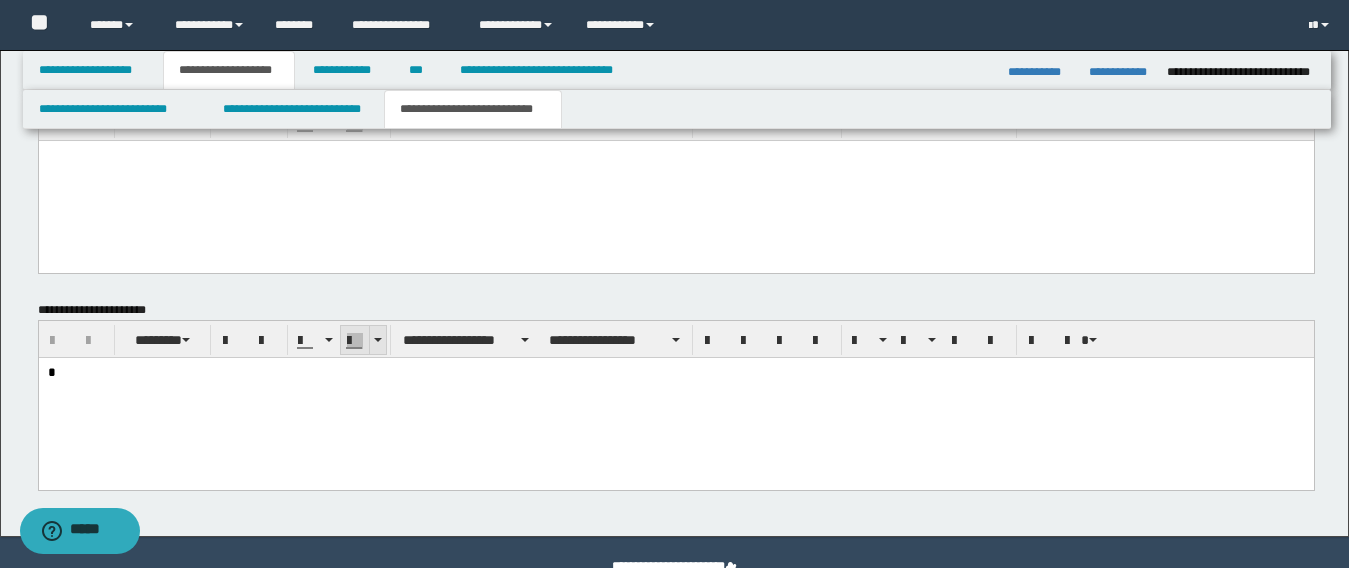 scroll, scrollTop: 1500, scrollLeft: 0, axis: vertical 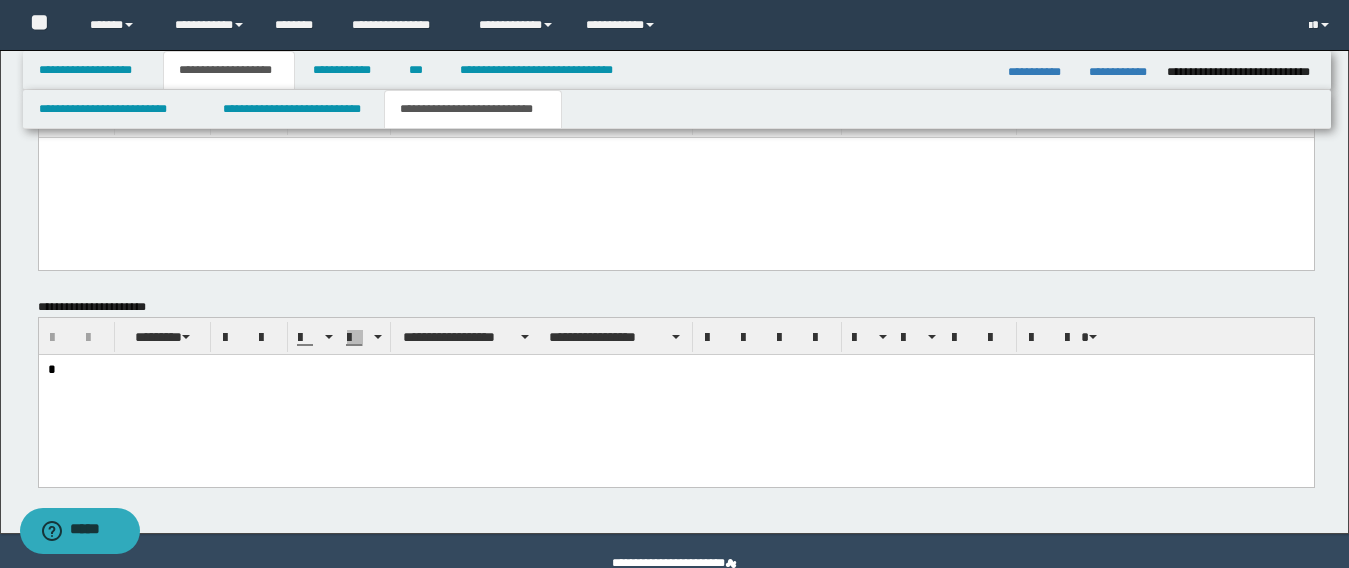 click on "*" at bounding box center (675, 396) 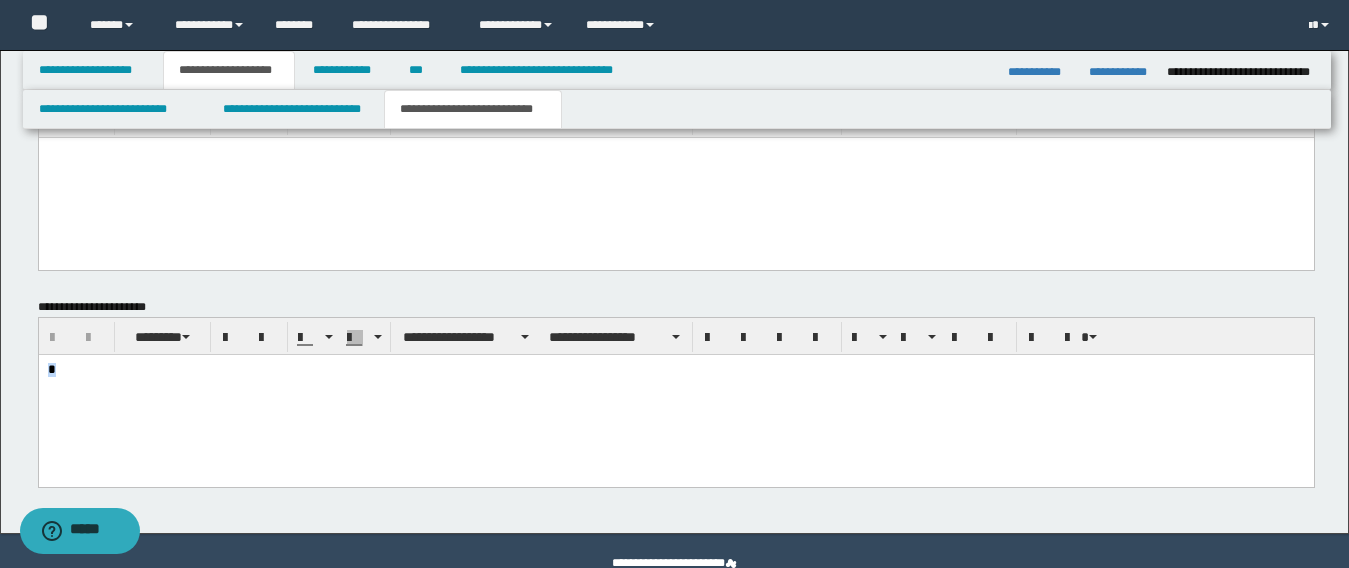 drag, startPoint x: 13, startPoint y: 370, endPoint x: -1, endPoint y: 370, distance: 14 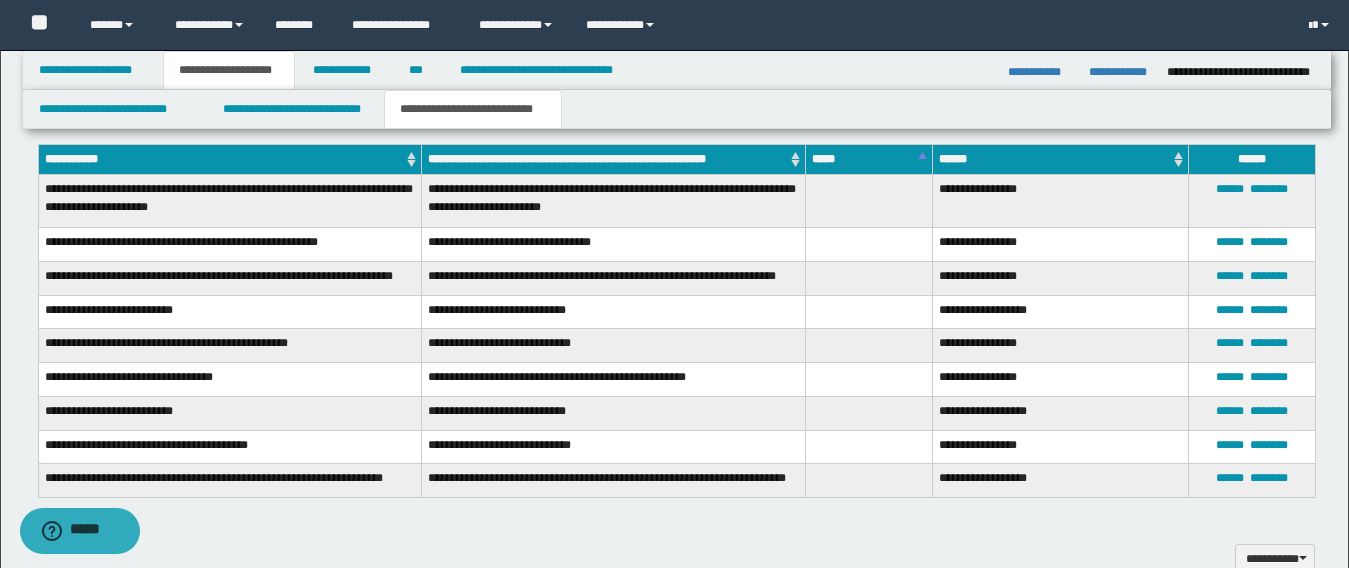 scroll, scrollTop: 444, scrollLeft: 0, axis: vertical 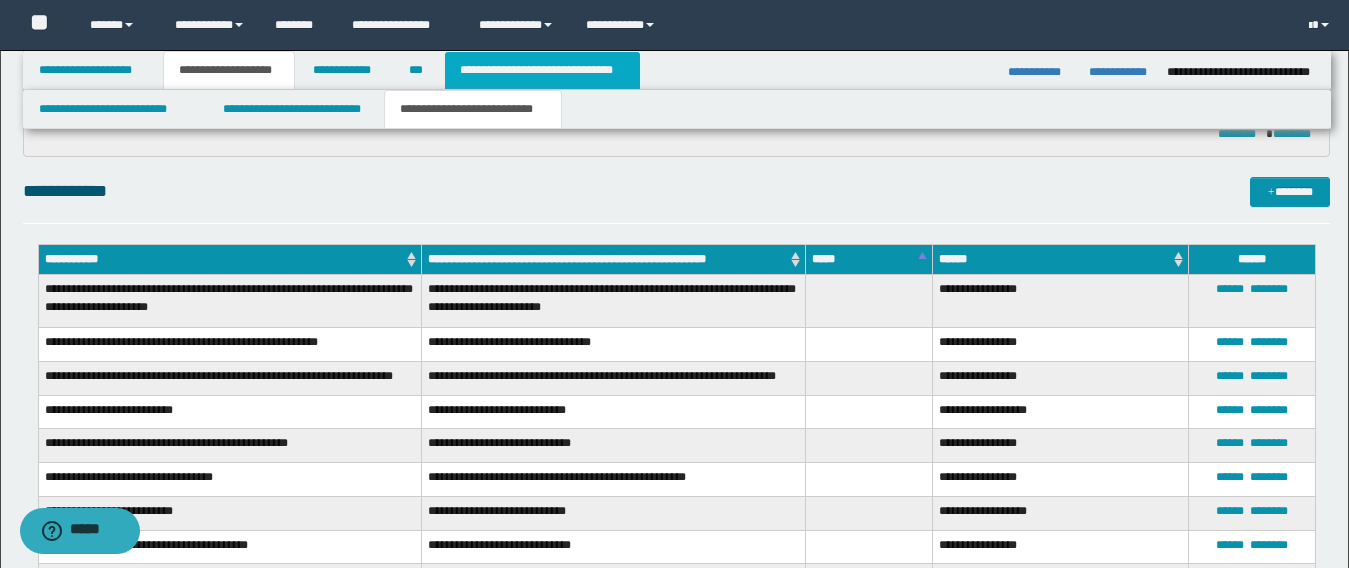 click on "**********" at bounding box center (542, 70) 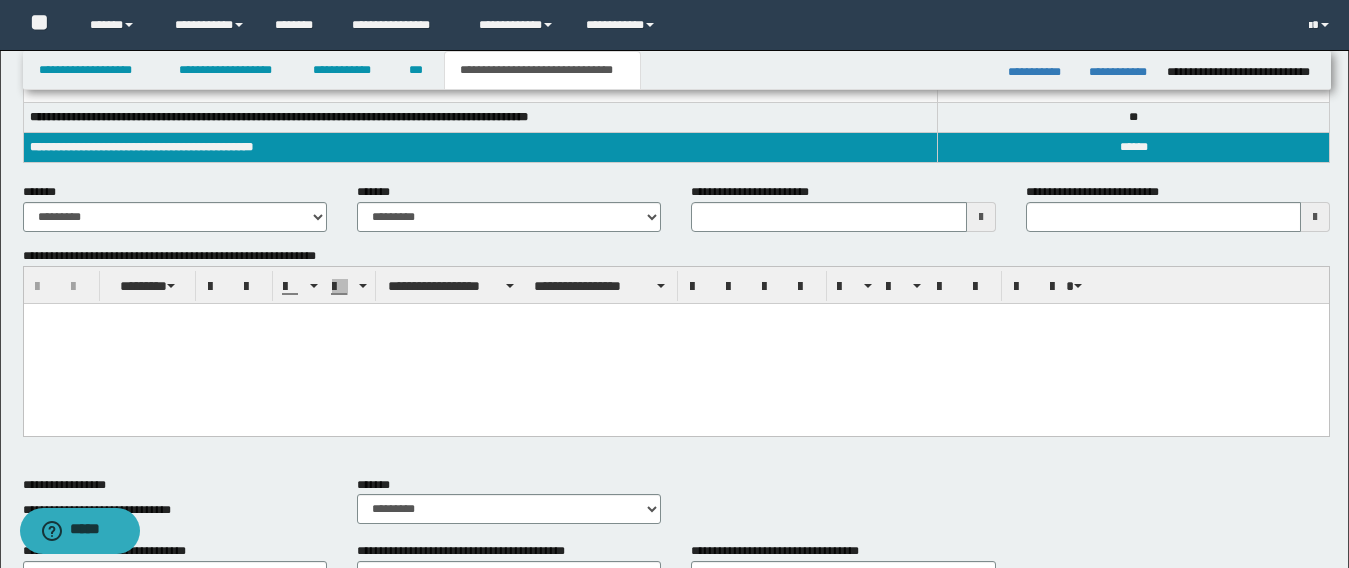 scroll, scrollTop: 400, scrollLeft: 0, axis: vertical 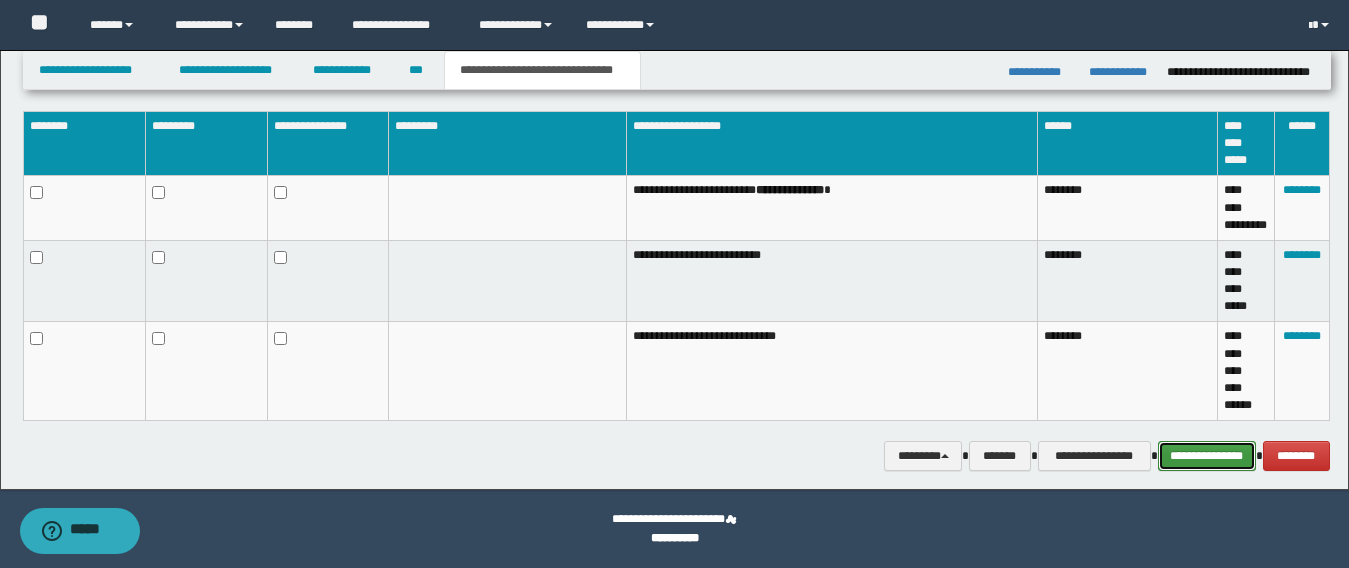 click on "**********" at bounding box center (1207, 456) 